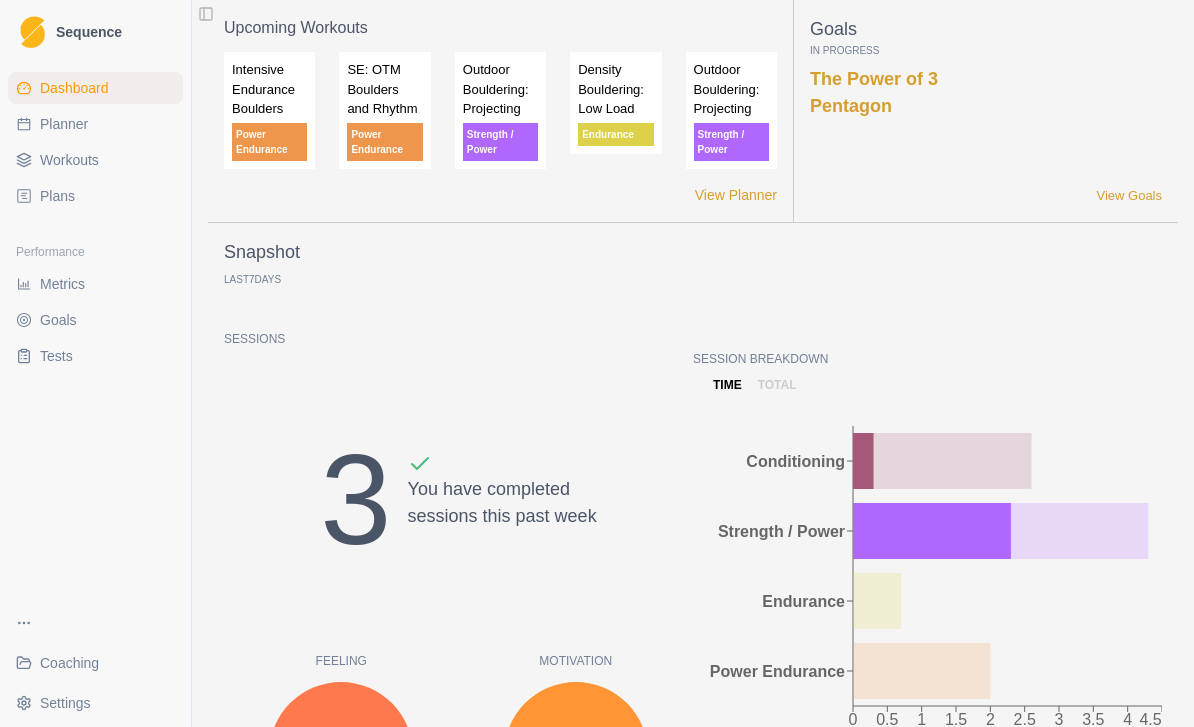 scroll, scrollTop: 0, scrollLeft: 0, axis: both 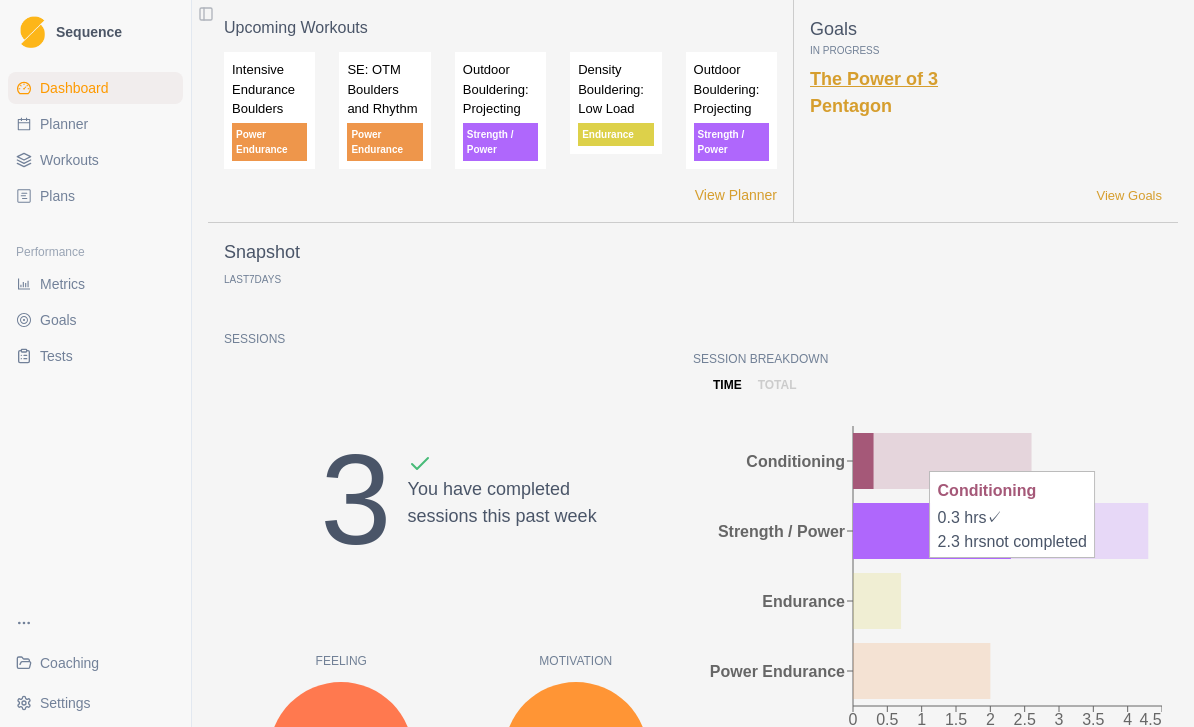 click on "The Power of 3" at bounding box center (874, 79) 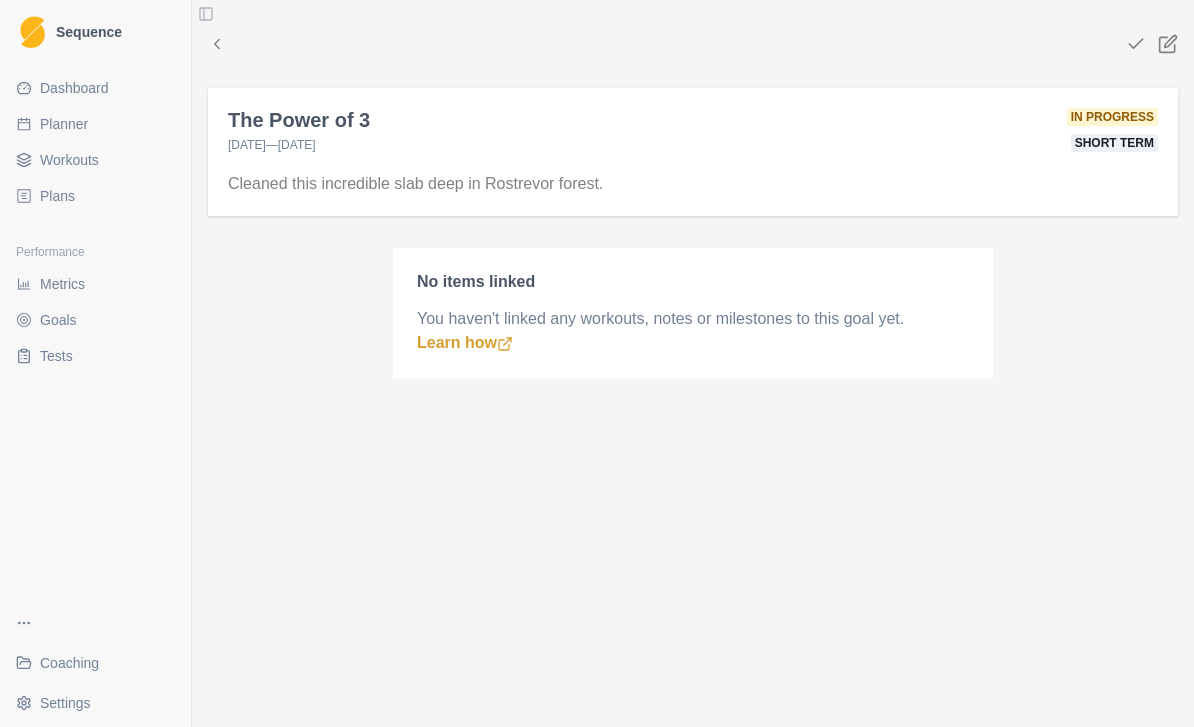click on "Planner" at bounding box center [64, 124] 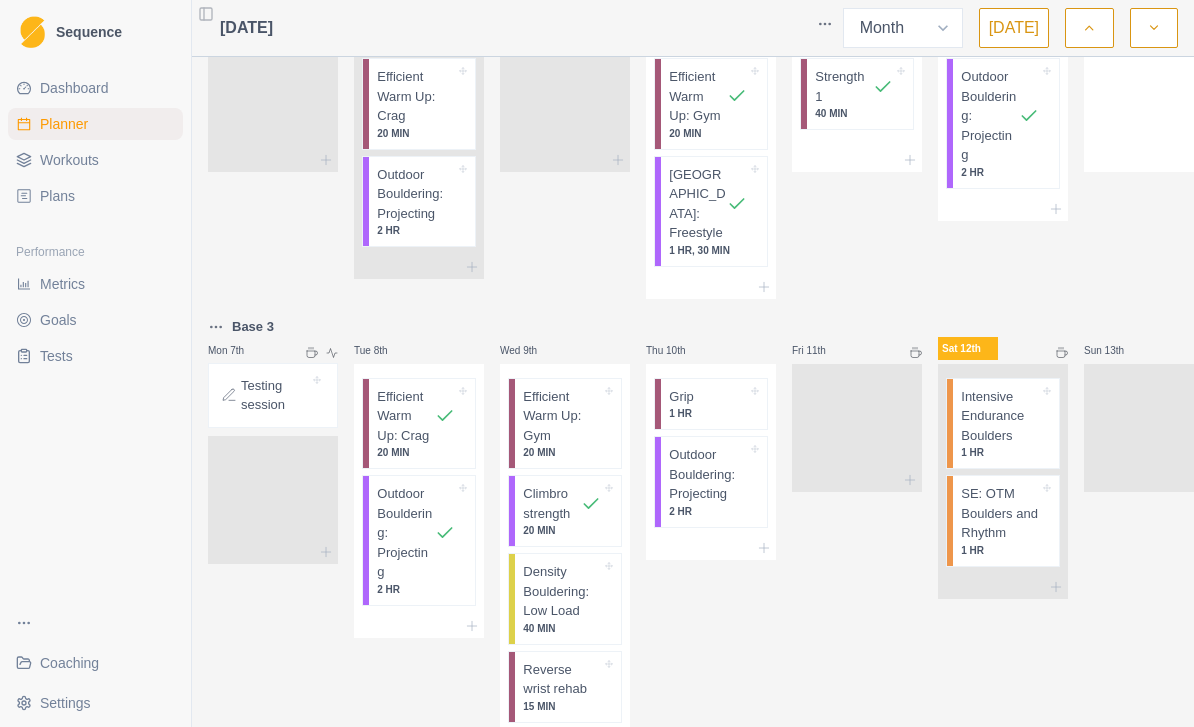 scroll, scrollTop: 74, scrollLeft: 0, axis: vertical 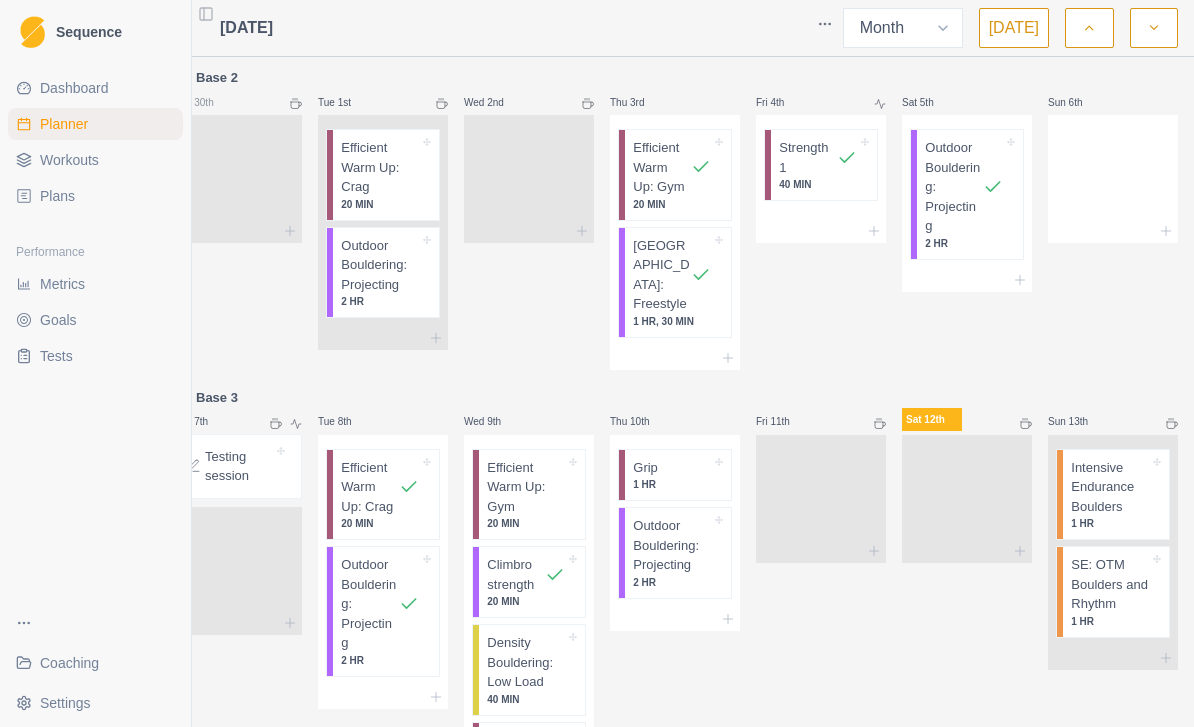 click on "Metrics" at bounding box center (62, 284) 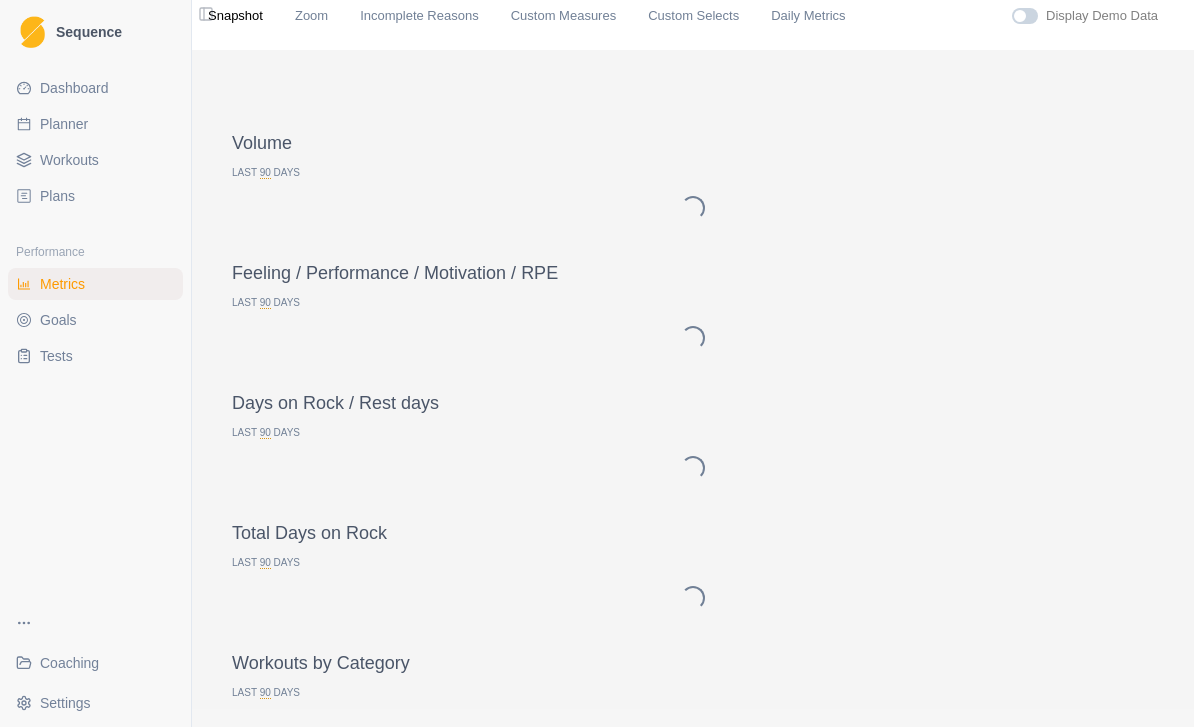 scroll, scrollTop: 18, scrollLeft: 0, axis: vertical 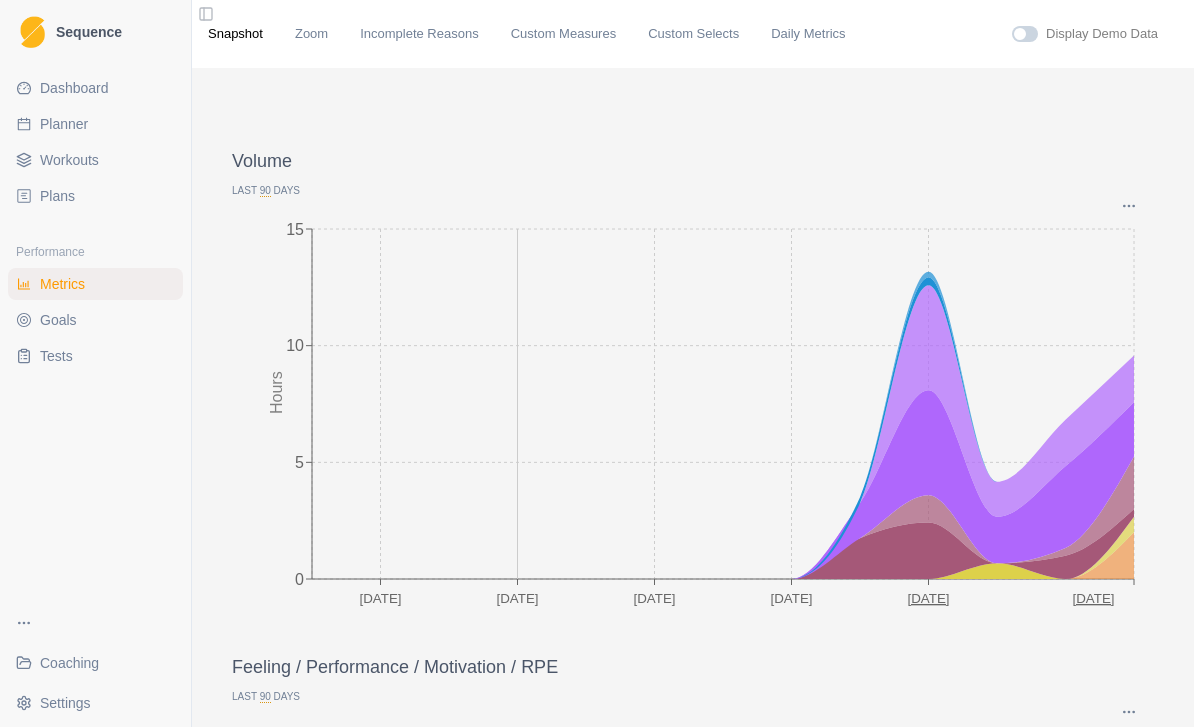 click on "Goals" at bounding box center (58, 320) 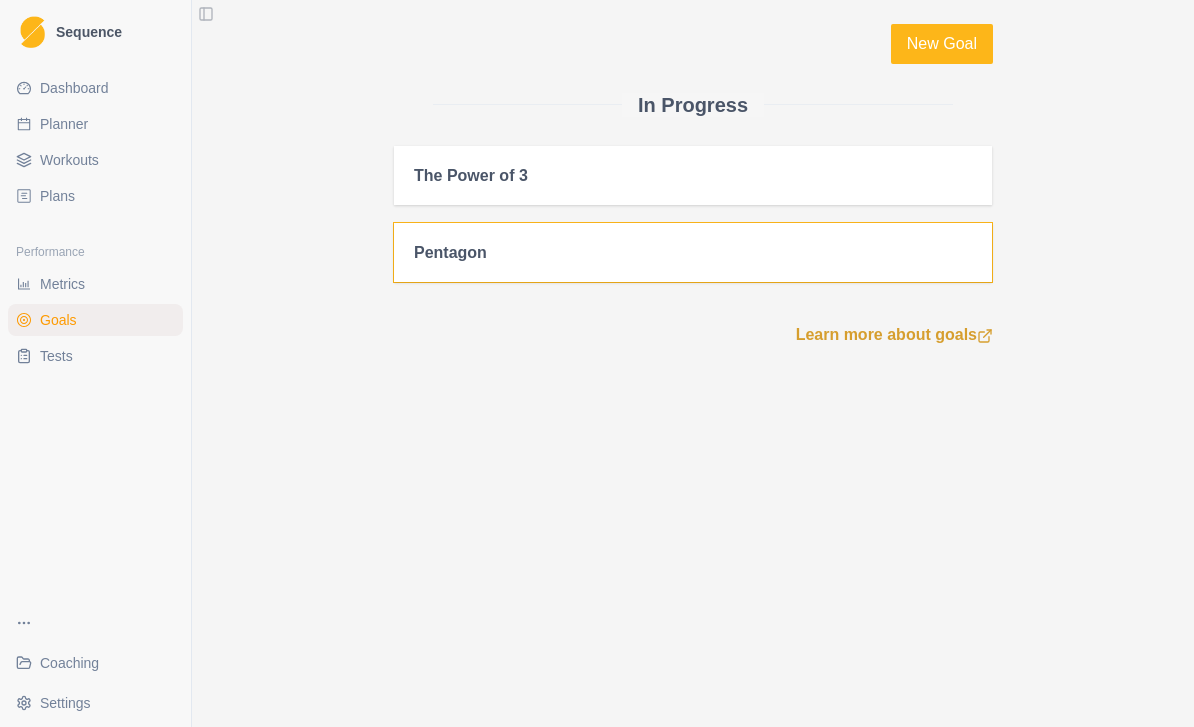 click on "Pentagon" at bounding box center (693, 252) 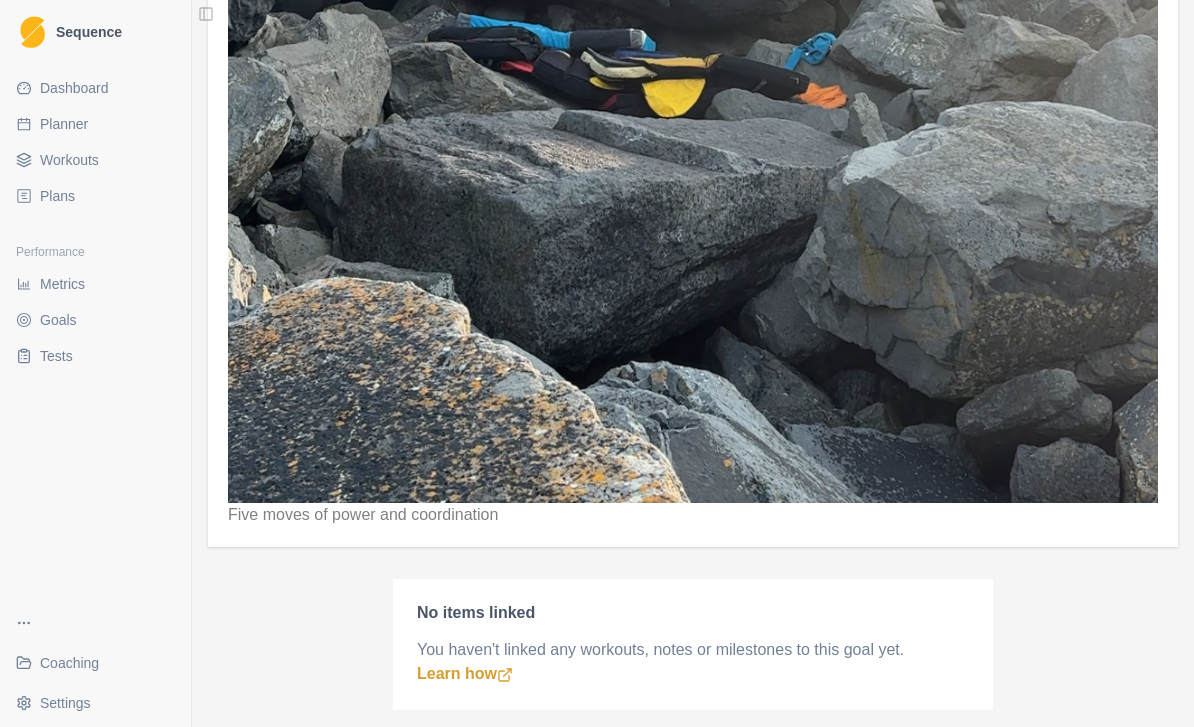 scroll, scrollTop: 1062, scrollLeft: 0, axis: vertical 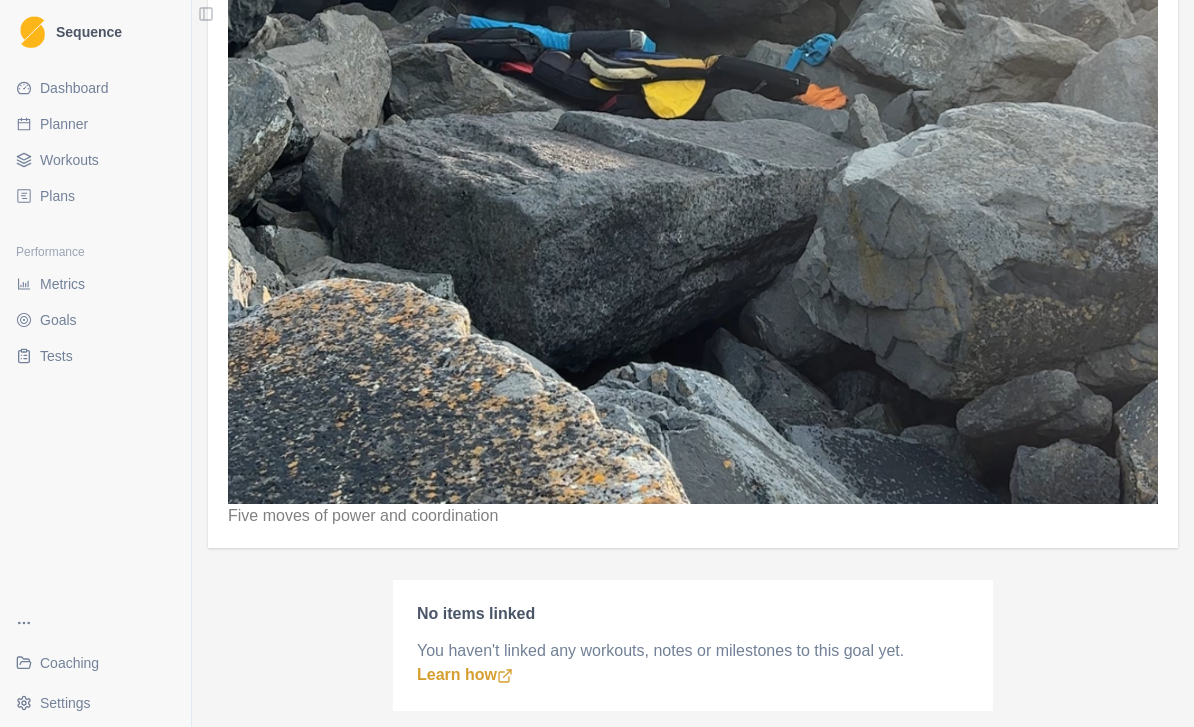 click on "Planner" at bounding box center (95, 124) 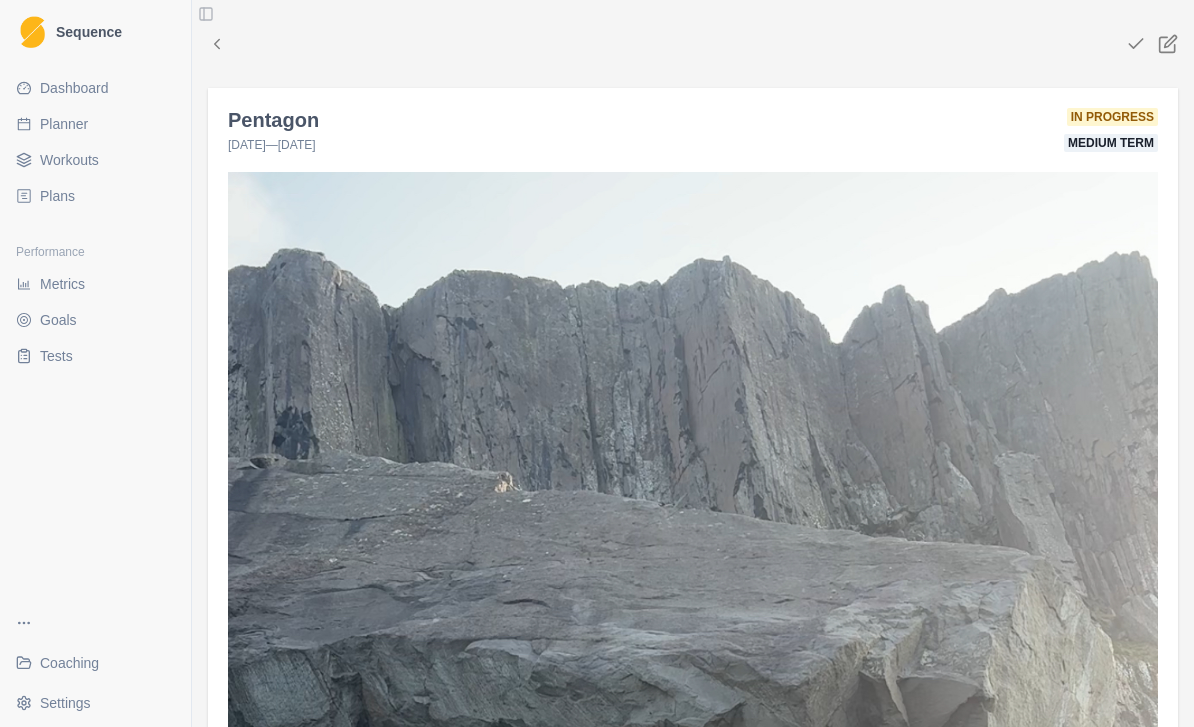 select on "month" 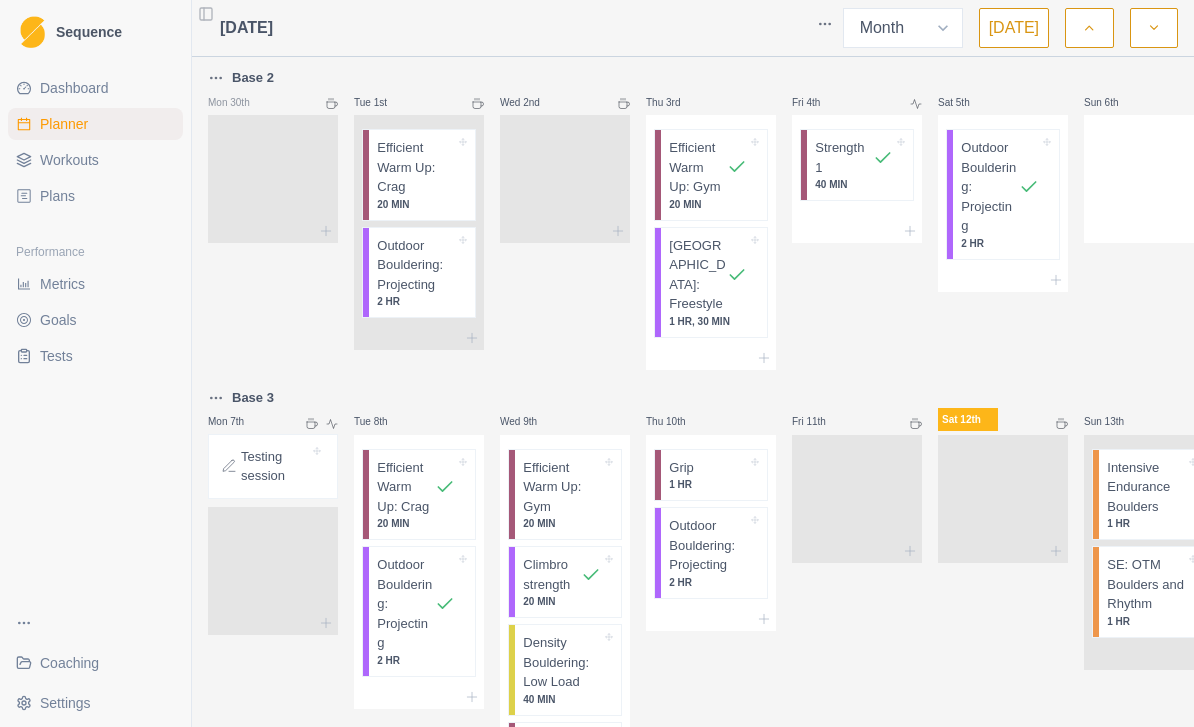 click at bounding box center (419, 398) 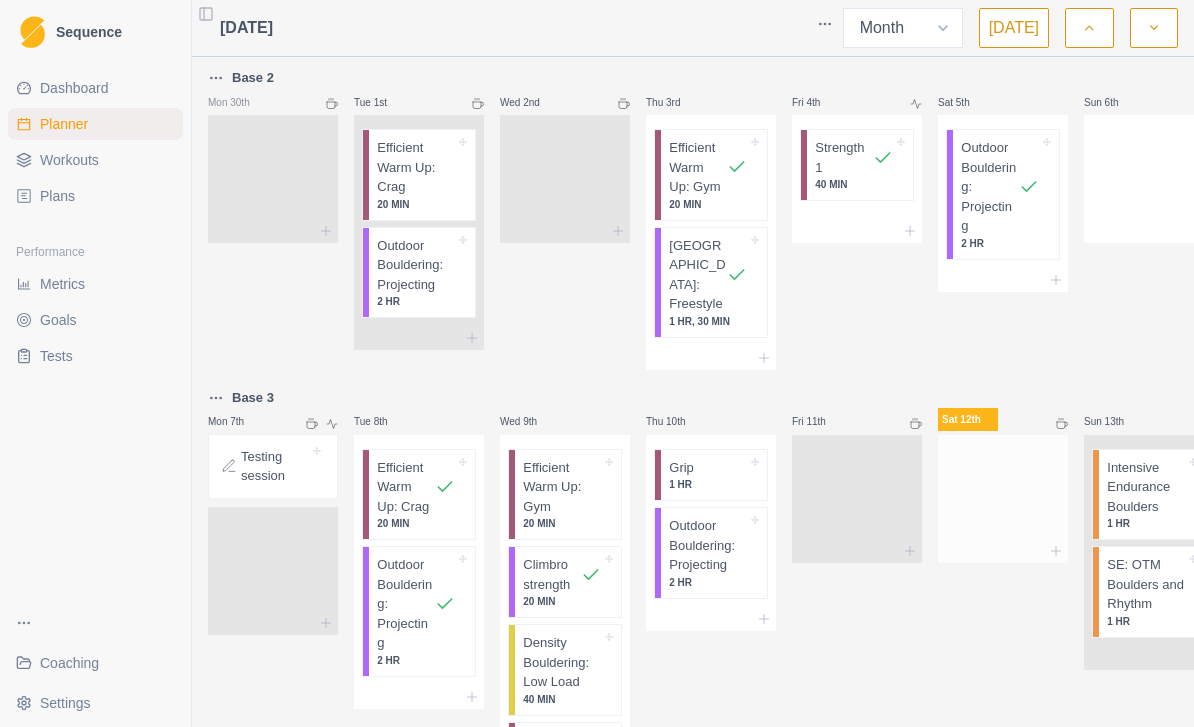 click at bounding box center (1003, 495) 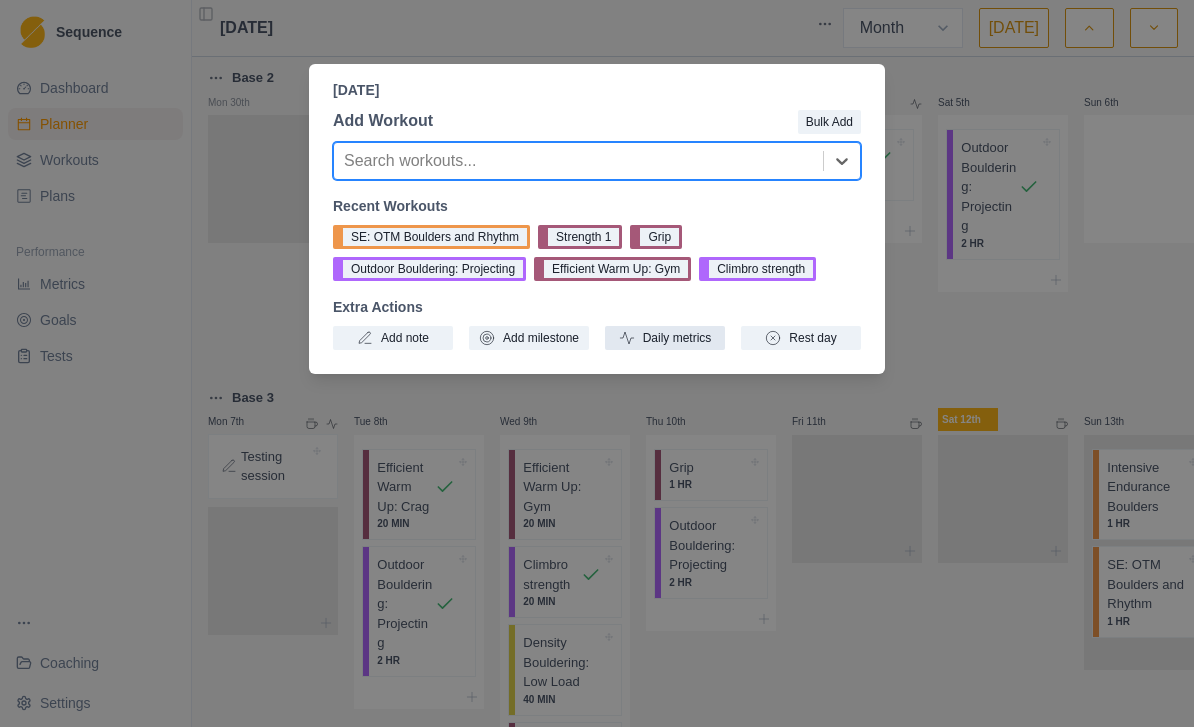 click on "Daily metrics" at bounding box center (665, 338) 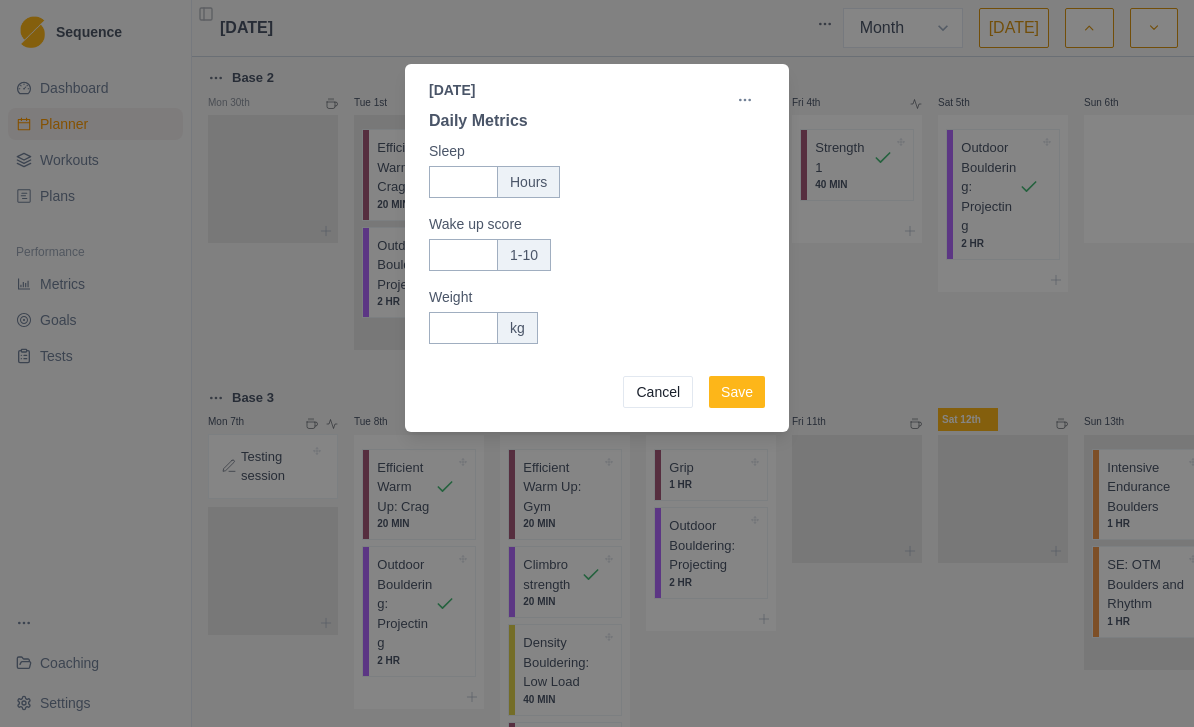 click on "Saturday, 12 July 2025 Daily Metrics Edit Sleep  Hours Wake up score  1-10 Weight  kg Cancel Save" at bounding box center [597, 363] 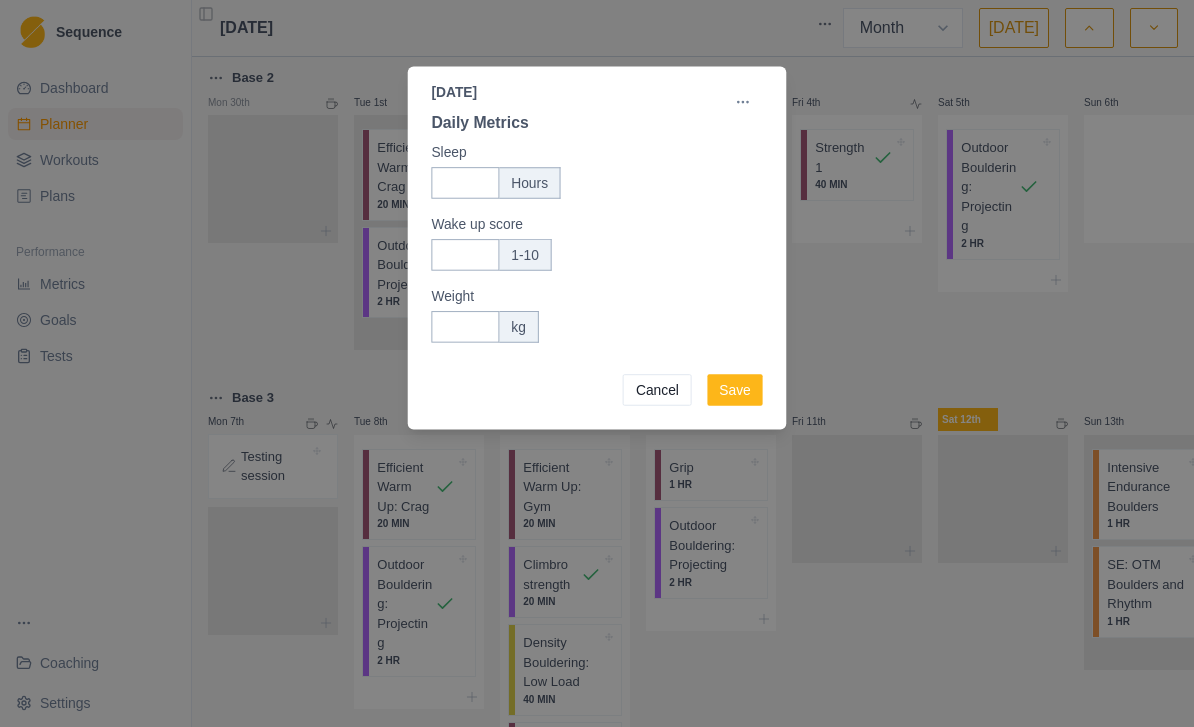 click on "Base 2 Mon 30th Tue 1st Efficient Warm Up: Crag 20 MIN Outdoor Bouldering: Projecting 2 HR Wed 2nd Thu 3rd Efficient Warm Up: Gym 20 MIN Boulder: Freestyle 1 HR, 30 MIN Fri 4th Strength 1 40 MIN Sat 5th Outdoor Bouldering: Projecting 2 HR Sun 6th Base 3 Mon 7th Testing session  Tue 8th Efficient Warm Up: Crag 20 MIN Outdoor Bouldering: Projecting 2 HR Wed 9th Efficient Warm Up: Gym 20 MIN Climbro strength  20 MIN Density Bouldering: Low Load 40 MIN Reverse wrist rehab 15 MIN Strength 1 40 MIN Thu 10th Grip  1 HR Outdoor Bouldering: Projecting 2 HR Fri 11th Sat 12th Sun 13th Intensive Endurance Boulders 1 HR SE: OTM Boulders and Rhythm 1 HR Base 4 Mon 14th Density Bouldering: Low Load 40 MIN Outdoor Bouldering: Projecting 2 HR Tue 15th Wed 16th Efficient Warm Up: Crag 20 MIN Outdoor Bouldering: Projecting 2 HR Thu 17th Grip  1 HR Intensive Endurance Boulders 1 HR Strength 1 40 MIN Fri 18th Sat 19th Sun 20th What's Next? Mon 21st Tue 22nd Wed 23rd Thu 24th Fri 25th Sat 26th Sun 27th Mon 28th Tue 29th Wed 30th" at bounding box center [711, 828] 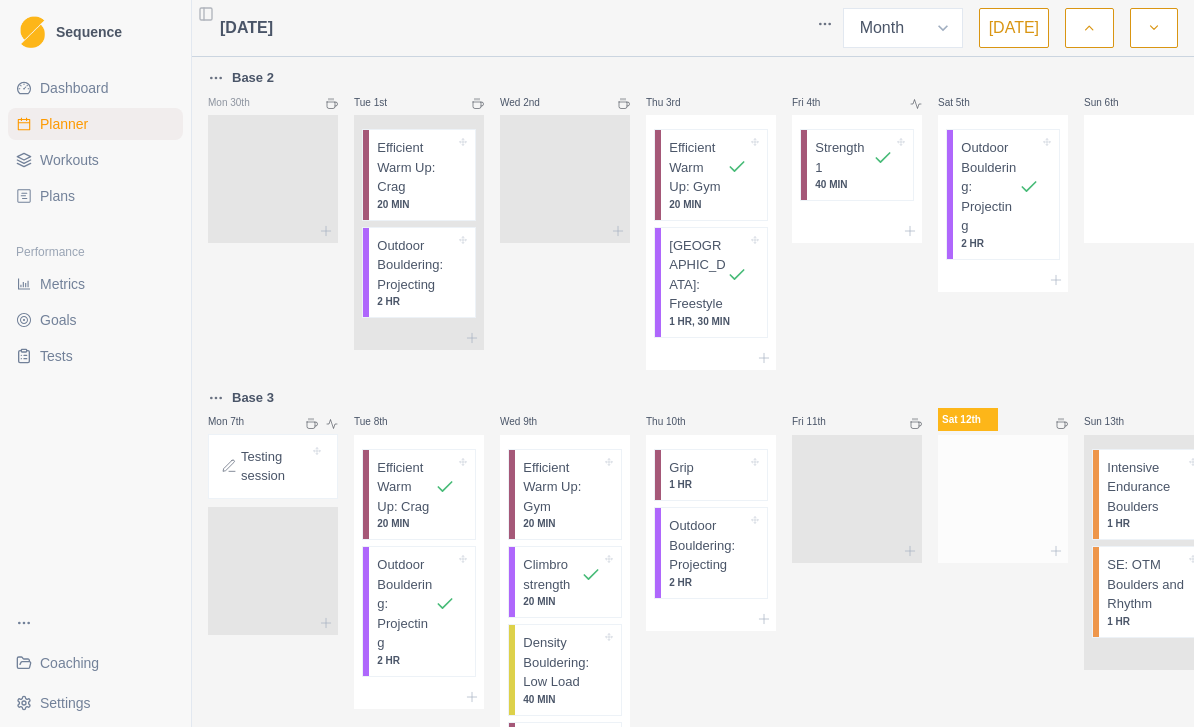 click at bounding box center (1003, 495) 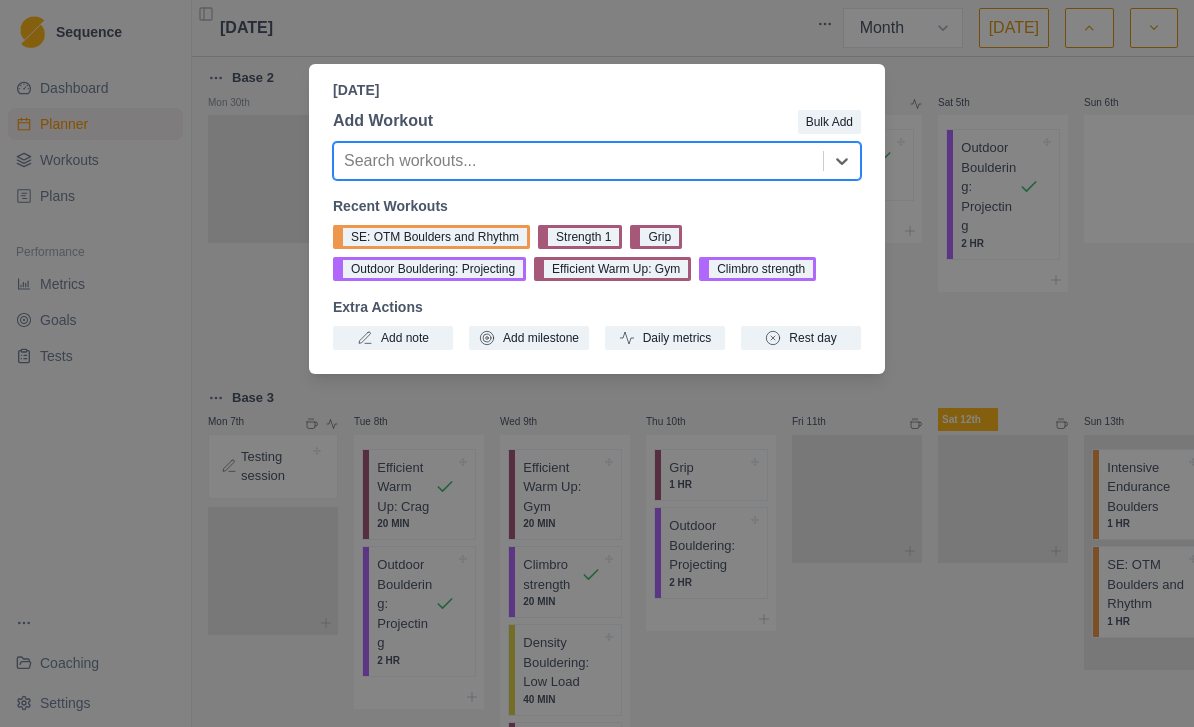click on "Saturday, July 12th, 2025 Add Workout Bulk Add Search workouts... Recent Workouts SE: OTM Boulders and Rhythm Strength 1 Grip  Outdoor Bouldering: Projecting Efficient Warm Up: Gym Climbro strength  Extra Actions Add note Add milestone Daily metrics Rest day" at bounding box center (597, 363) 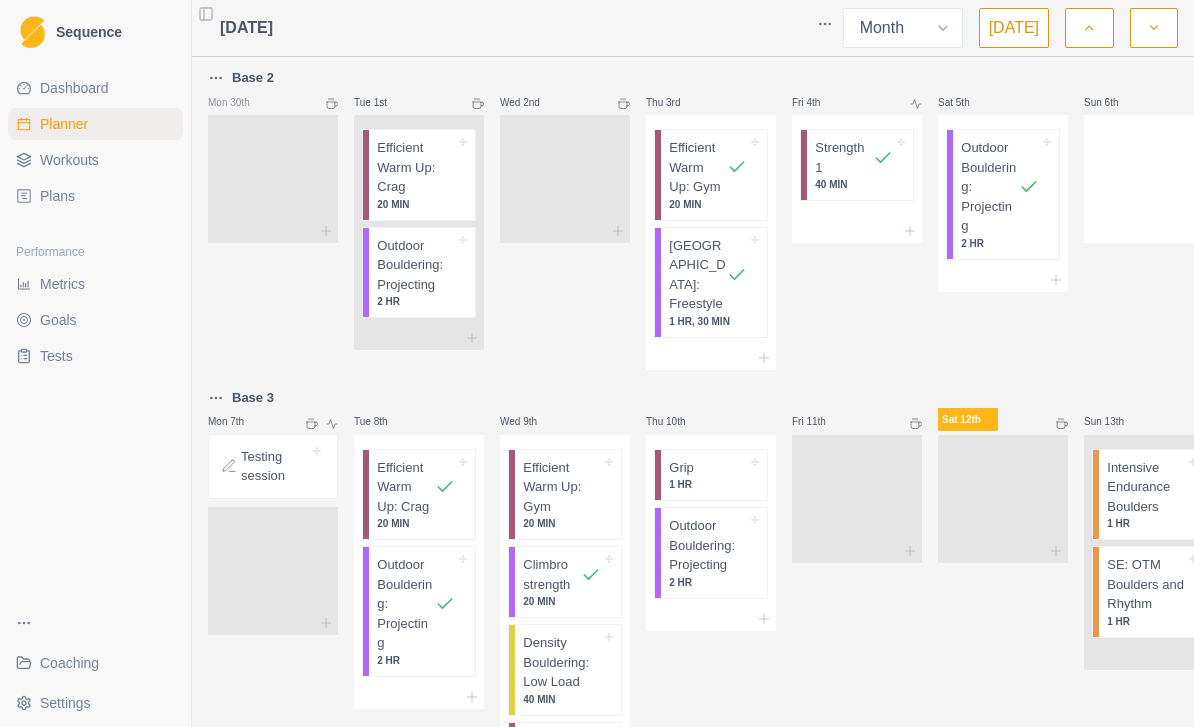 scroll, scrollTop: 0, scrollLeft: 0, axis: both 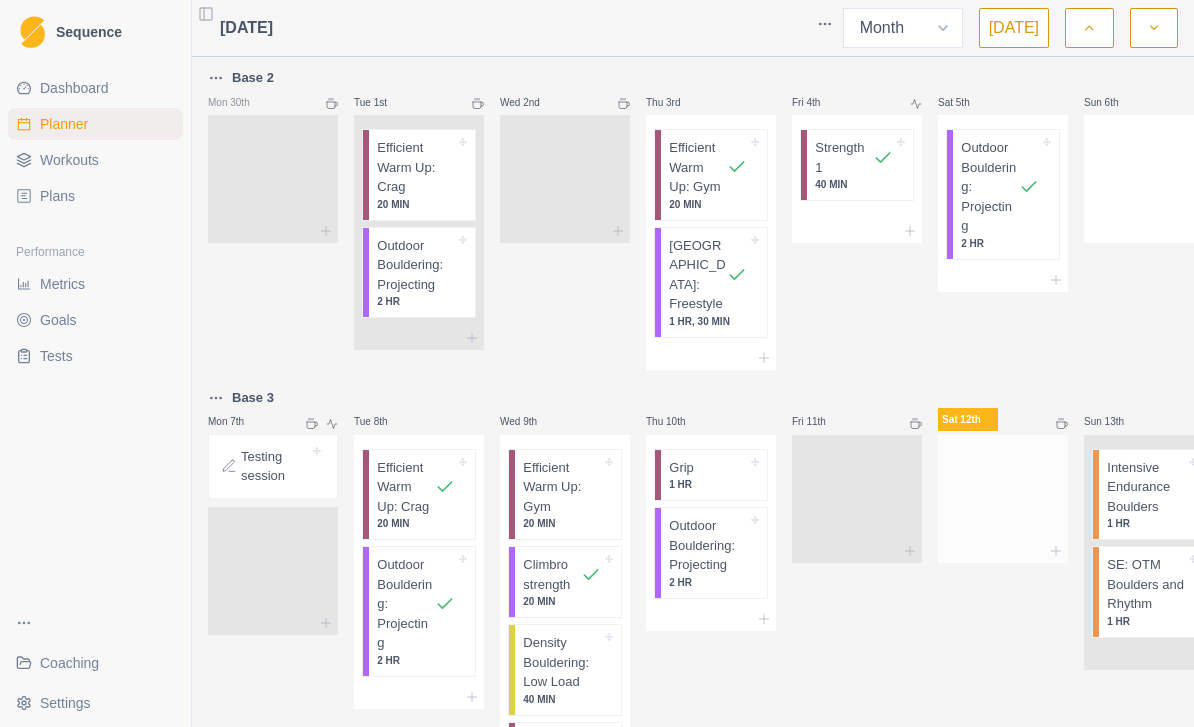 click at bounding box center [1003, 495] 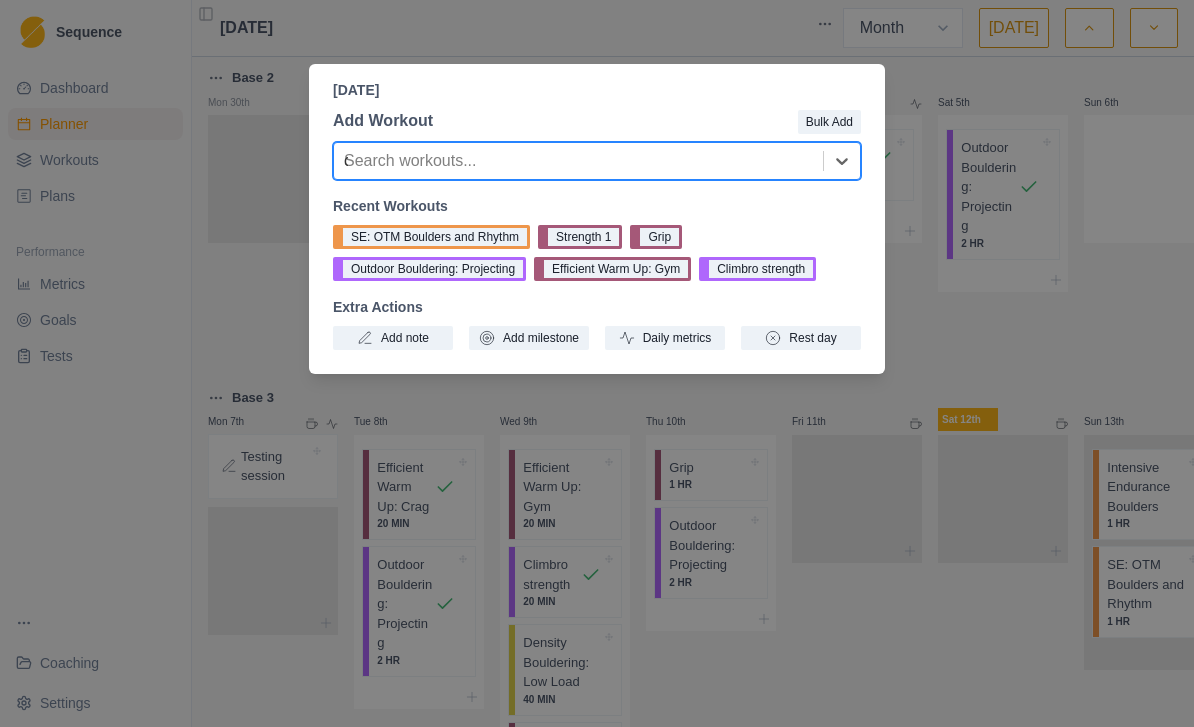 type on "ou" 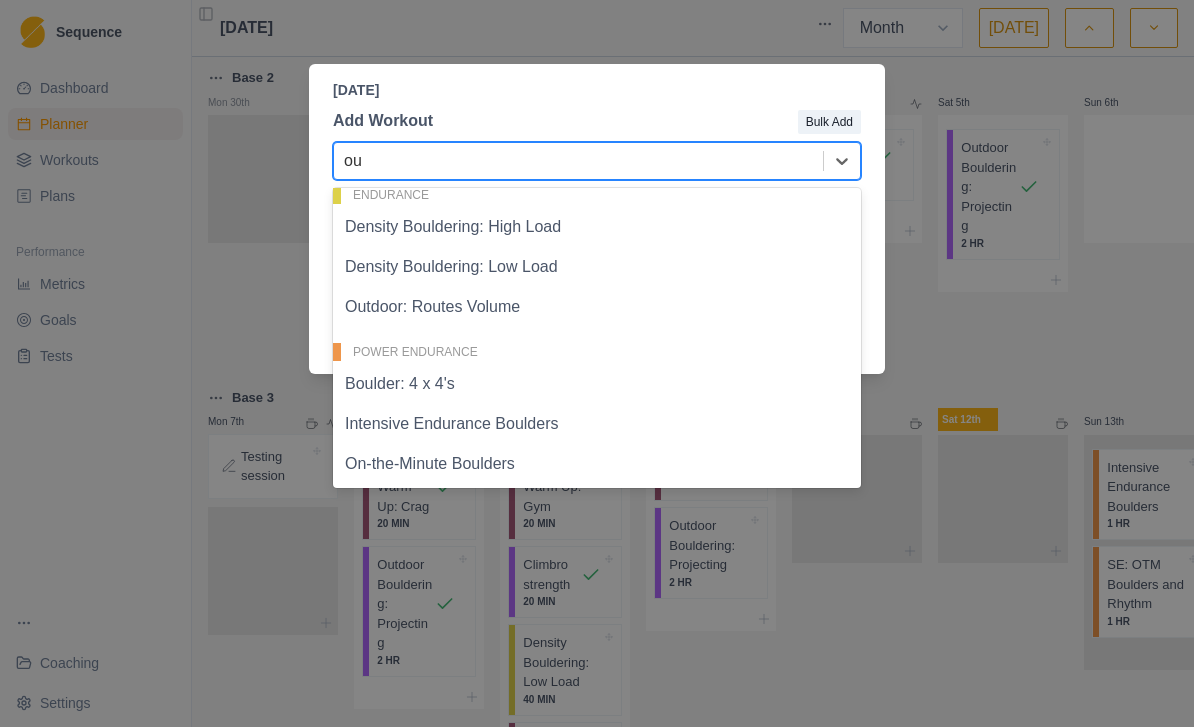 scroll, scrollTop: 133, scrollLeft: 0, axis: vertical 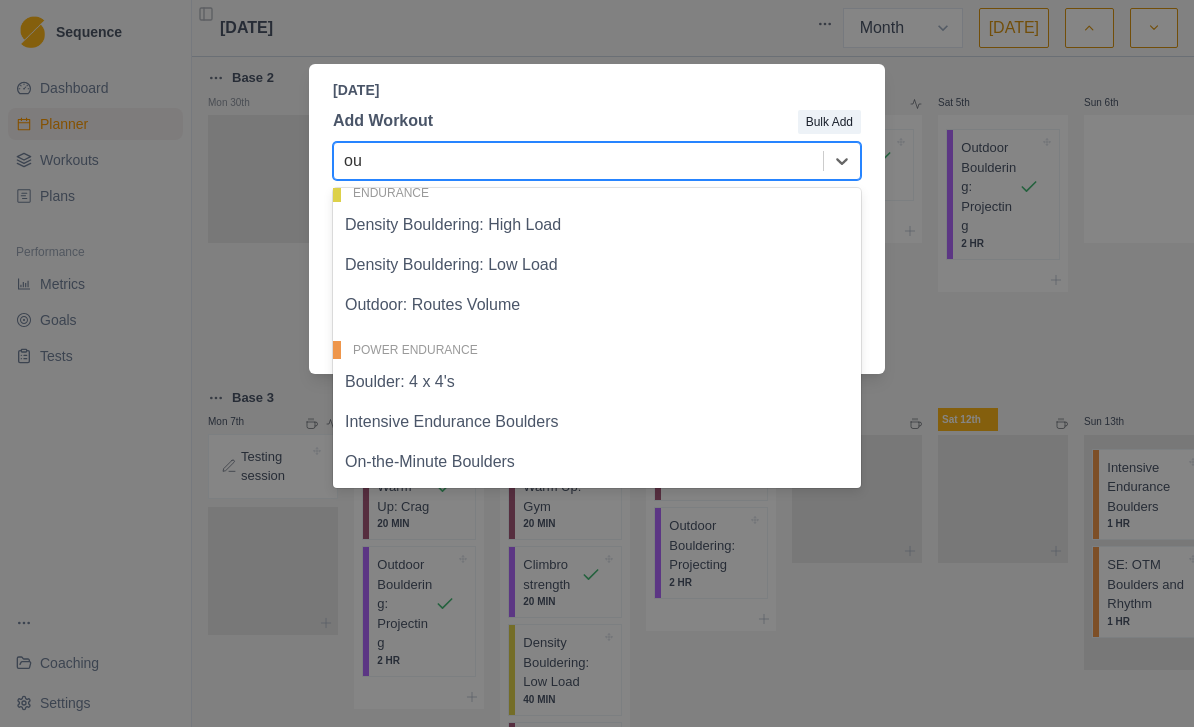 click on "Outdoor: Routes Volume" at bounding box center (597, 305) 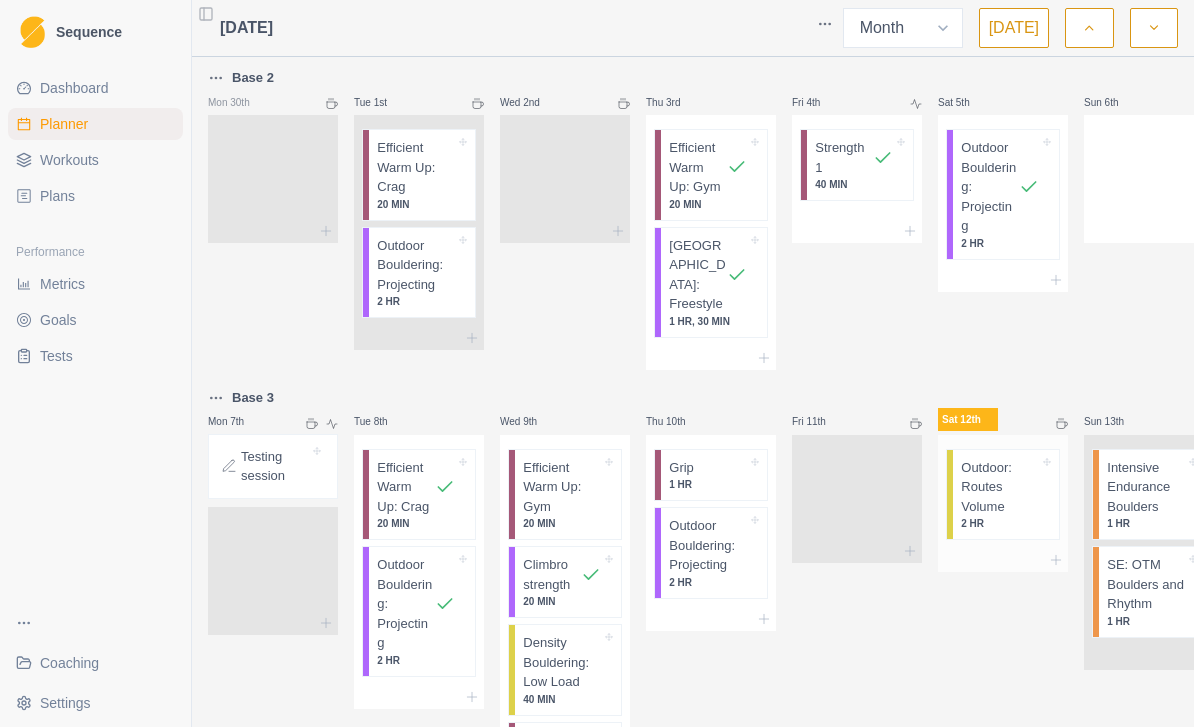 click on "Outdoor: Routes Volume" at bounding box center (1000, 487) 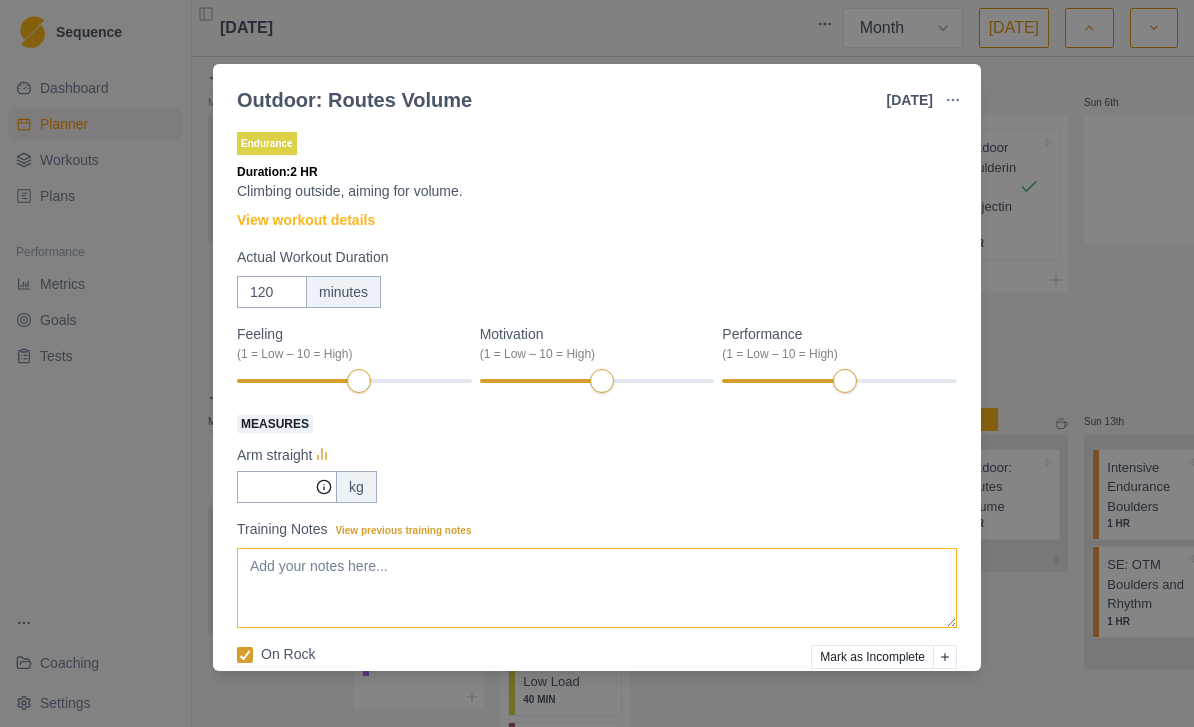 click on "Training Notes View previous training notes" at bounding box center (597, 588) 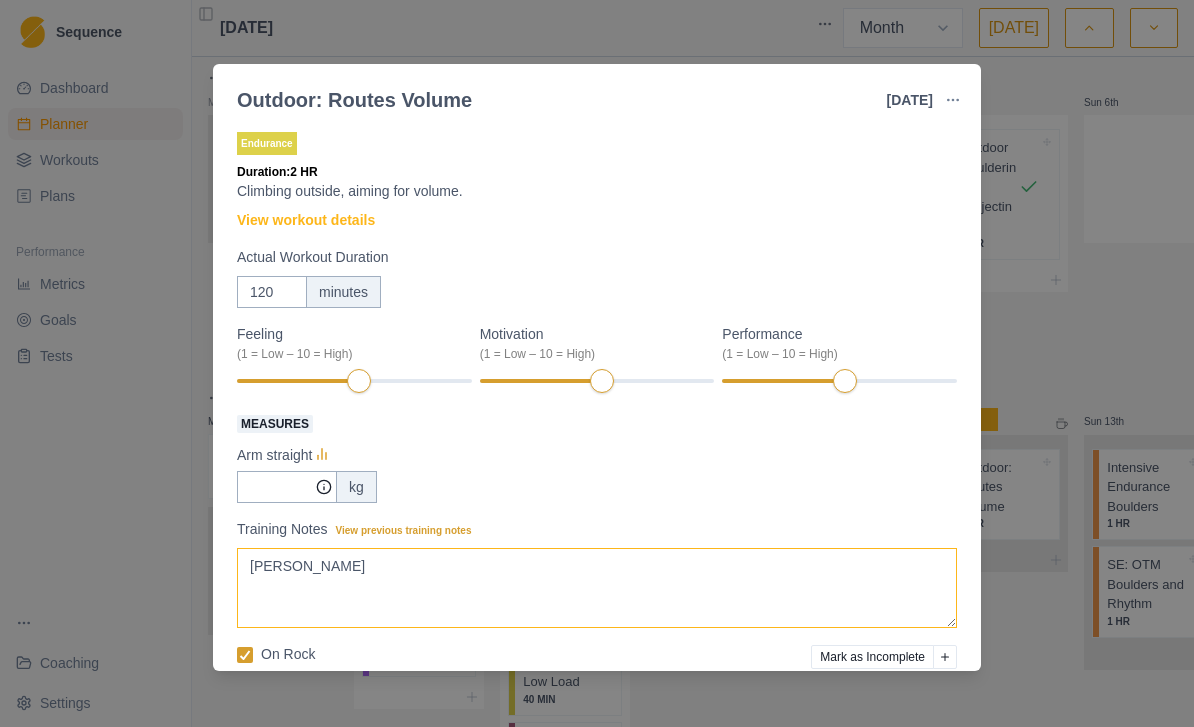 type on "Daley" 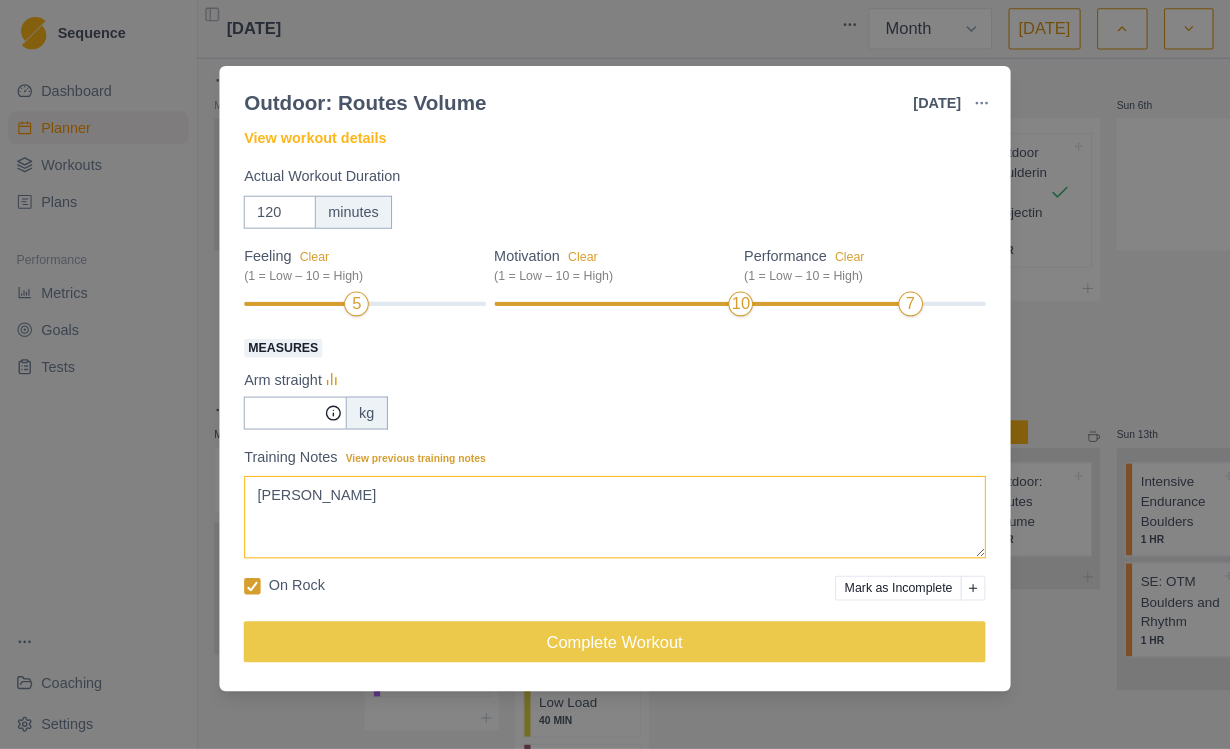scroll, scrollTop: 87, scrollLeft: 0, axis: vertical 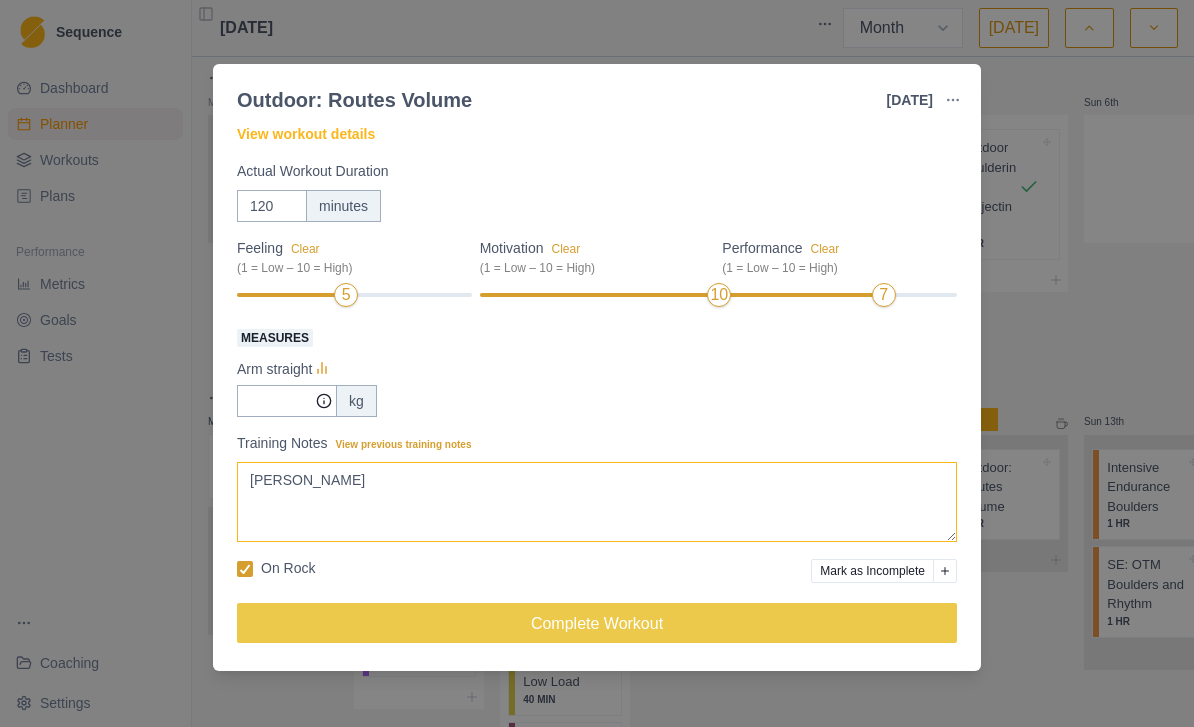 click on "Daley" at bounding box center [597, 502] 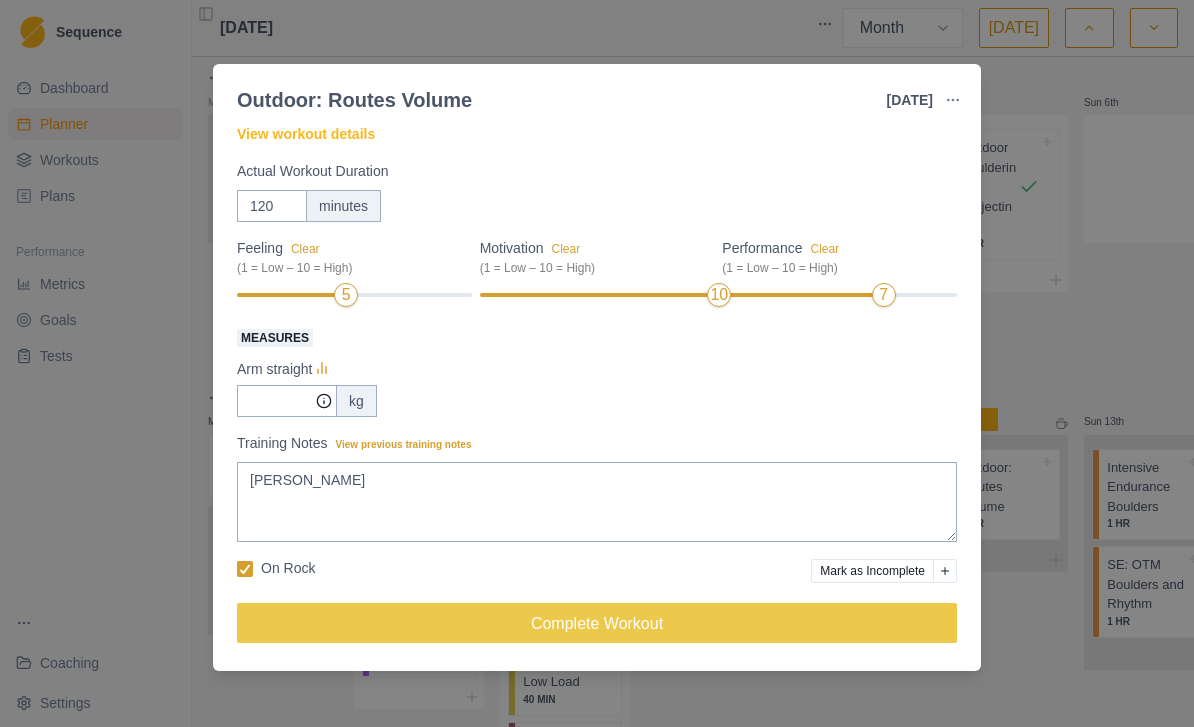 click on "Outdoor: Routes Volume 12 Jul 2025 Link To Goal View Workout Metrics Edit Original Workout Reschedule Workout Remove From Schedule Endurance Duration:  2 HR Climbing outside, aiming for volume. View workout details Actual Workout Duration 120 minutes Feeling Clear (1 = Low – 10 = High) 5 Motivation Clear (1 = Low – 10 = High) 10 Performance Clear (1 = Low – 10 = High) 7 Measures Arm straight  kg Training Notes View previous training notes Daley On Rock Mark as Incomplete Complete Workout" at bounding box center (597, 363) 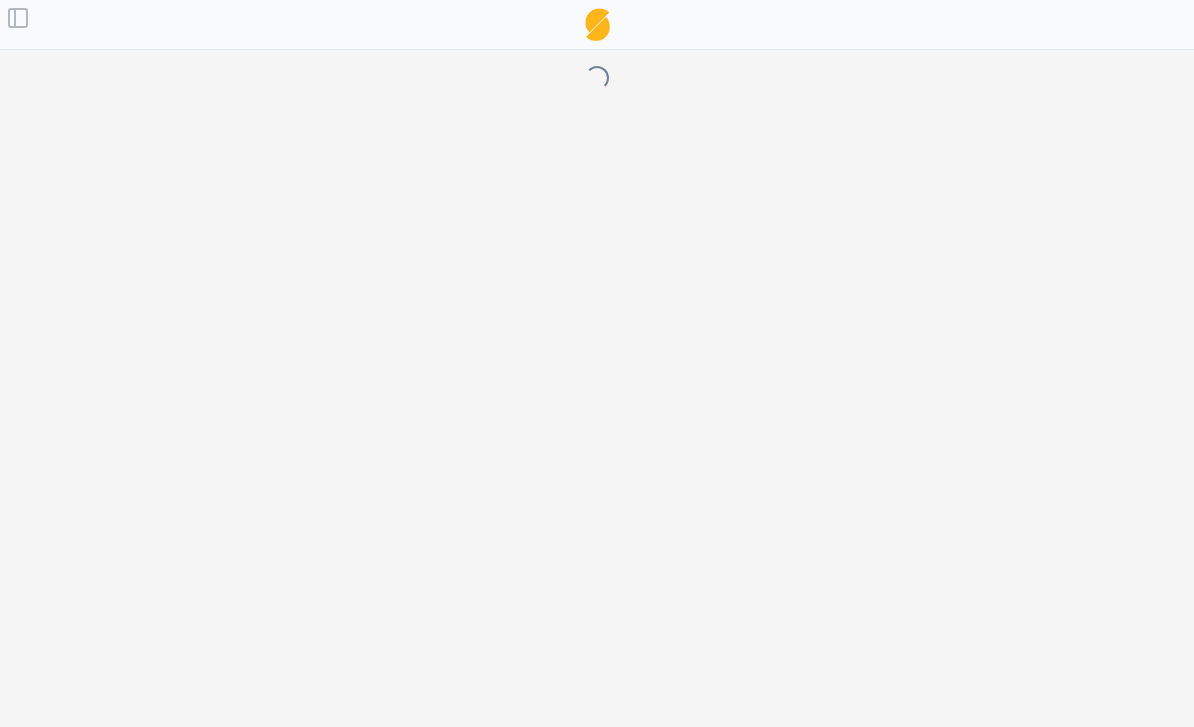 select on "month" 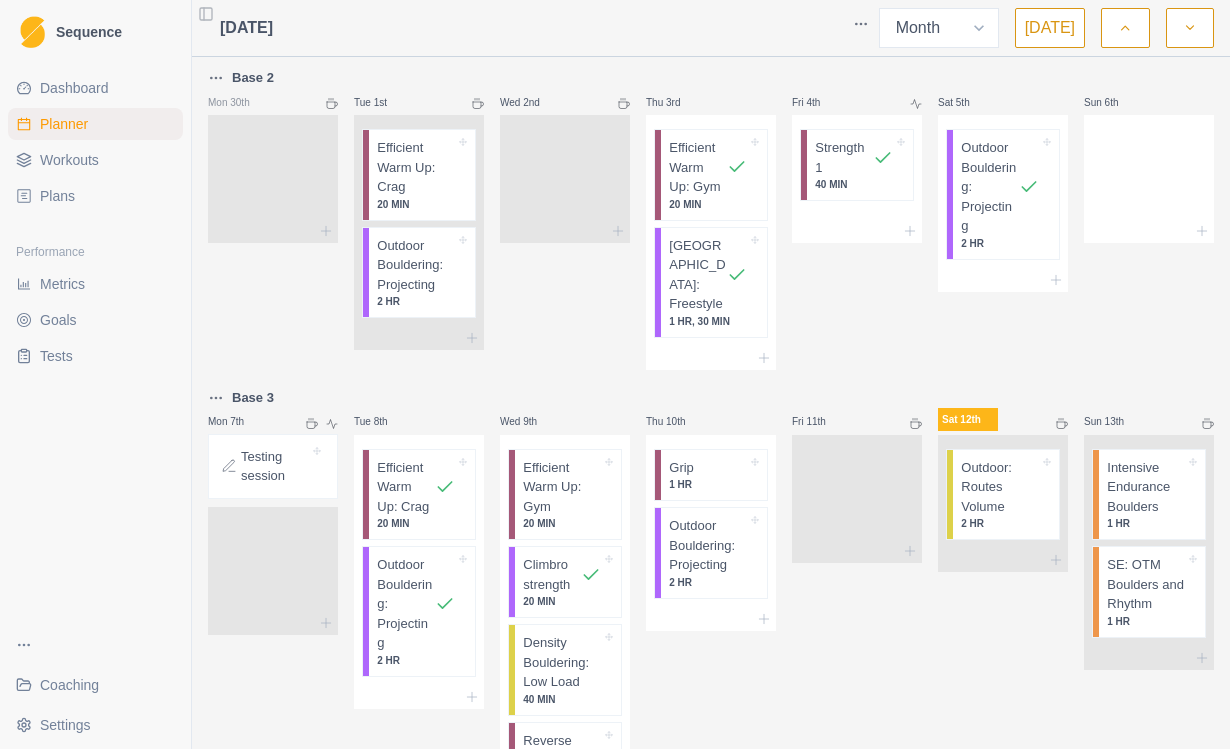 click on "Coaching" at bounding box center [69, 685] 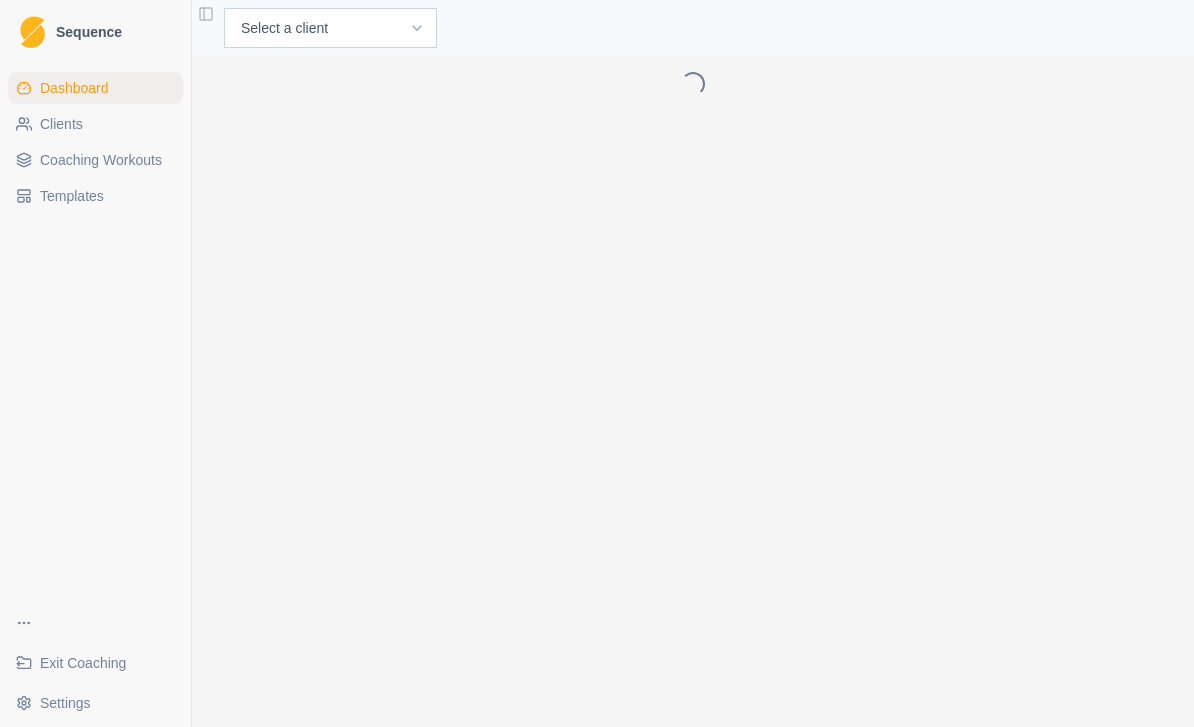 scroll, scrollTop: 0, scrollLeft: 0, axis: both 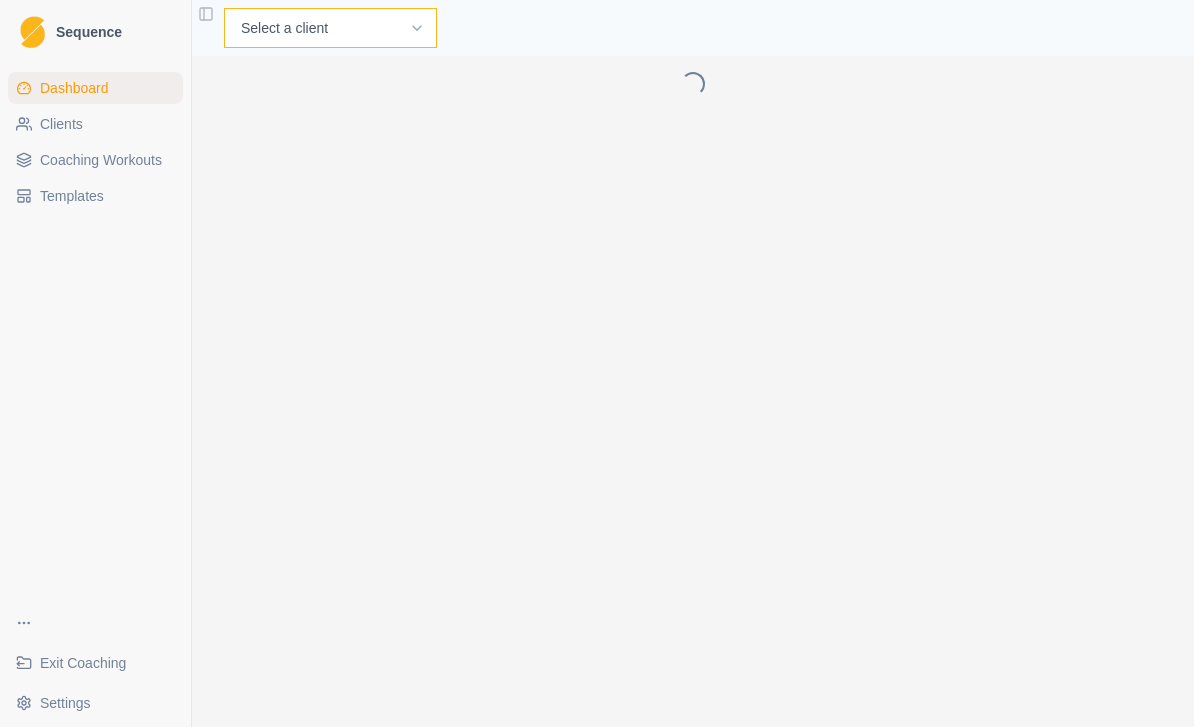 click on "Select a client A. McIntyre A. Emms A. York C.Lawler D.Mulcahy I. Kenny J. Curran J. McInerney J. Rankin L. Carabini M. Babilas M. Platania O. Lenehan W. Kelly" at bounding box center (330, 28) 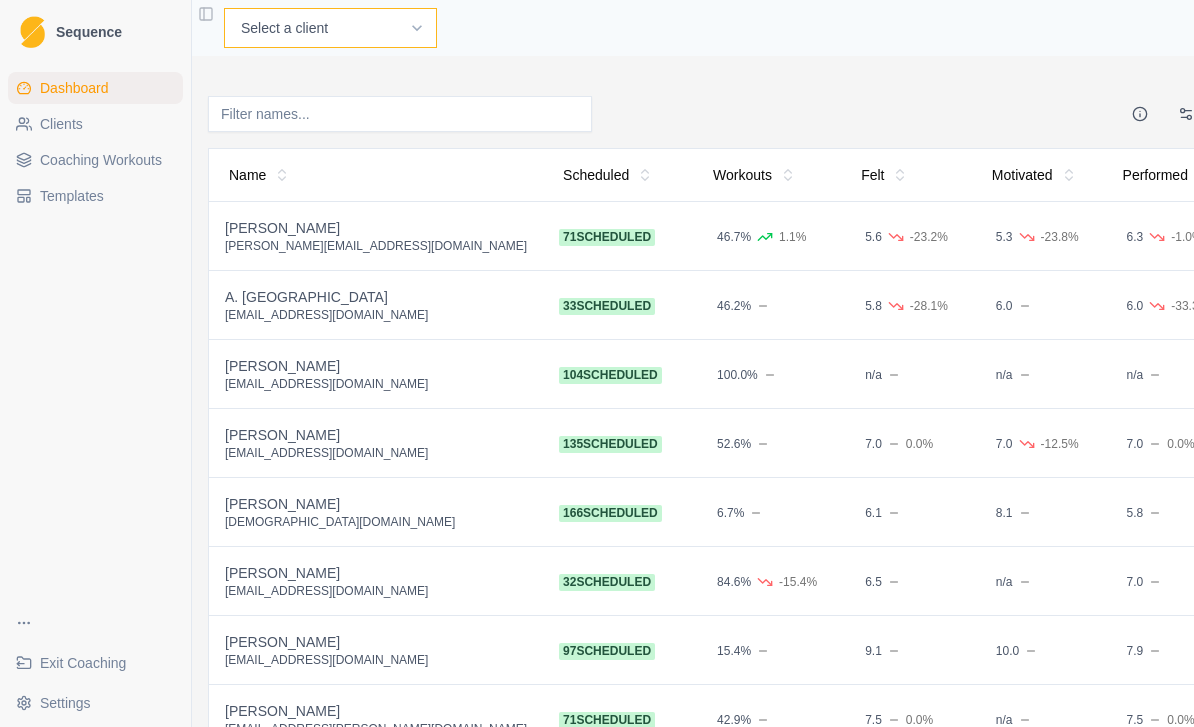 select on "11191b8d-7b47-4dd4-9d2d-7d9f9d030d39" 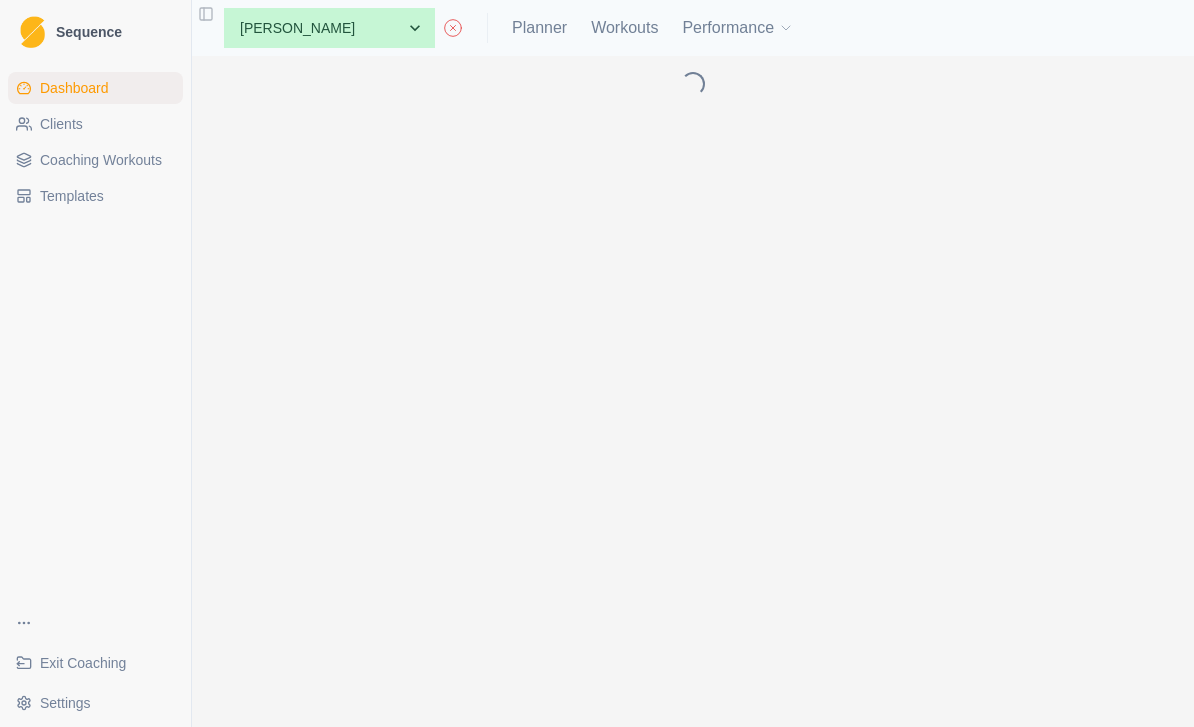 scroll, scrollTop: 0, scrollLeft: 0, axis: both 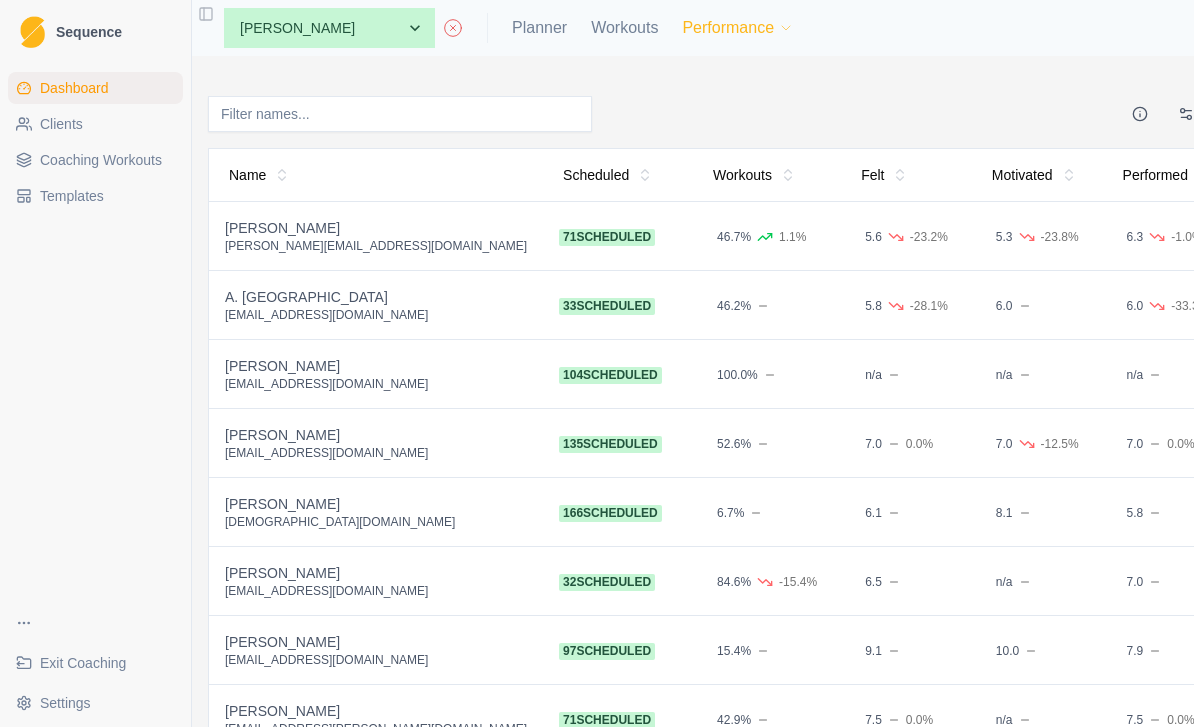 click on "Performance" at bounding box center [738, 28] 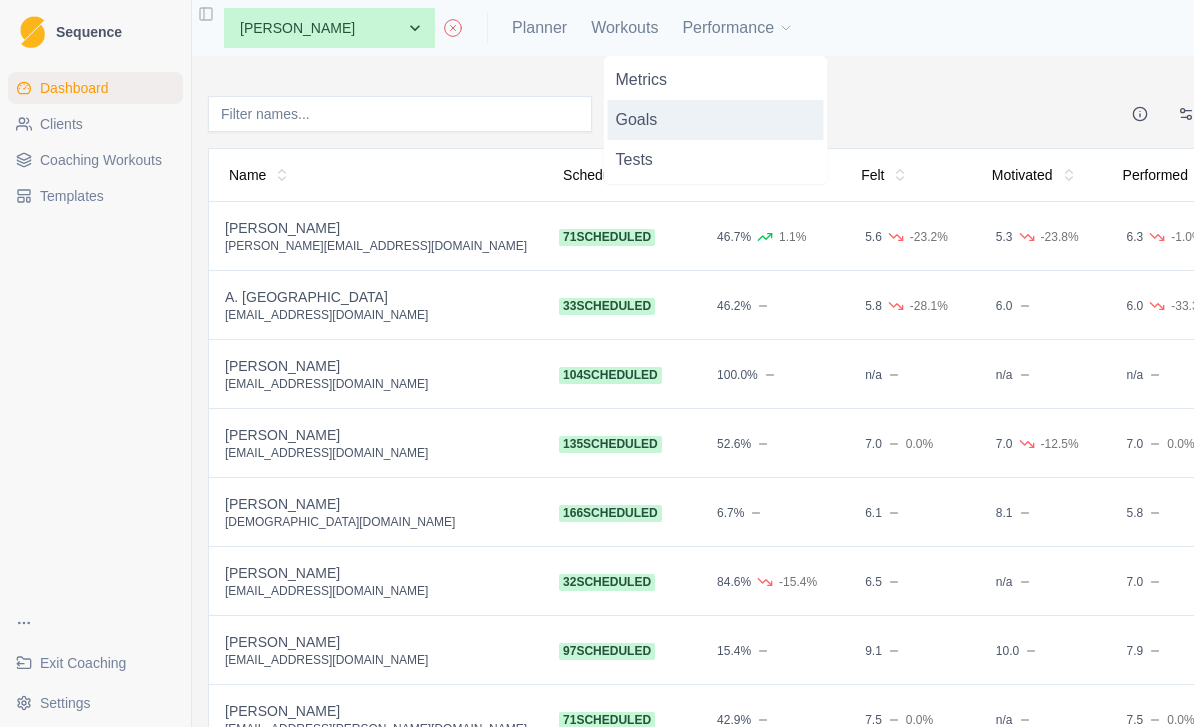 click on "Goals" at bounding box center (716, 120) 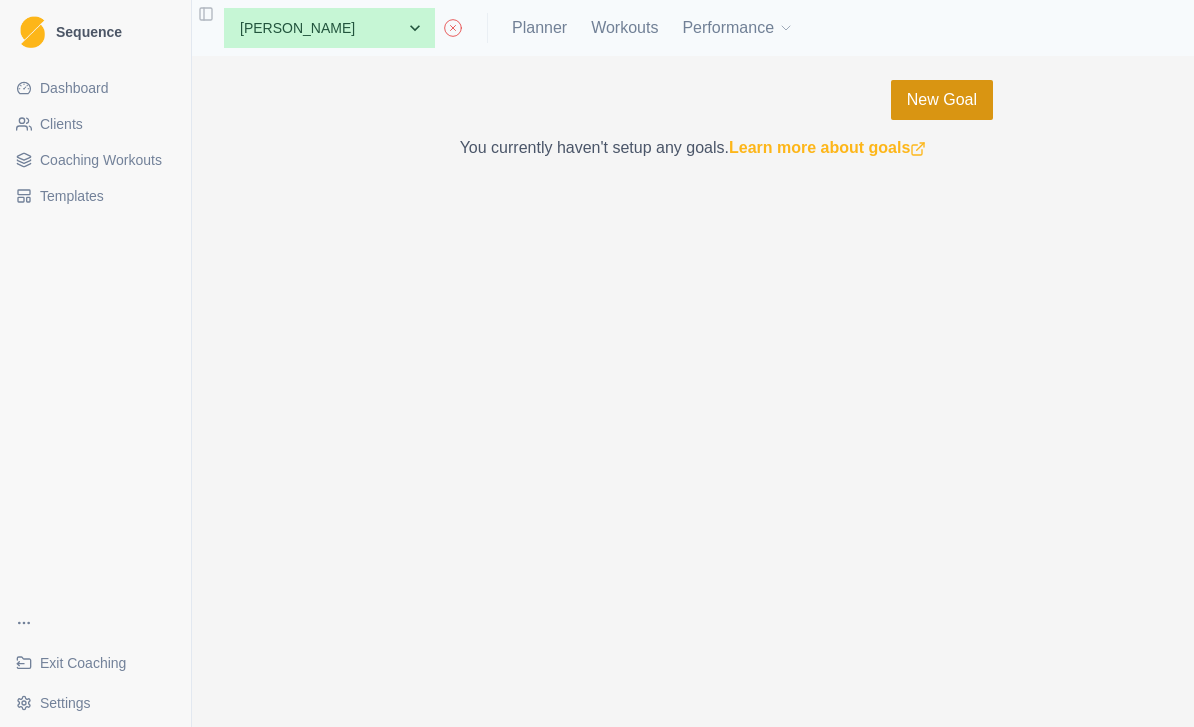click on "New Goal" at bounding box center [942, 100] 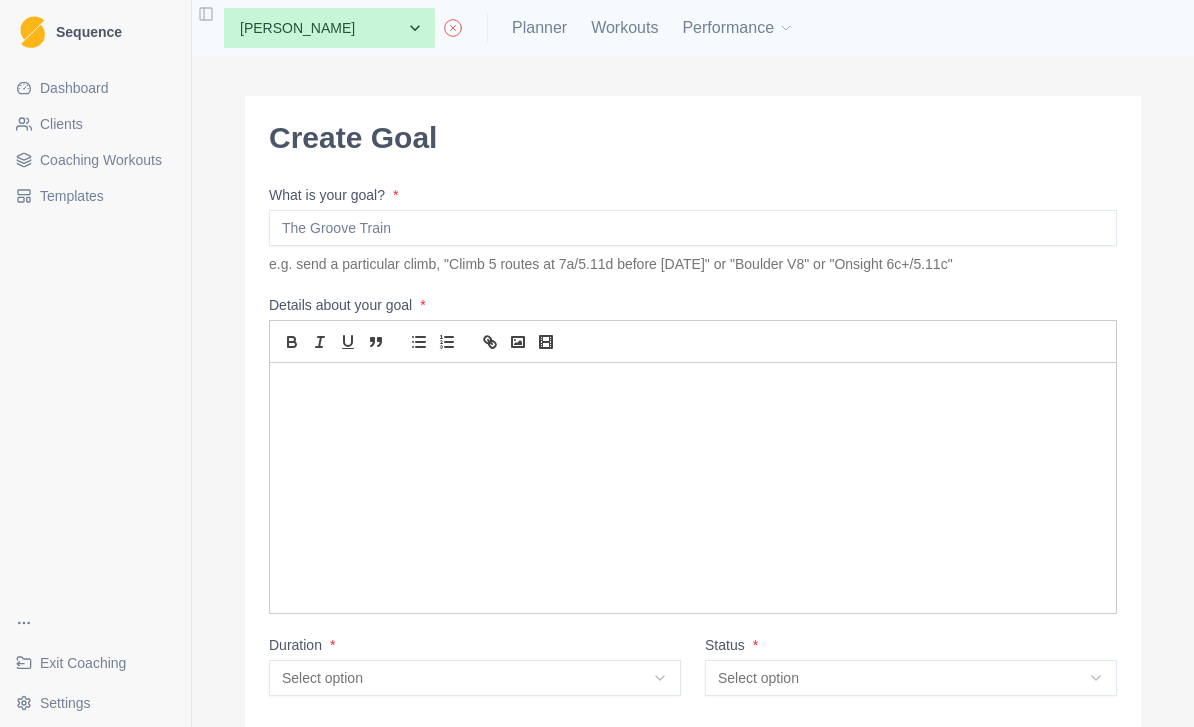 click on "What is your goal?  *" at bounding box center [693, 228] 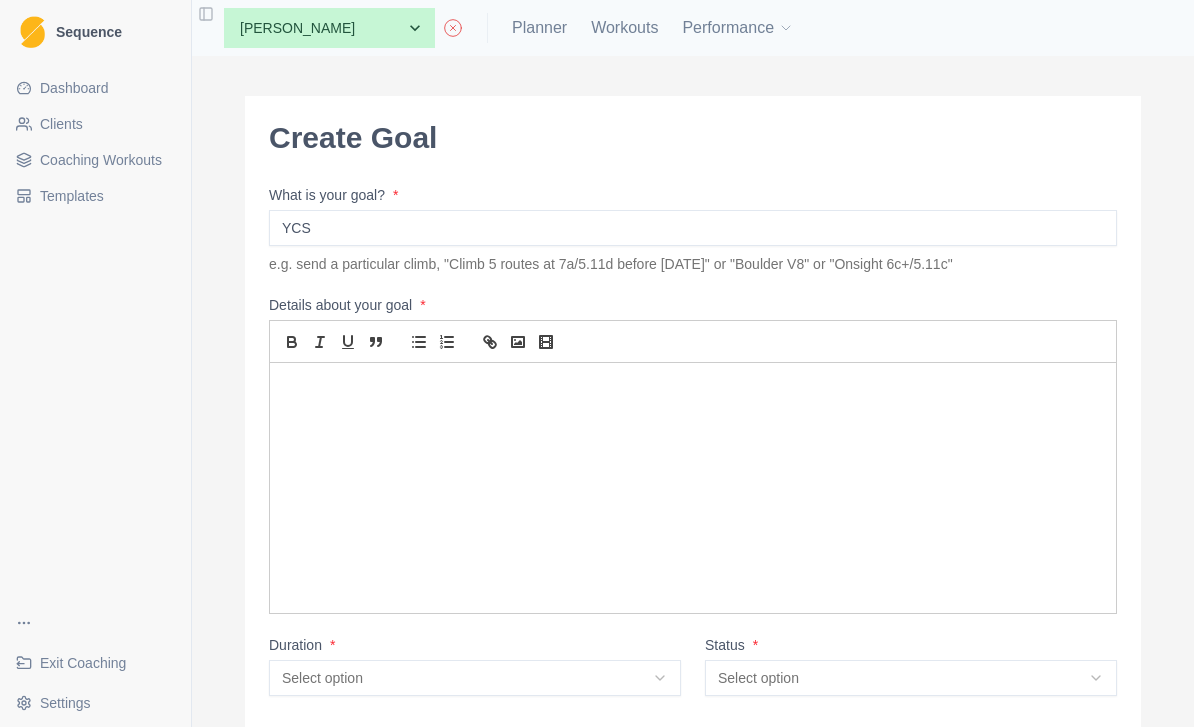 type on "YCS" 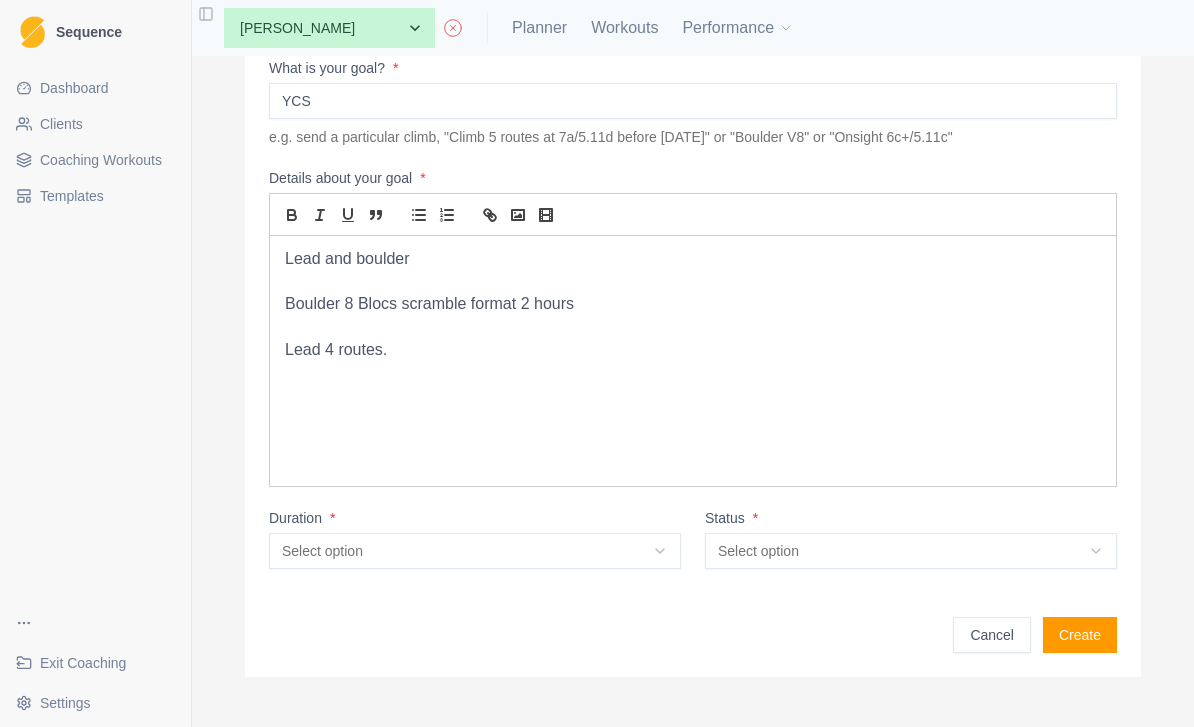 scroll, scrollTop: 126, scrollLeft: 0, axis: vertical 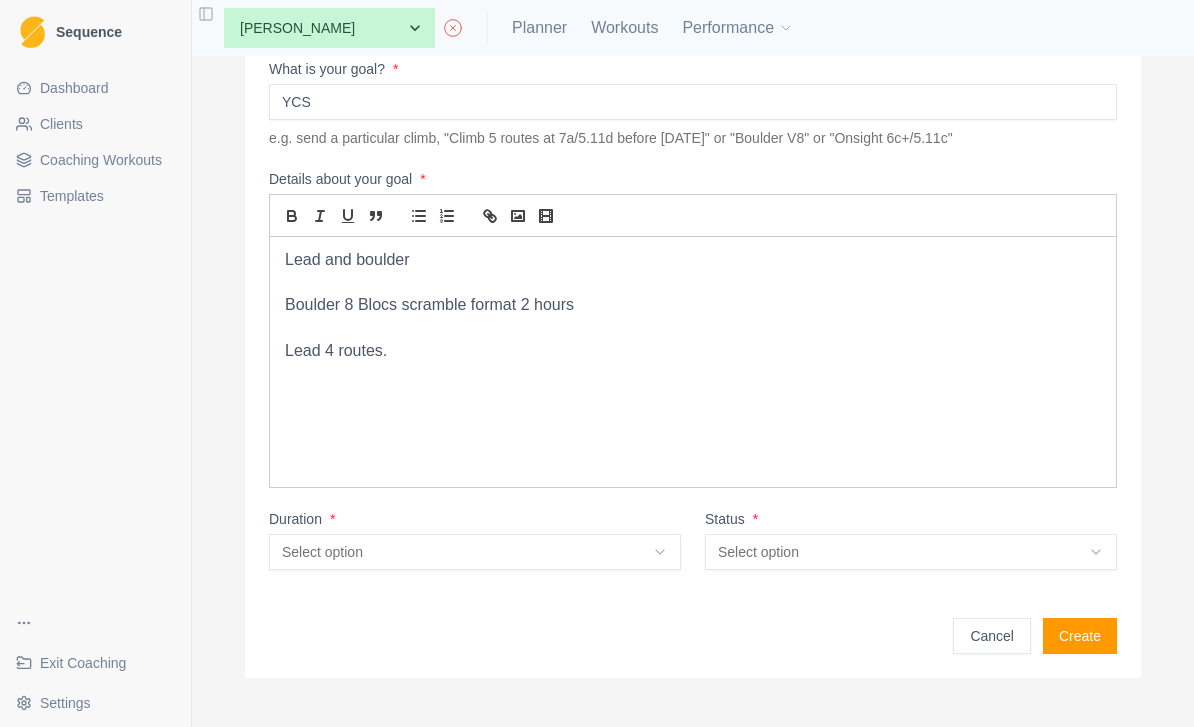 click on "Select option" at bounding box center (475, 552) 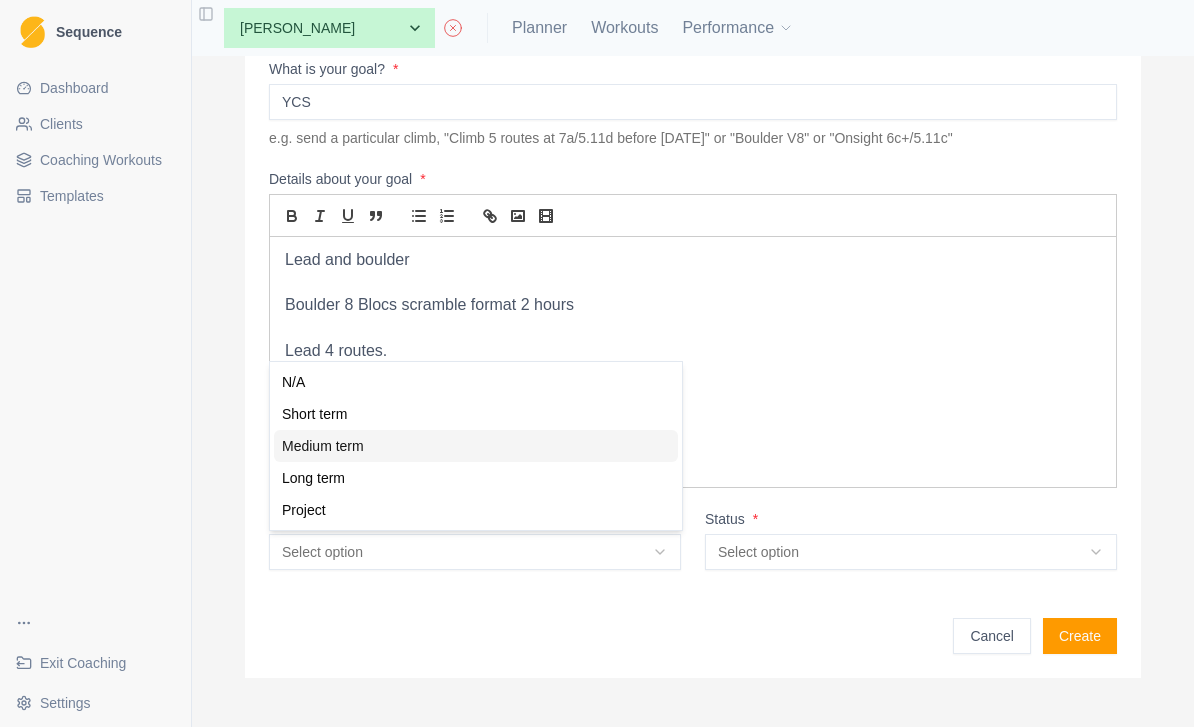 click on "Medium term" at bounding box center (476, 446) 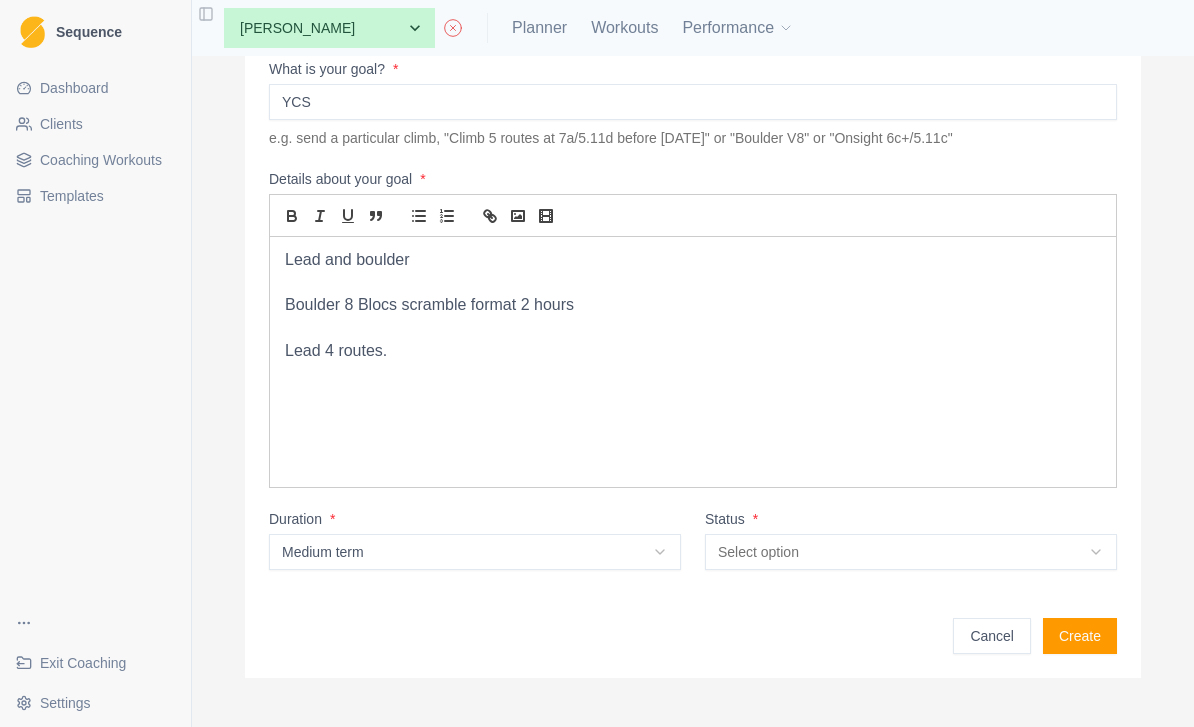 click on "Select option" at bounding box center (911, 552) 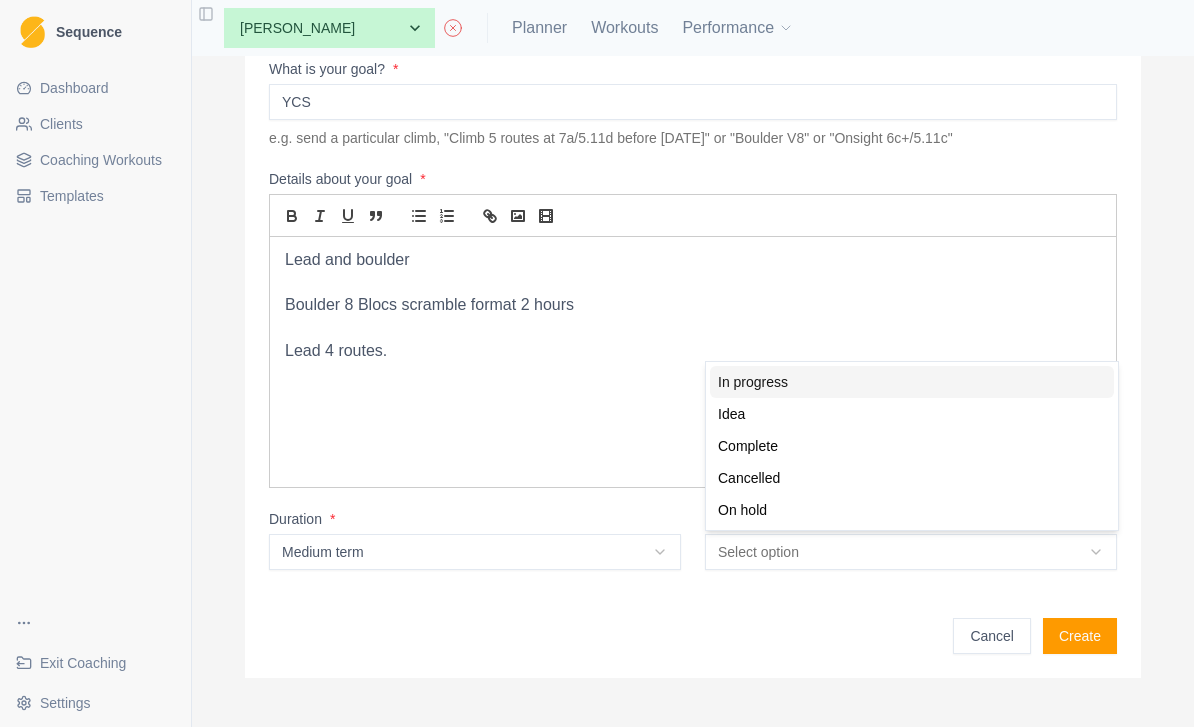 click on "In progress" at bounding box center (912, 382) 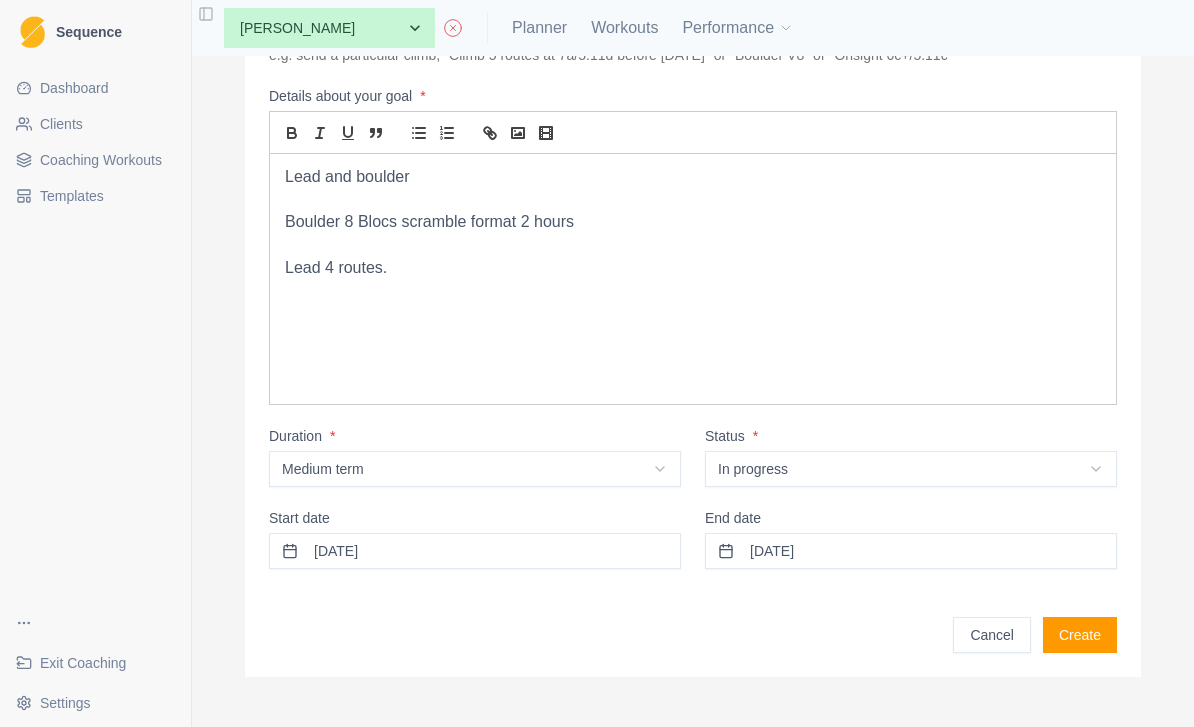 scroll, scrollTop: 208, scrollLeft: 0, axis: vertical 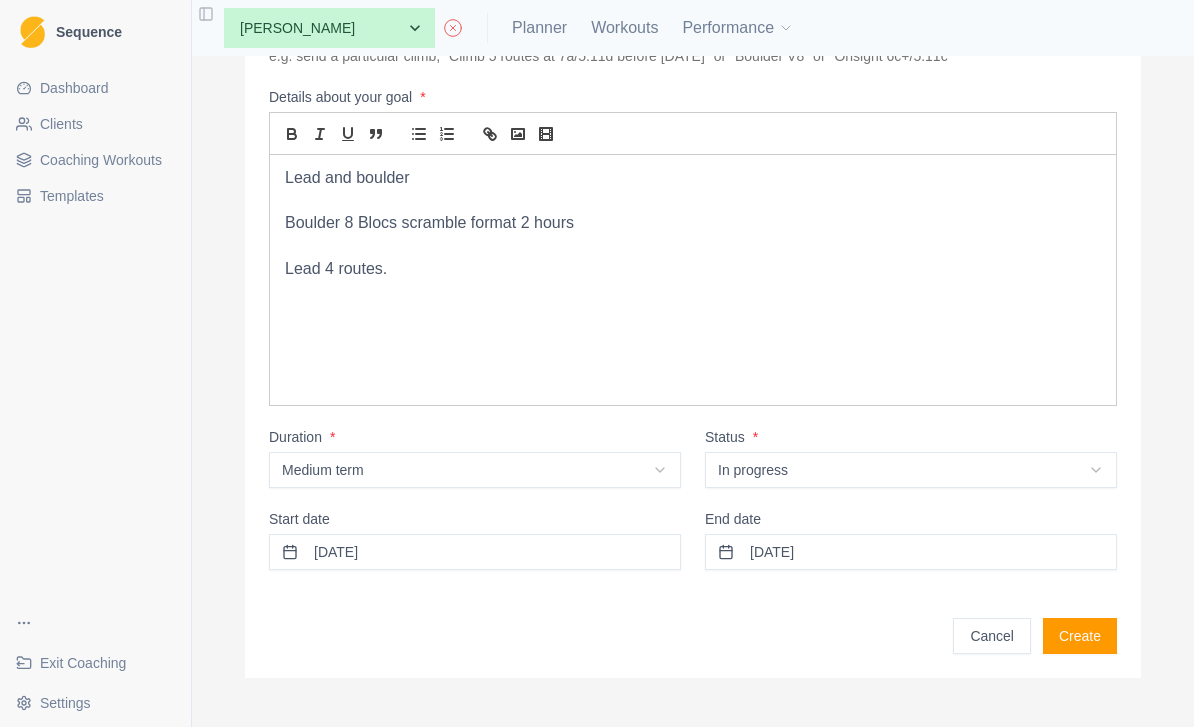 click on "12/08/2025" at bounding box center [911, 552] 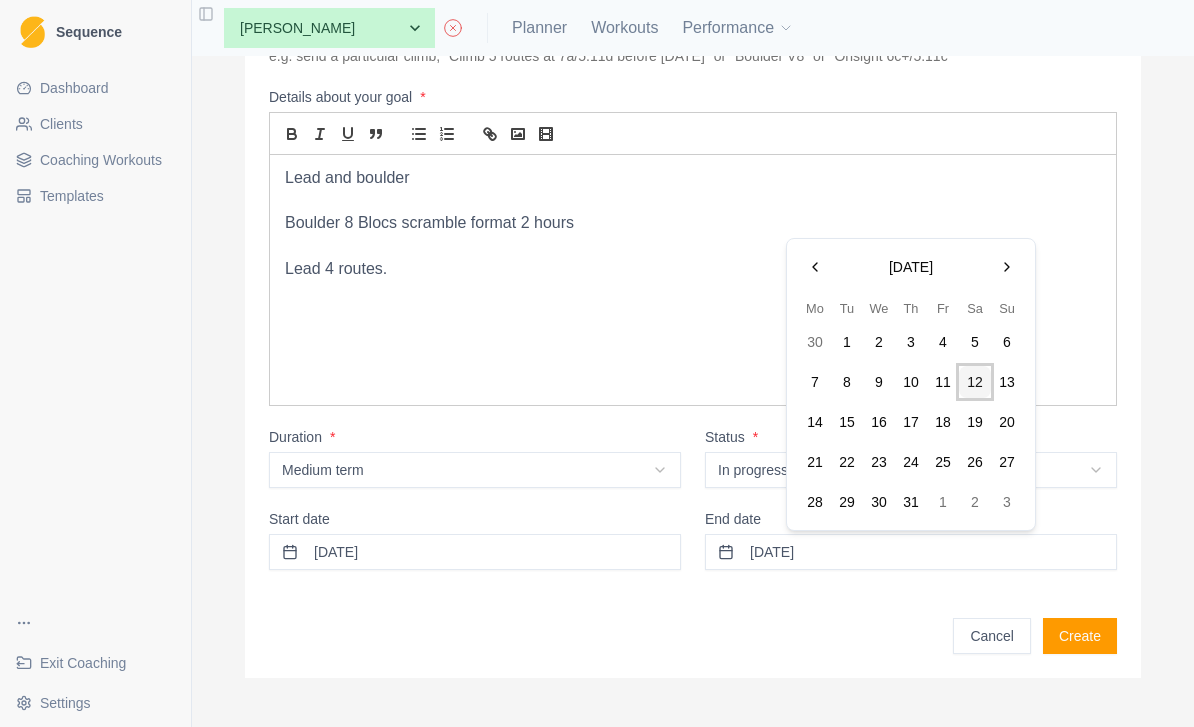 click at bounding box center [1007, 267] 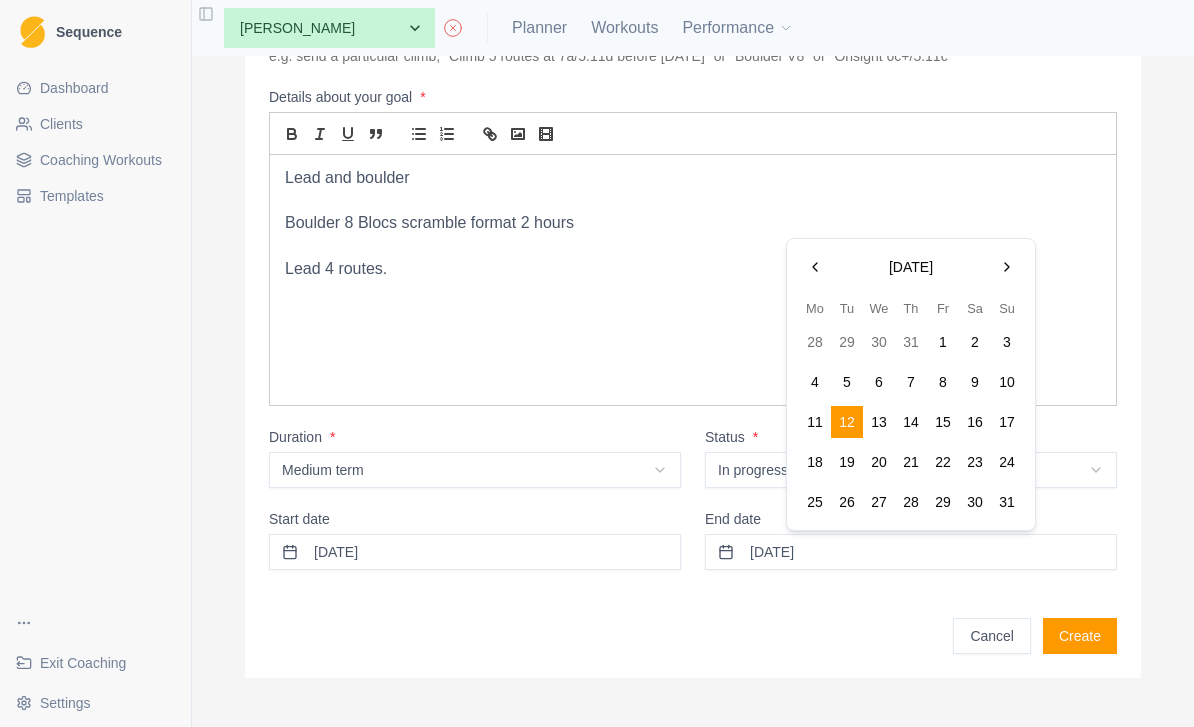click at bounding box center [1007, 267] 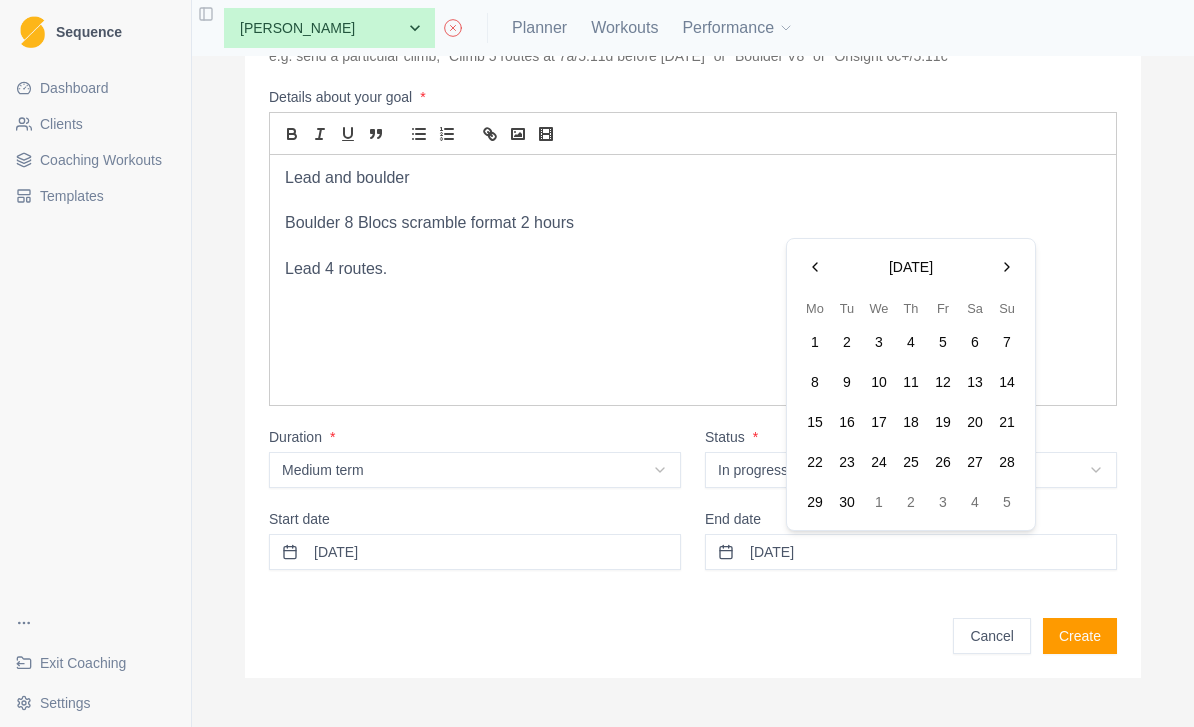 click at bounding box center [1007, 267] 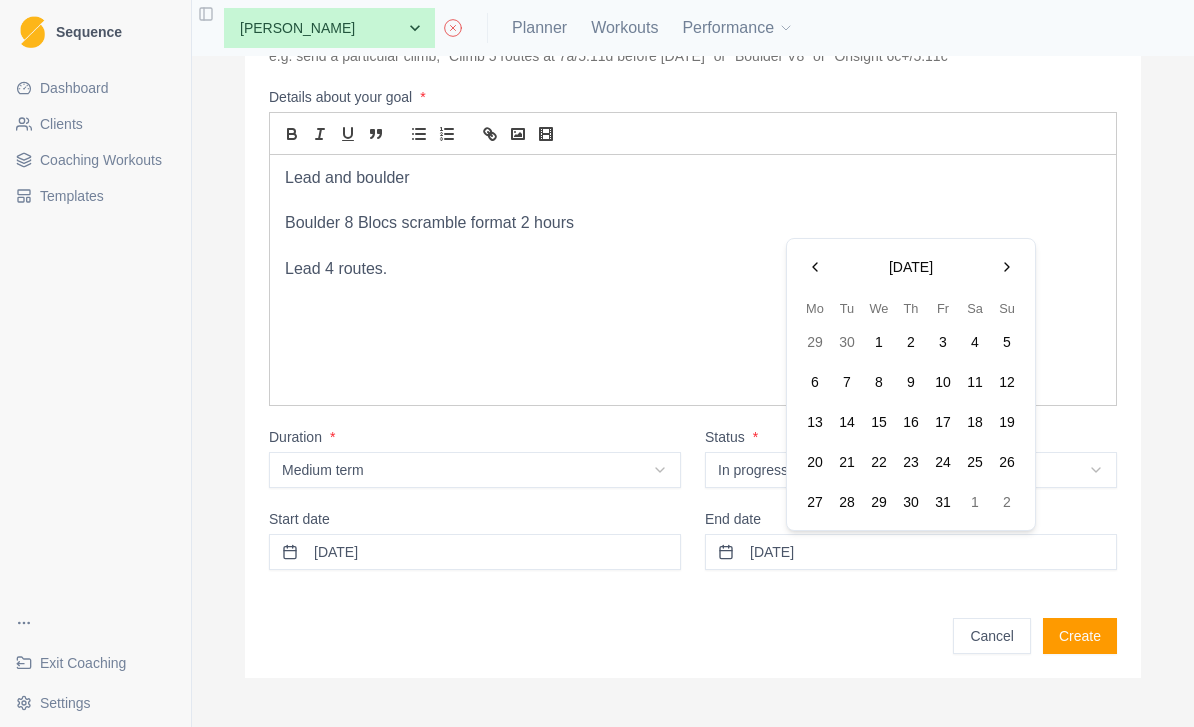 click at bounding box center [1007, 267] 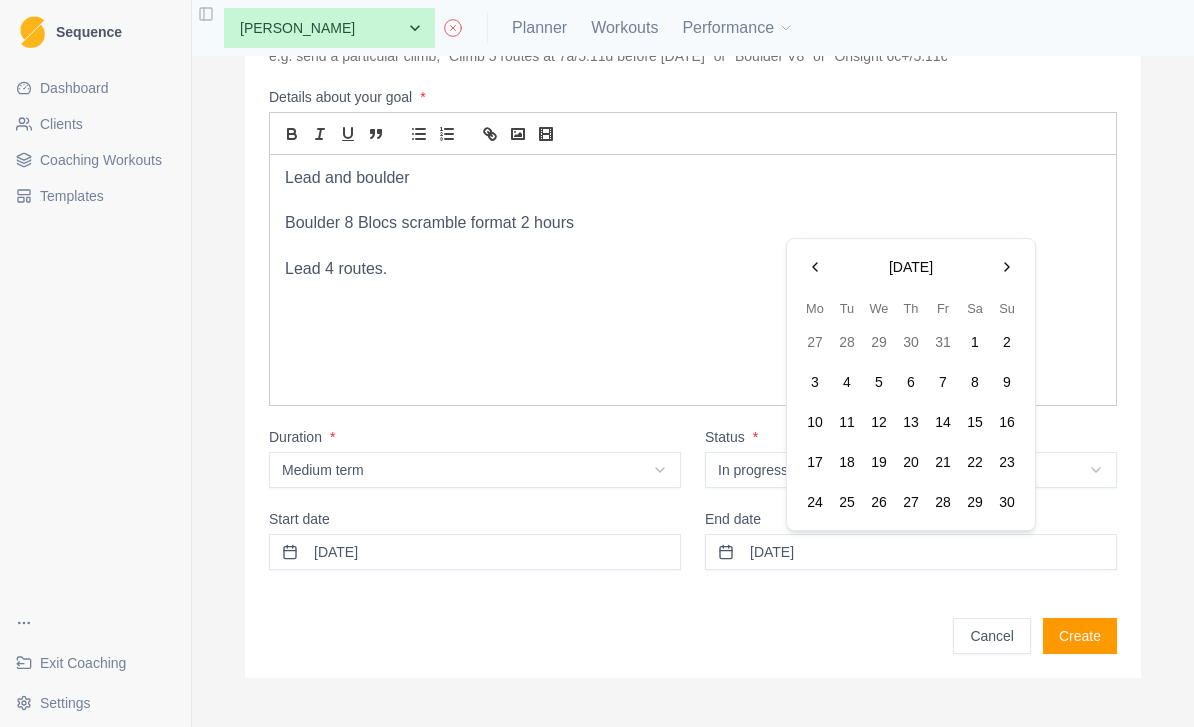 click at bounding box center [1007, 267] 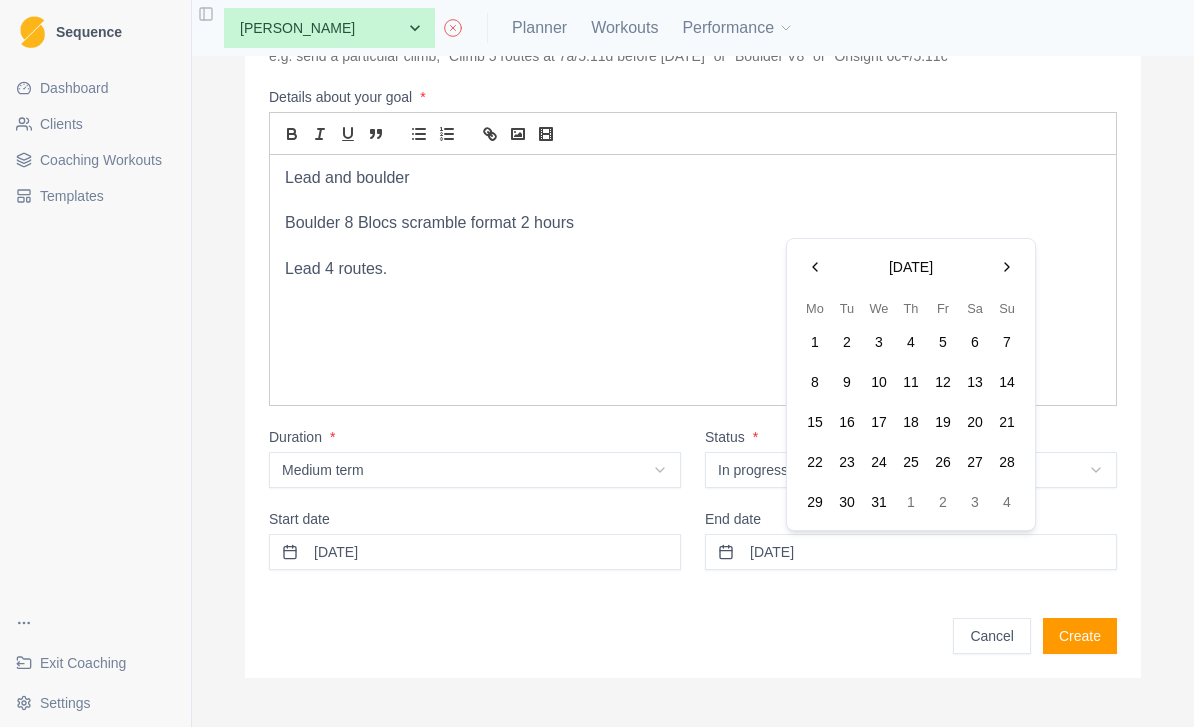 click on "14" at bounding box center (1007, 382) 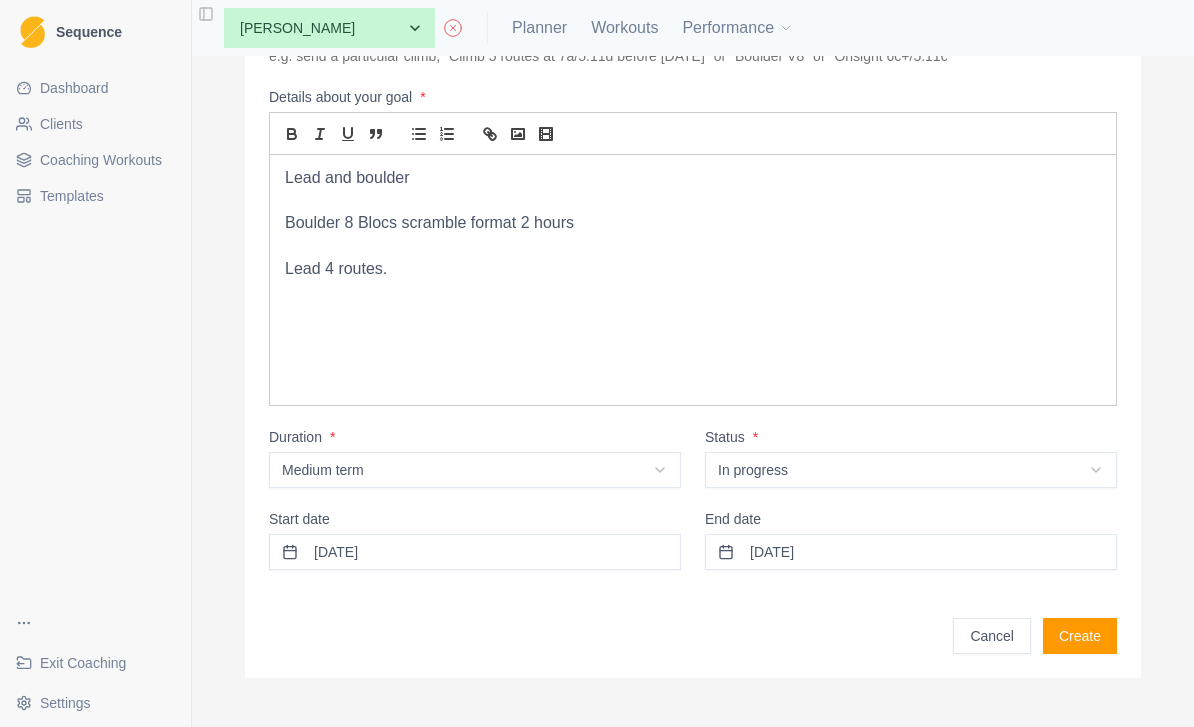 click on "Create" at bounding box center (1080, 636) 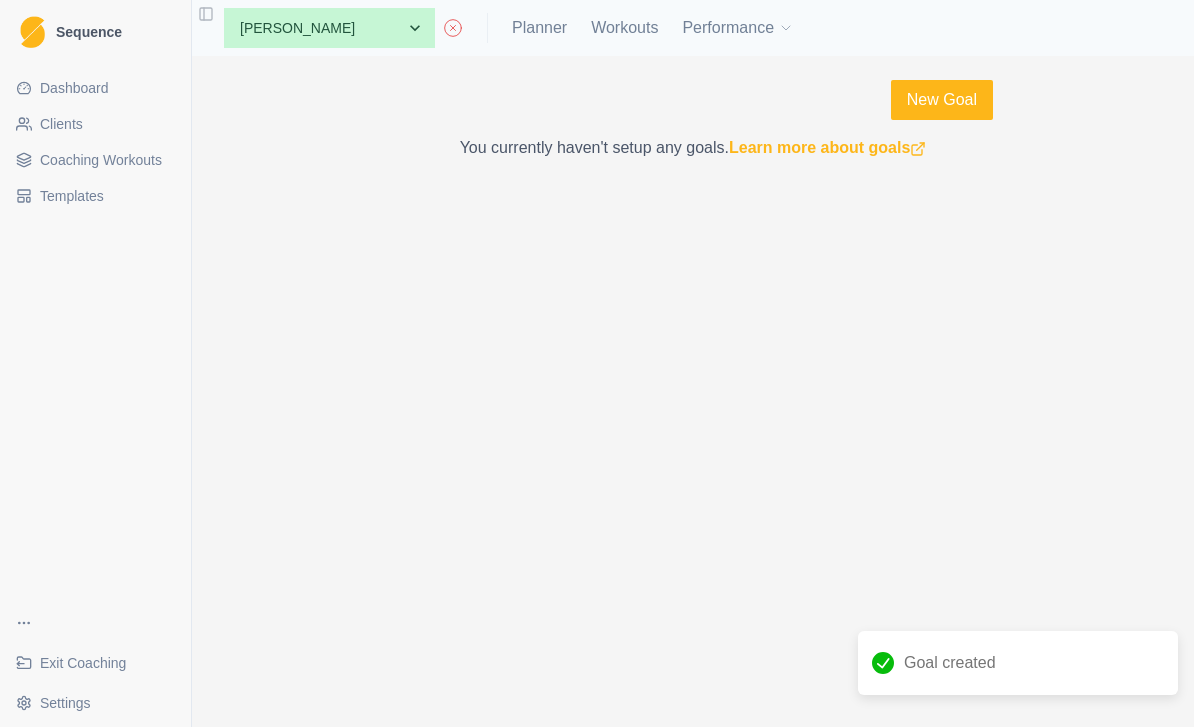 scroll, scrollTop: 0, scrollLeft: 0, axis: both 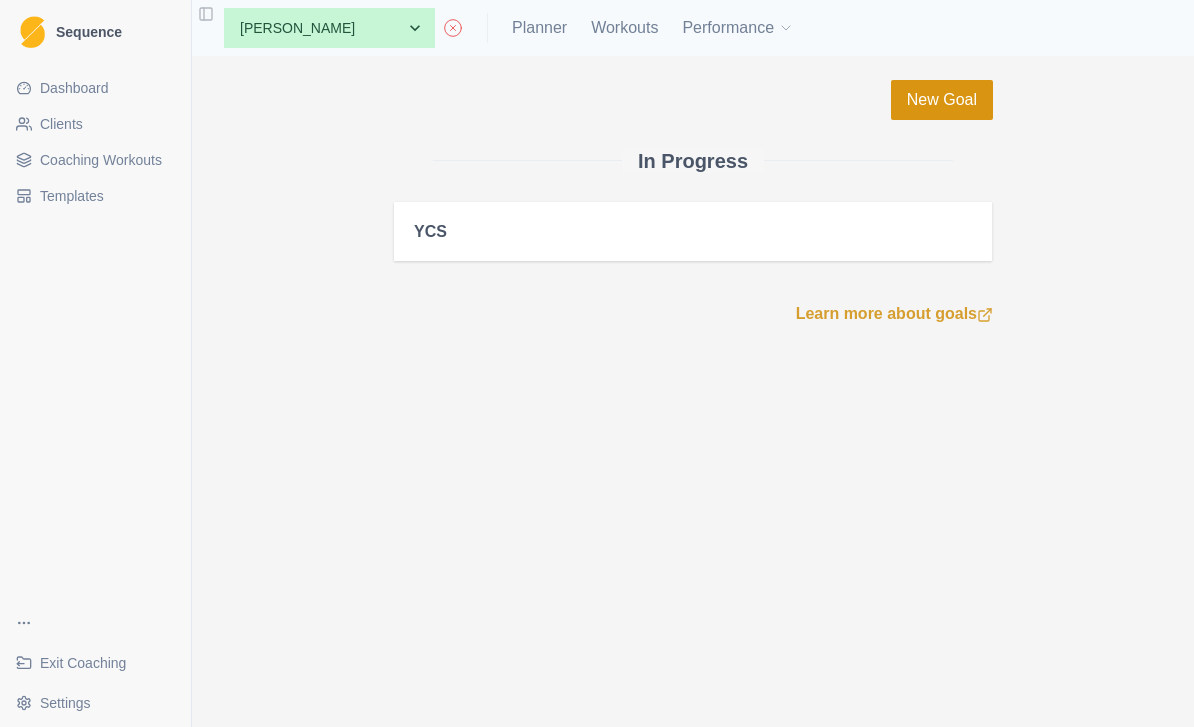 click on "New Goal" at bounding box center (942, 100) 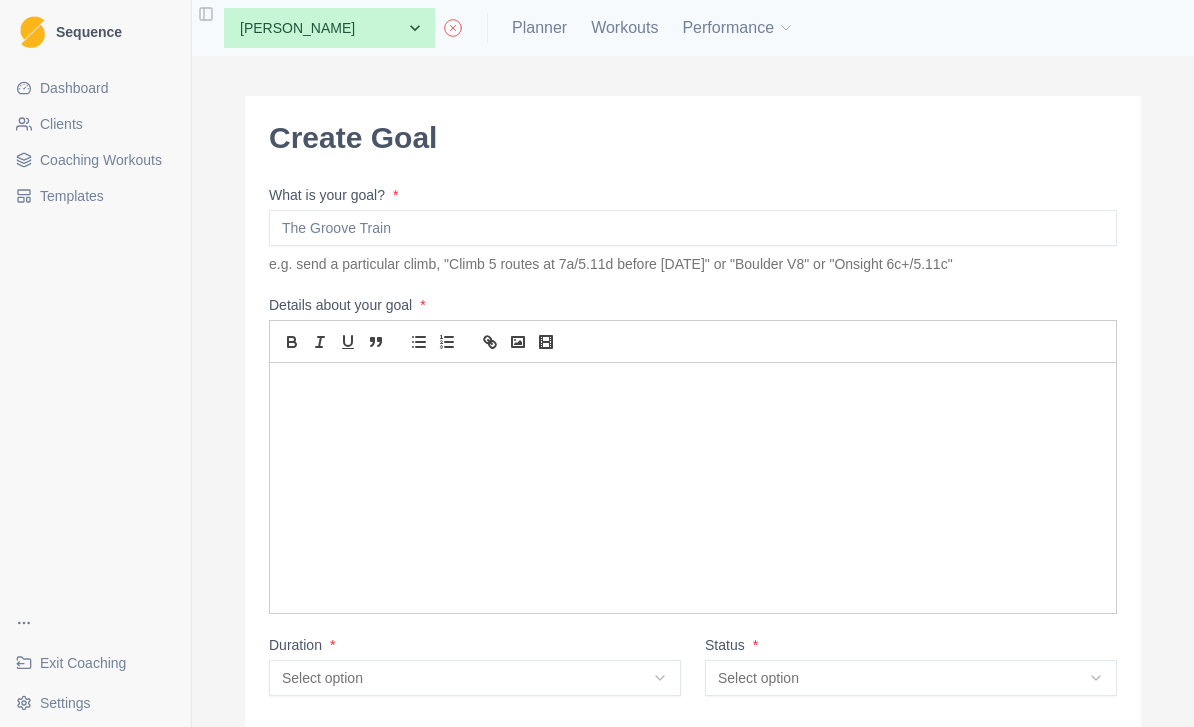 click on "What is your goal?  *" at bounding box center [693, 228] 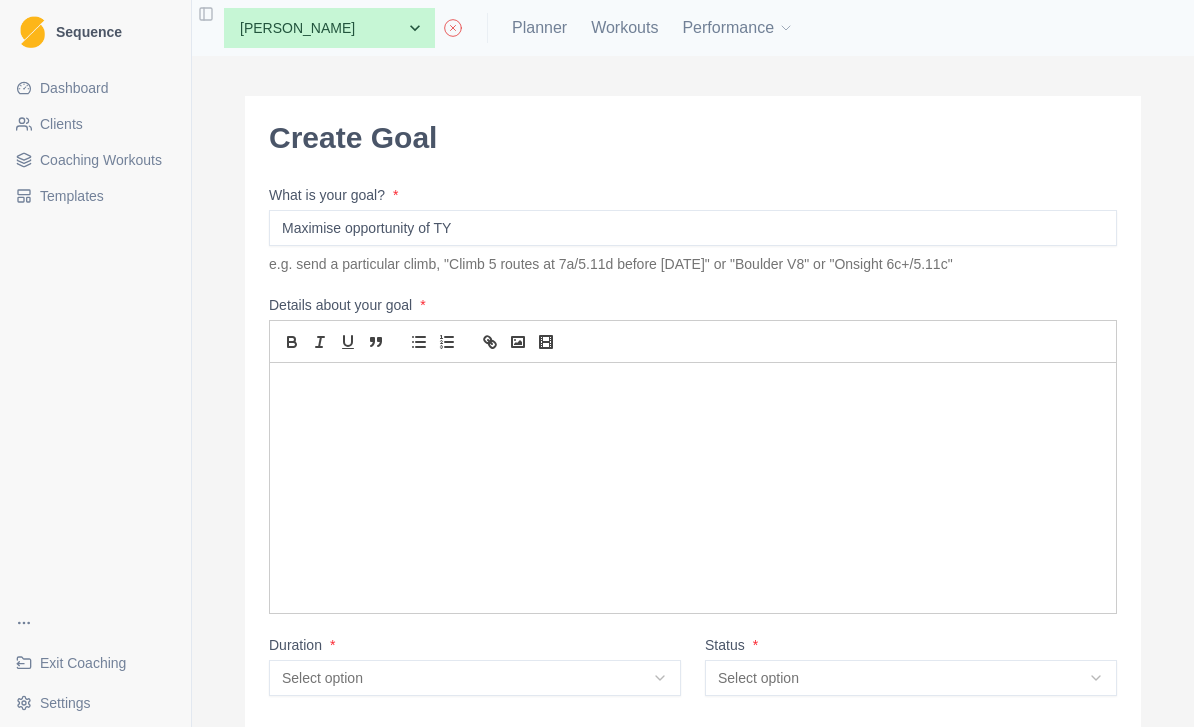 type on "Maximise opportunity of TY" 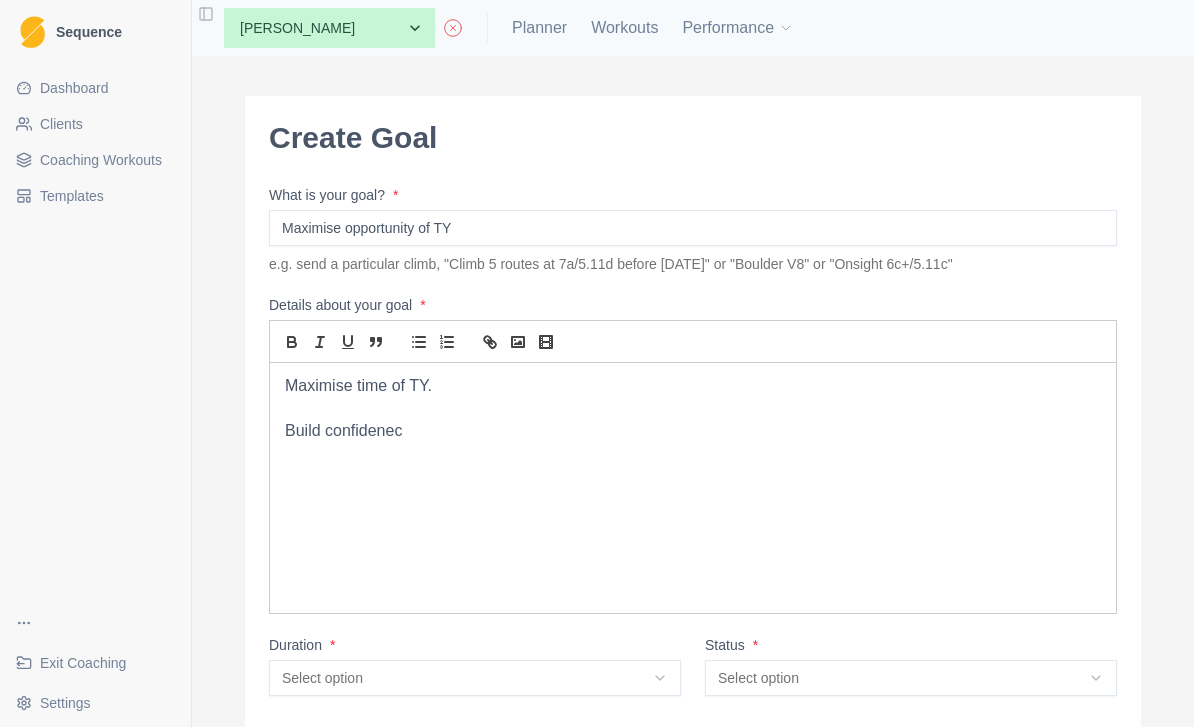 click at bounding box center [693, 408] 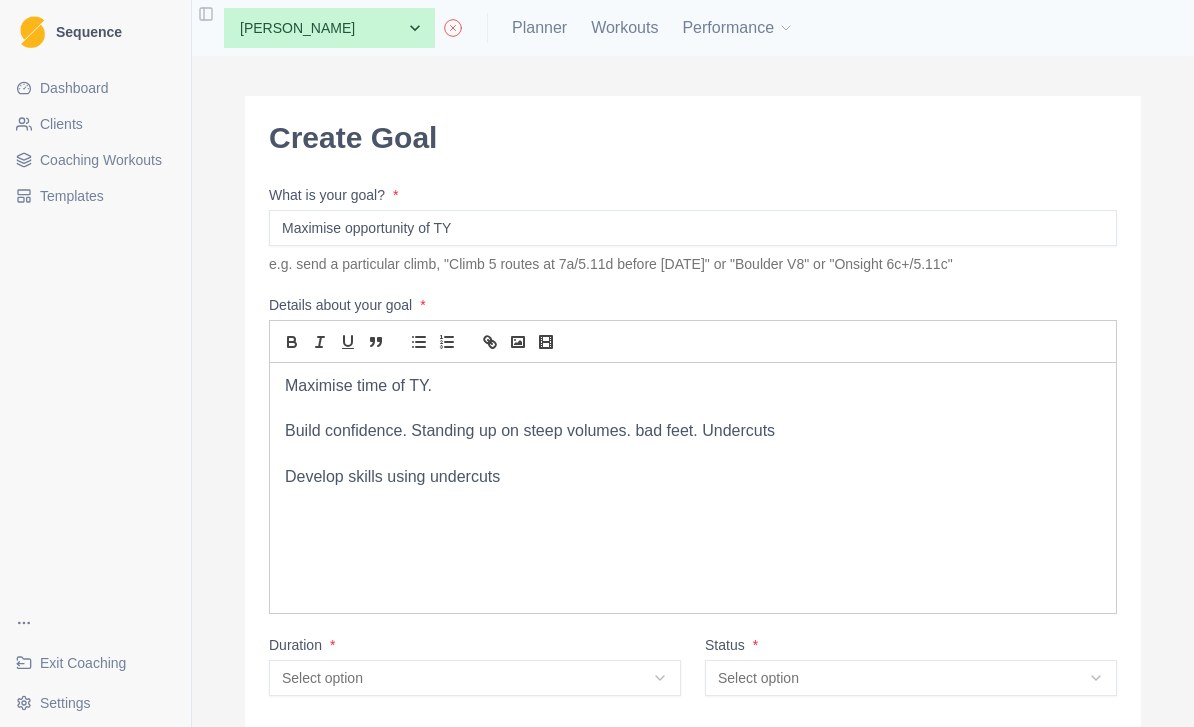 click on "Build confidence. Standing up on steep volumes. bad feet. Undercuts" at bounding box center (693, 431) 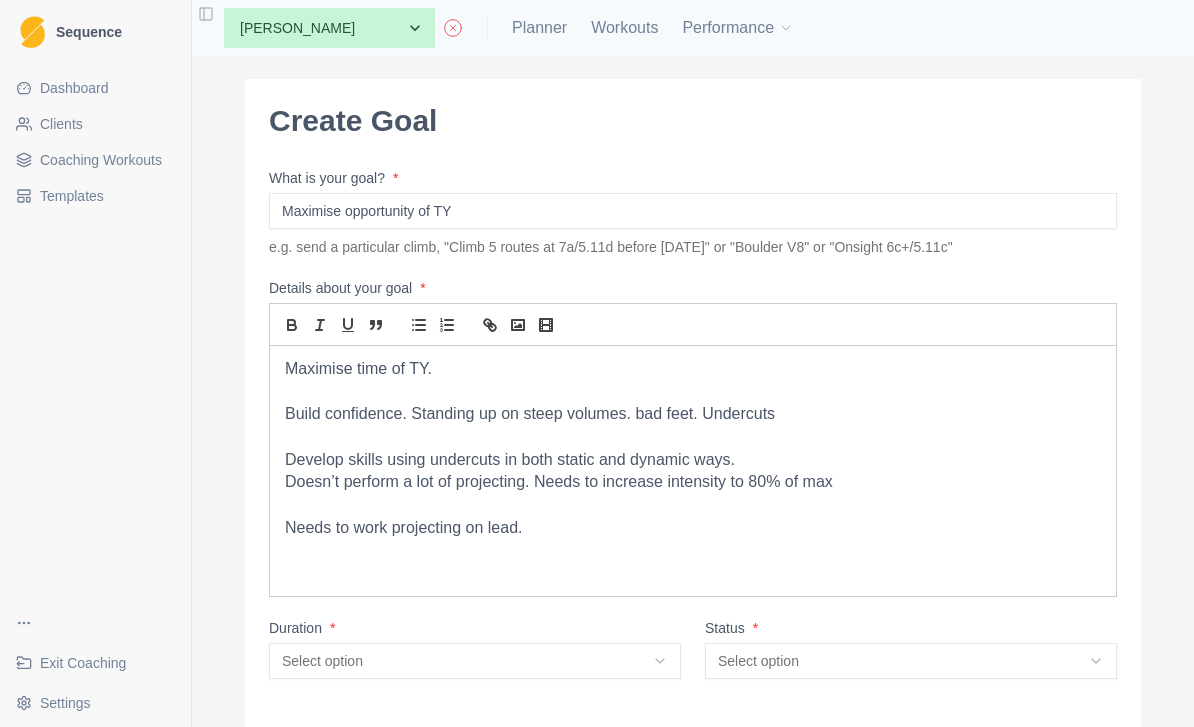 scroll, scrollTop: 47, scrollLeft: 0, axis: vertical 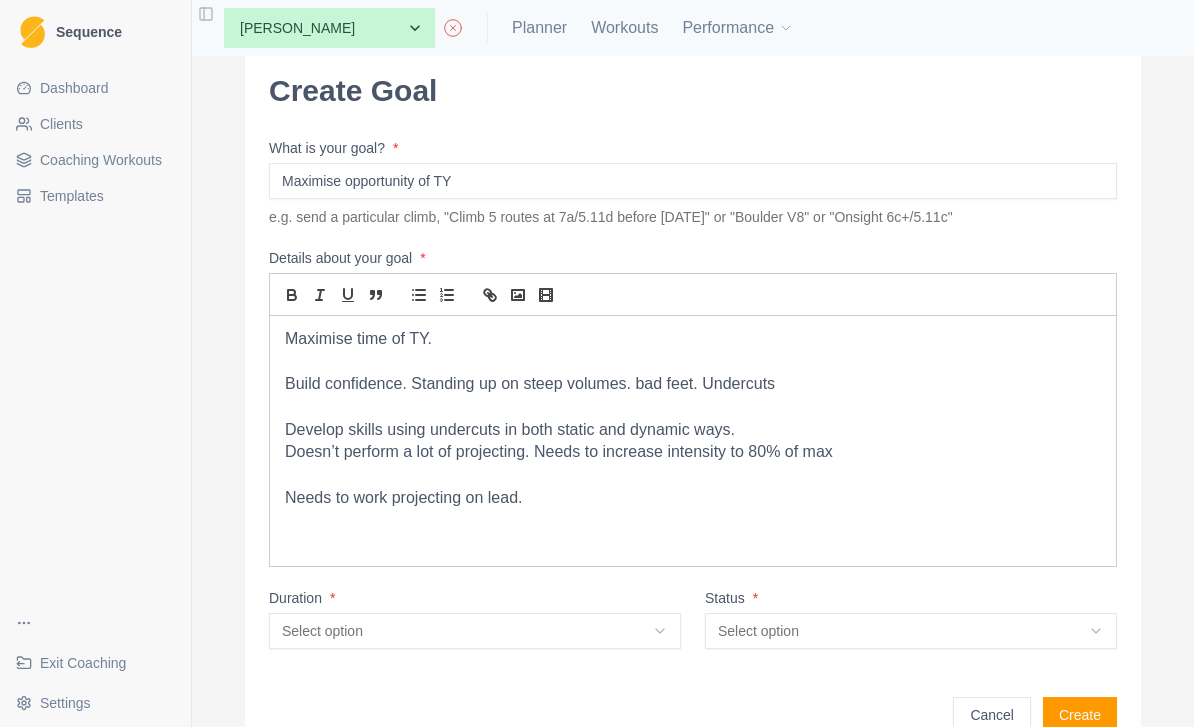 click on "Select option" at bounding box center (475, 631) 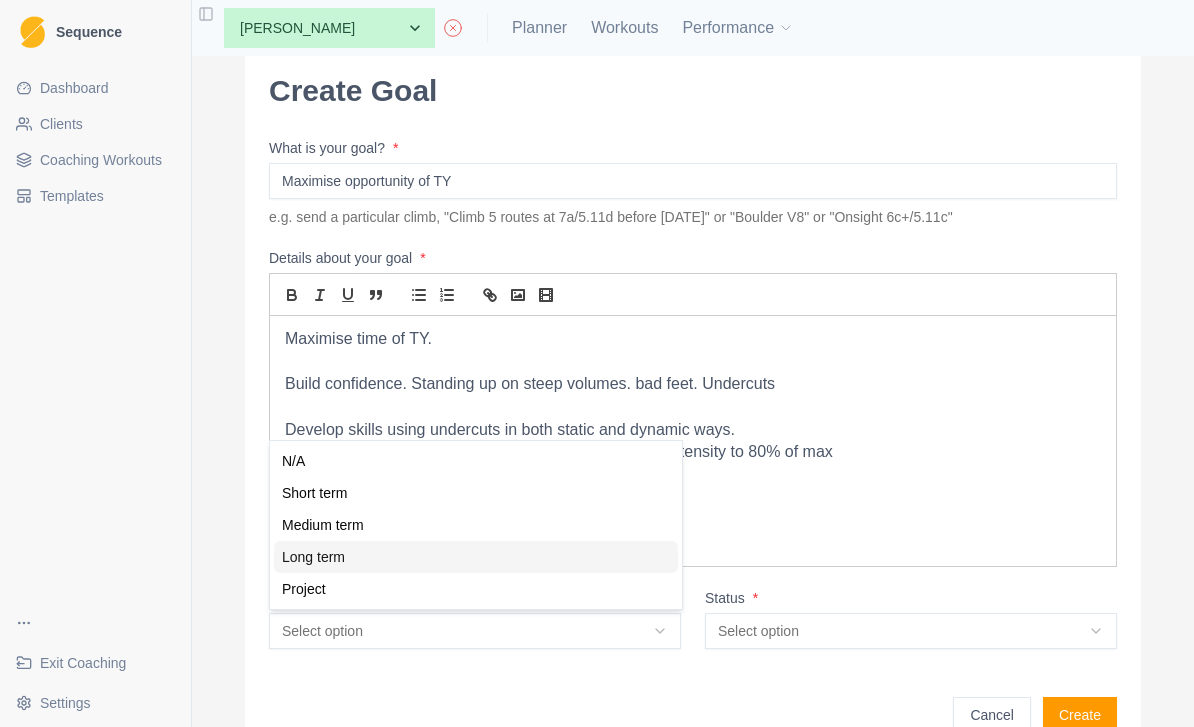 click on "Long term" at bounding box center [476, 557] 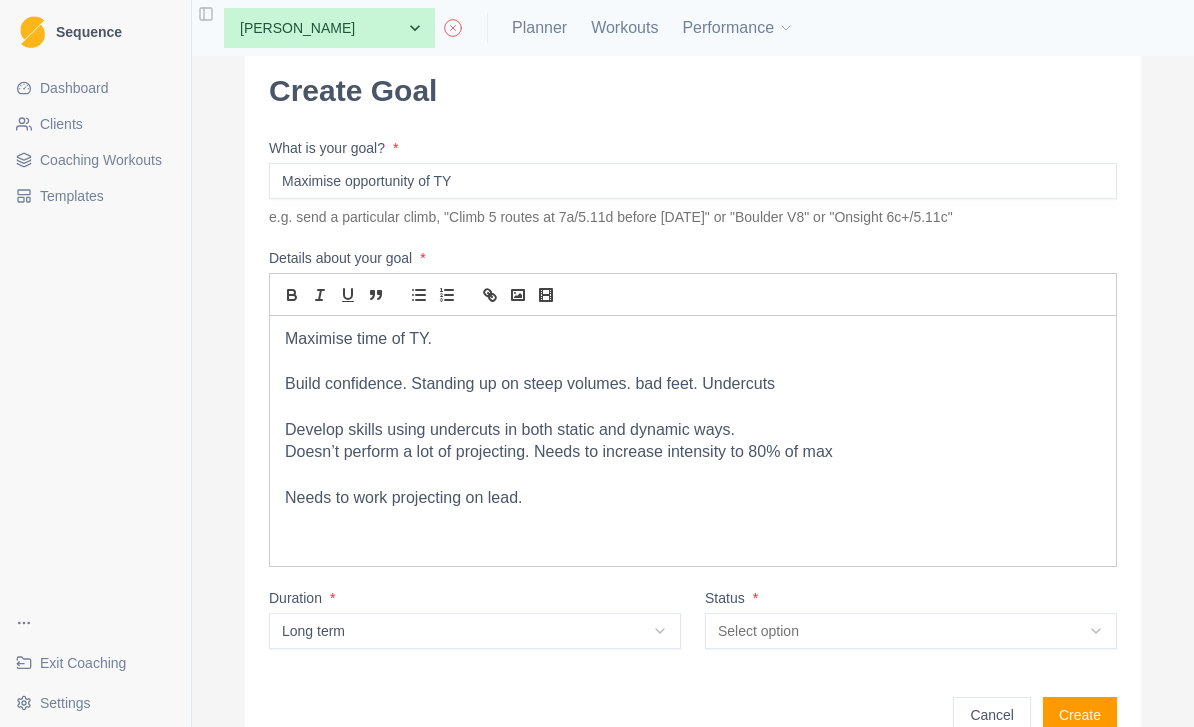 scroll, scrollTop: 73, scrollLeft: 0, axis: vertical 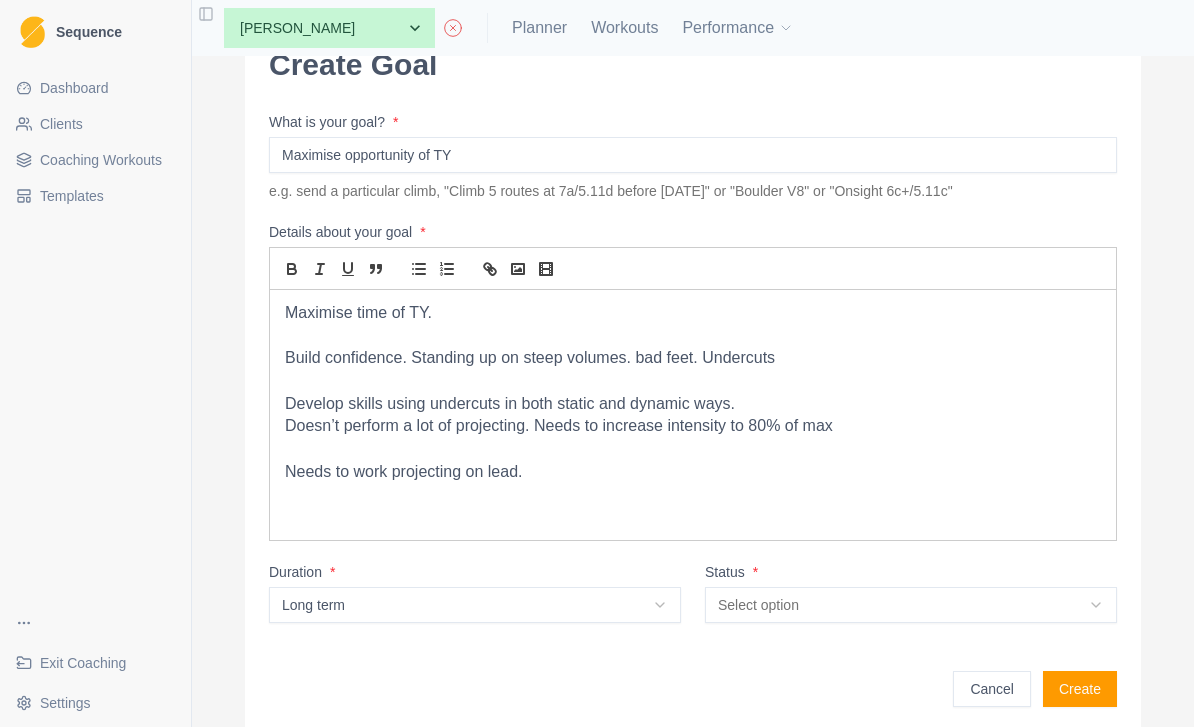 click on "Select option" at bounding box center [911, 605] 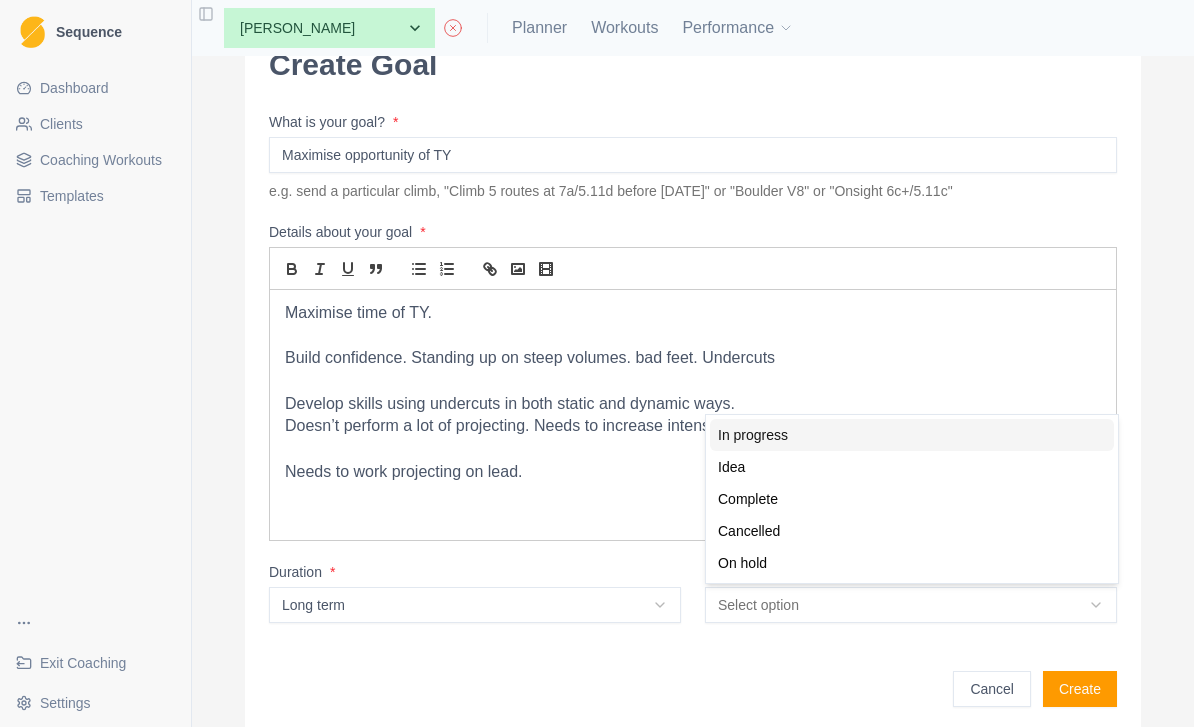 click on "In progress" at bounding box center [912, 435] 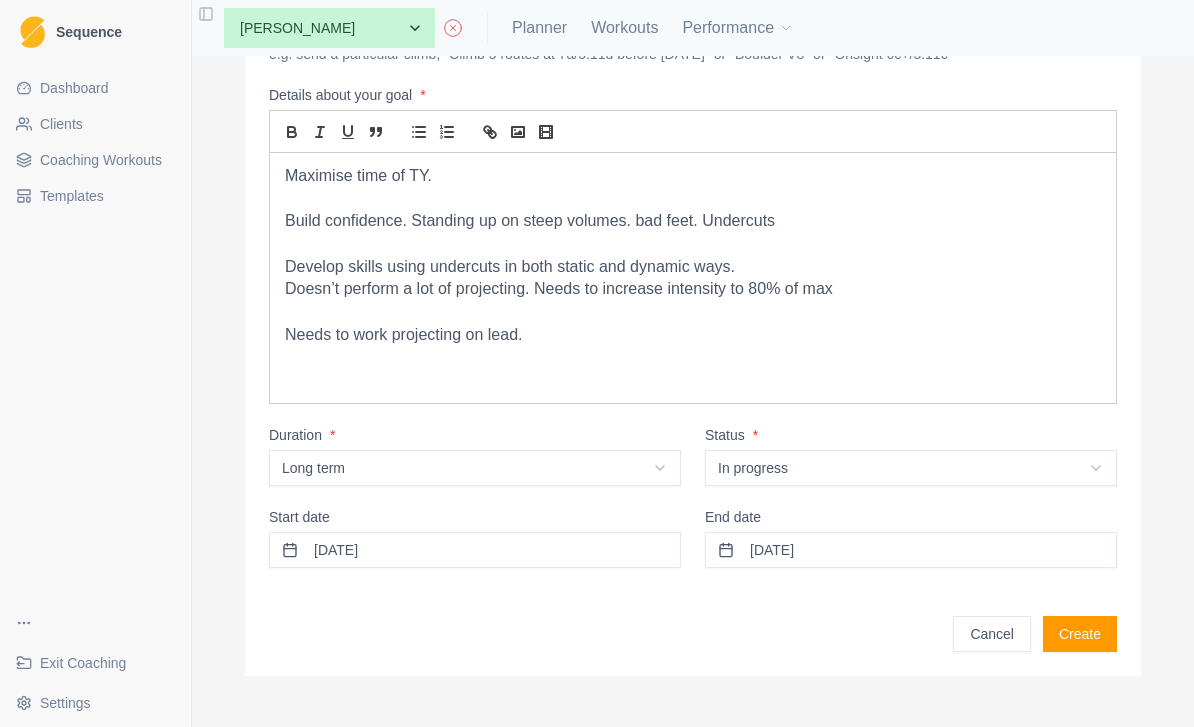 scroll, scrollTop: 208, scrollLeft: 0, axis: vertical 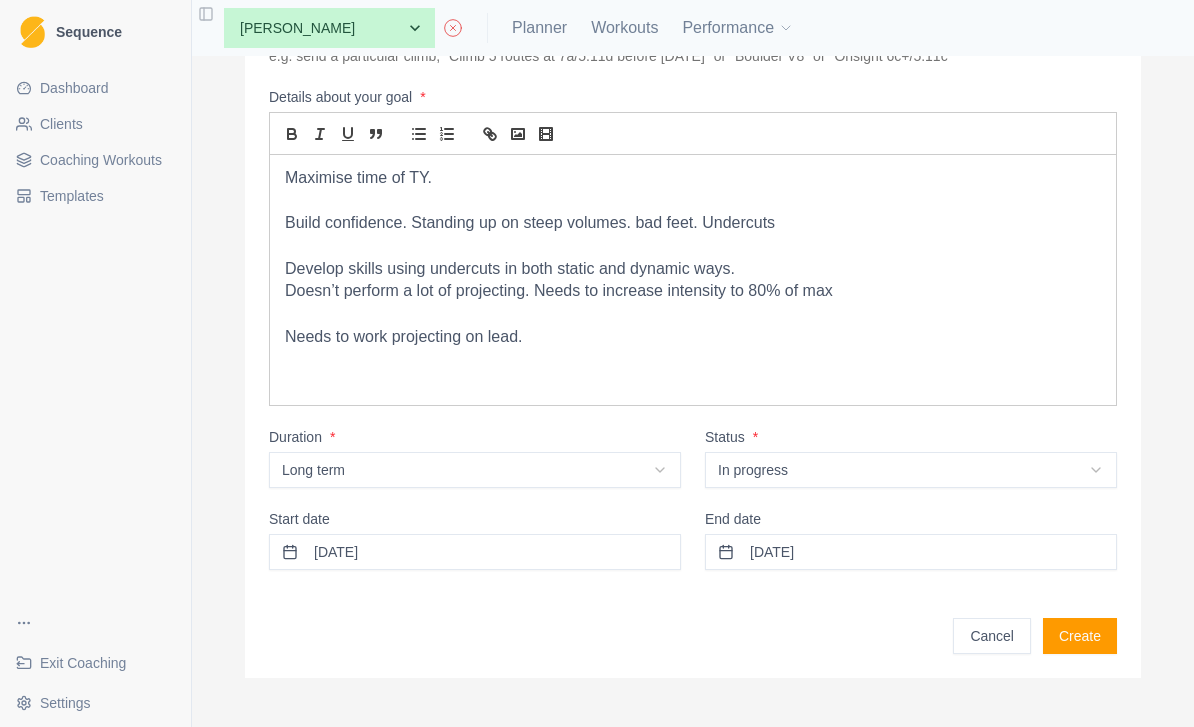 click on "12/08/2025" at bounding box center (911, 552) 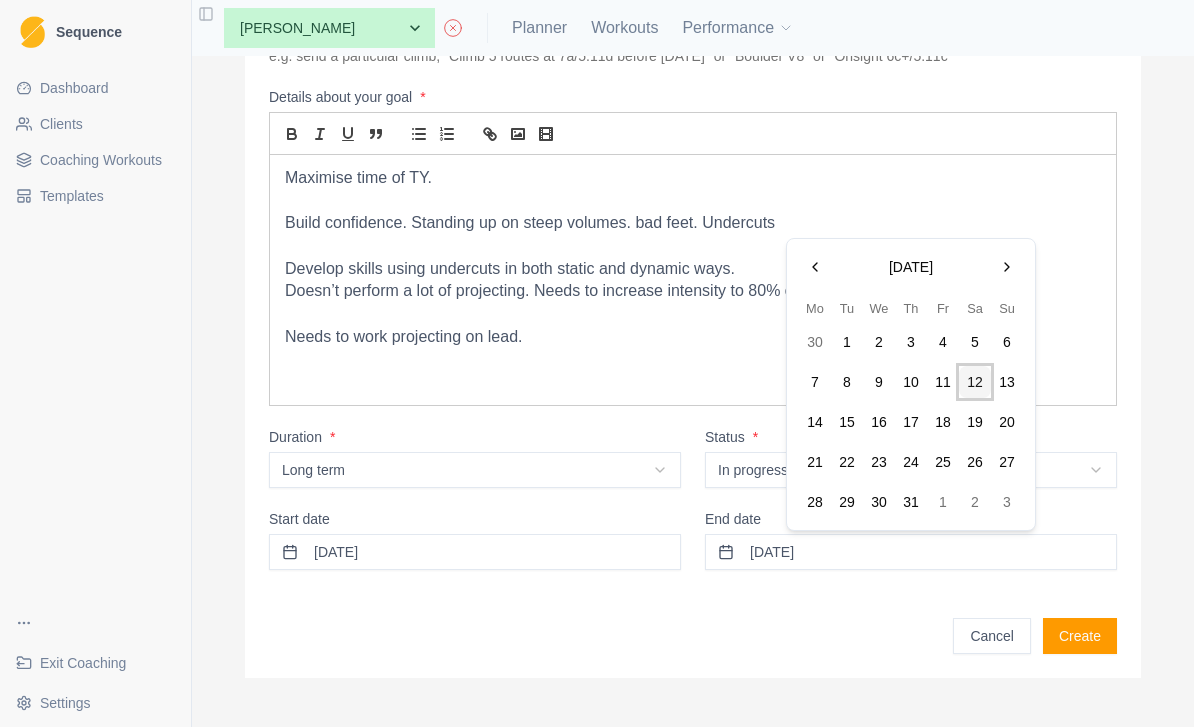 click at bounding box center (1007, 267) 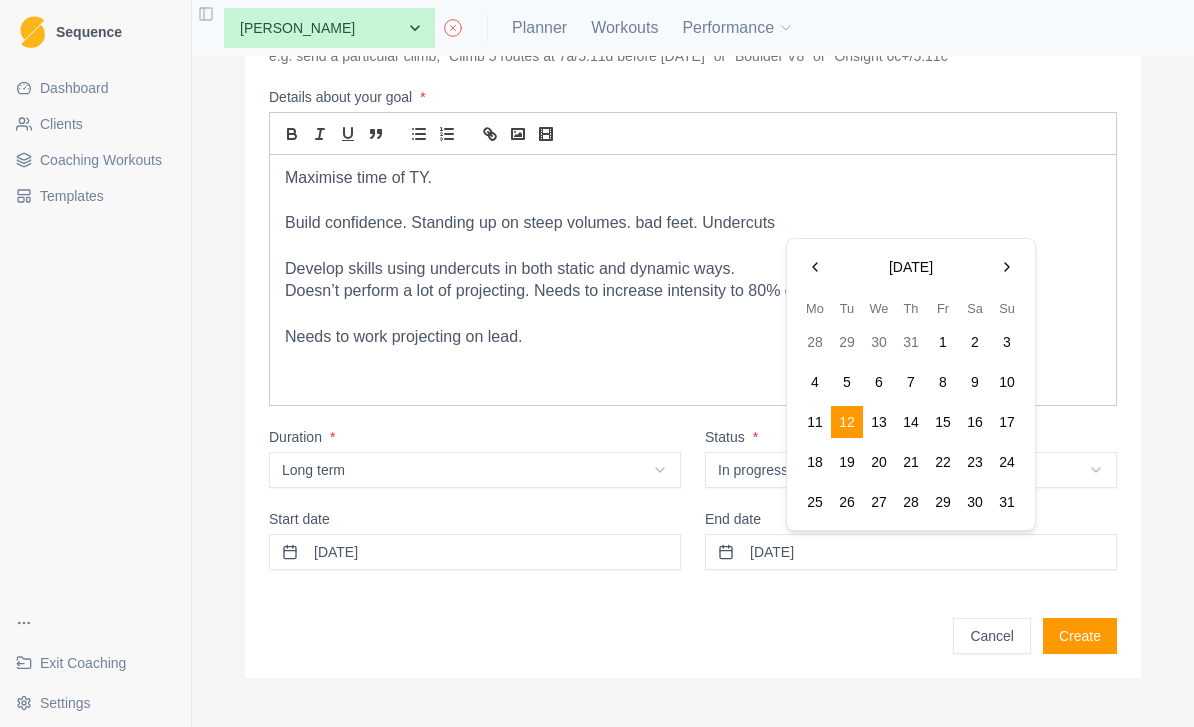 click at bounding box center [1007, 267] 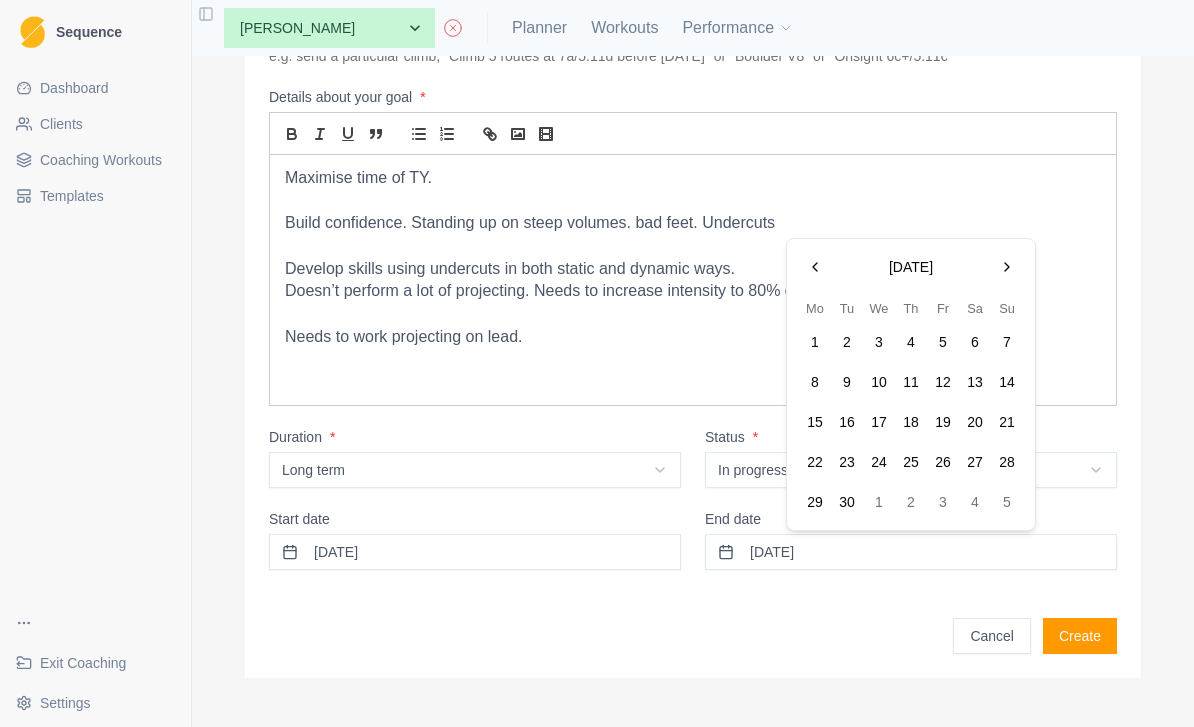 click at bounding box center (1007, 267) 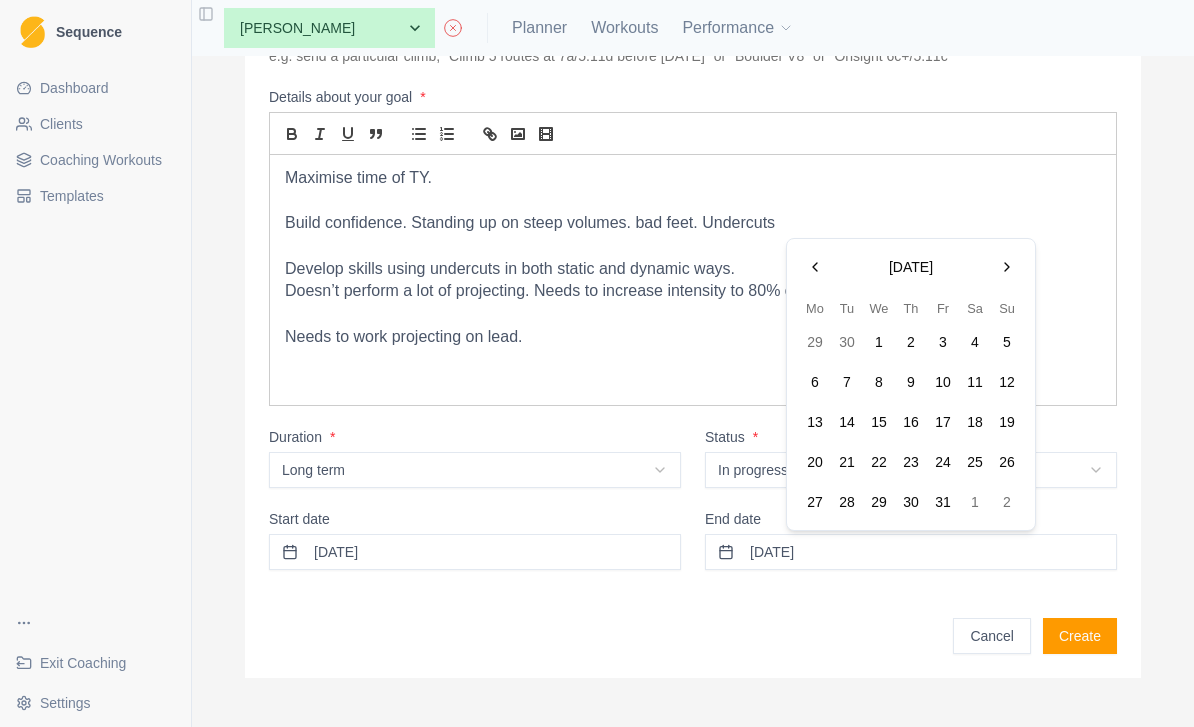 click at bounding box center [1007, 267] 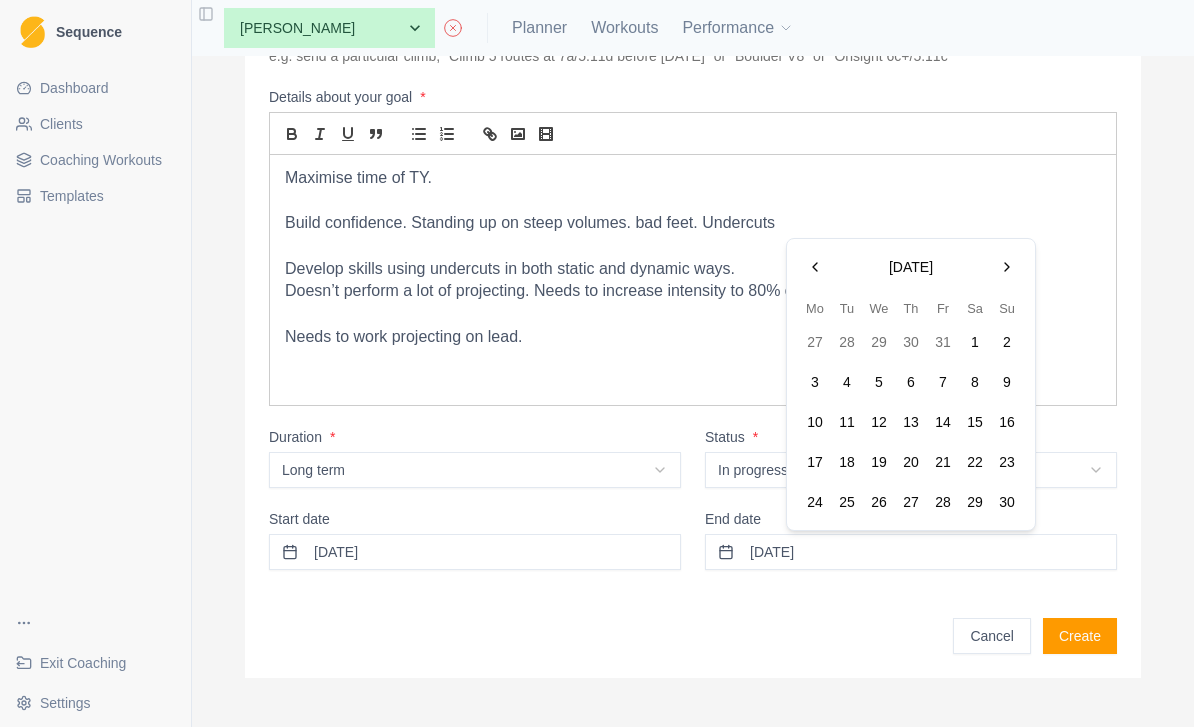 click at bounding box center (1007, 267) 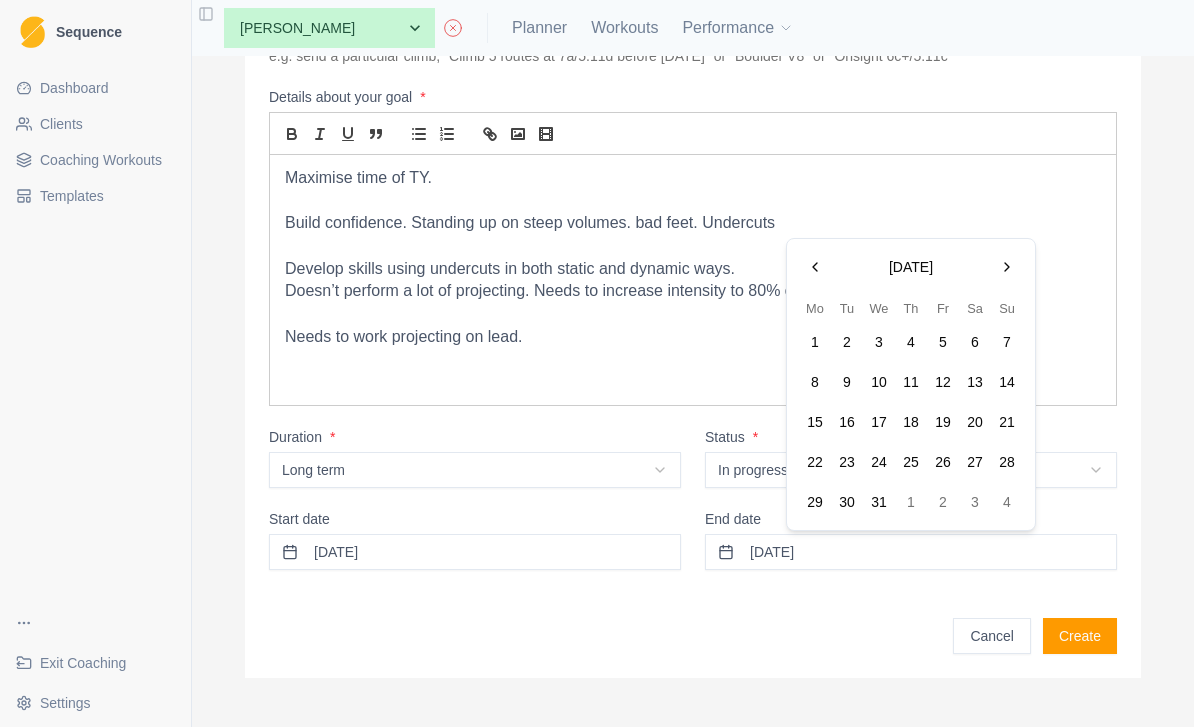 click at bounding box center [1007, 267] 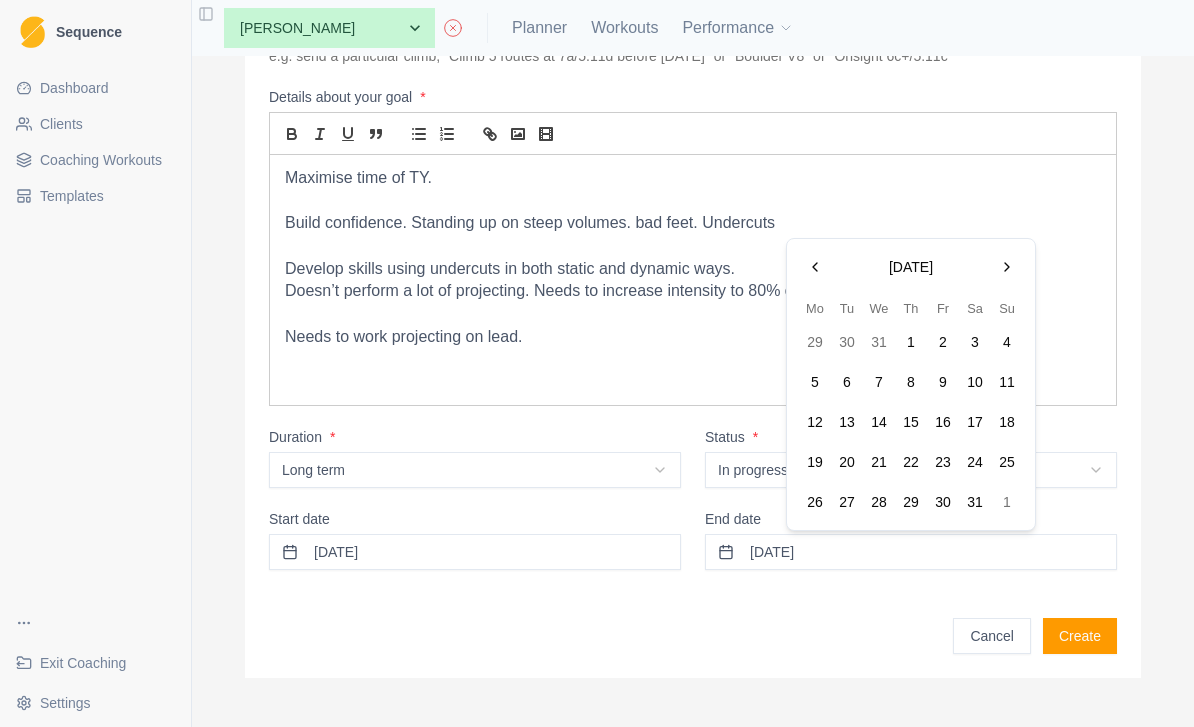 click at bounding box center [1007, 267] 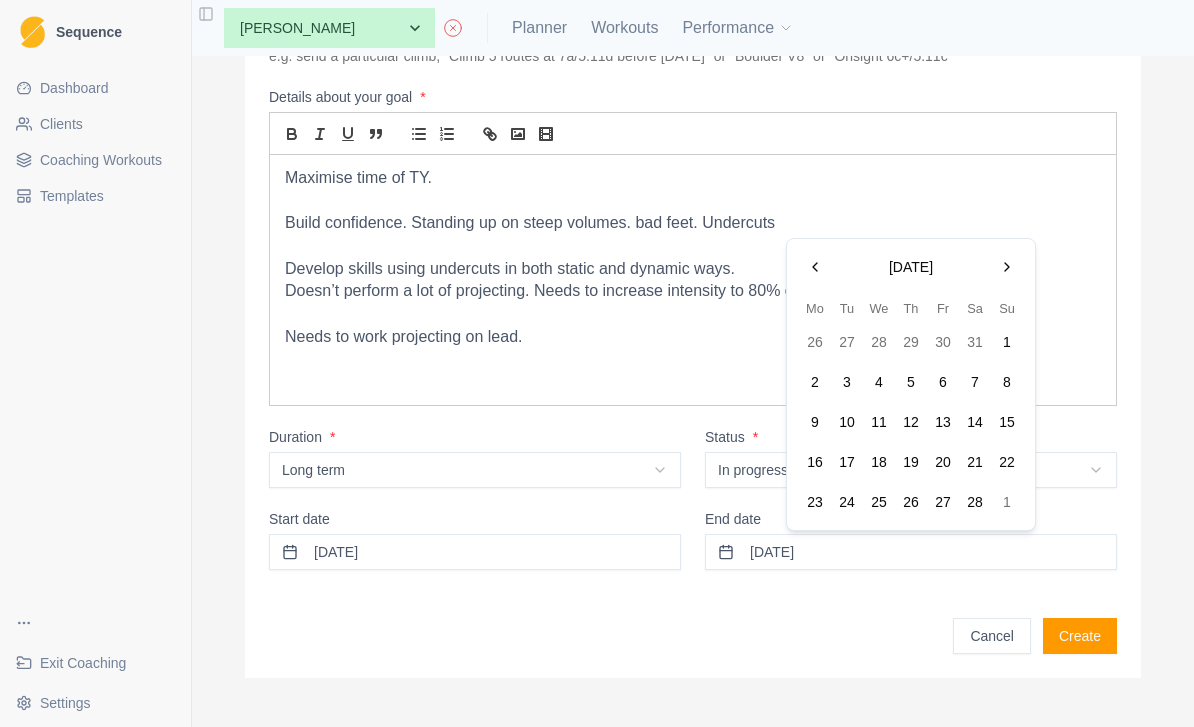 click at bounding box center [1007, 267] 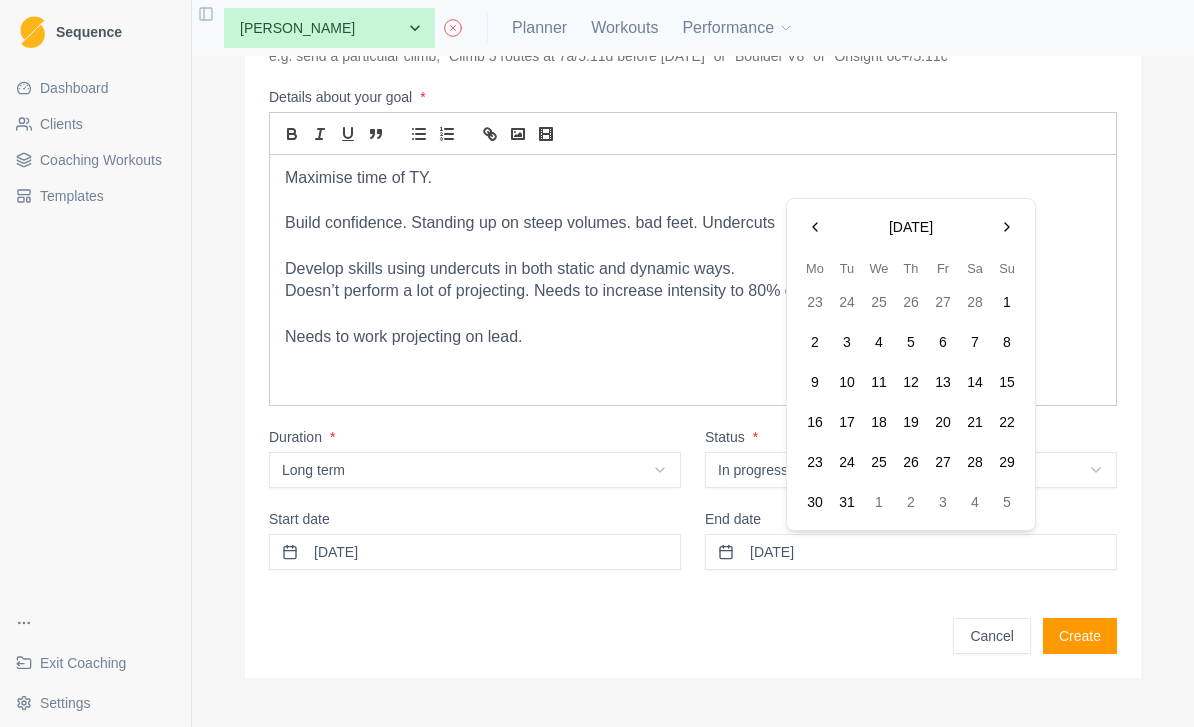 click at bounding box center (1007, 227) 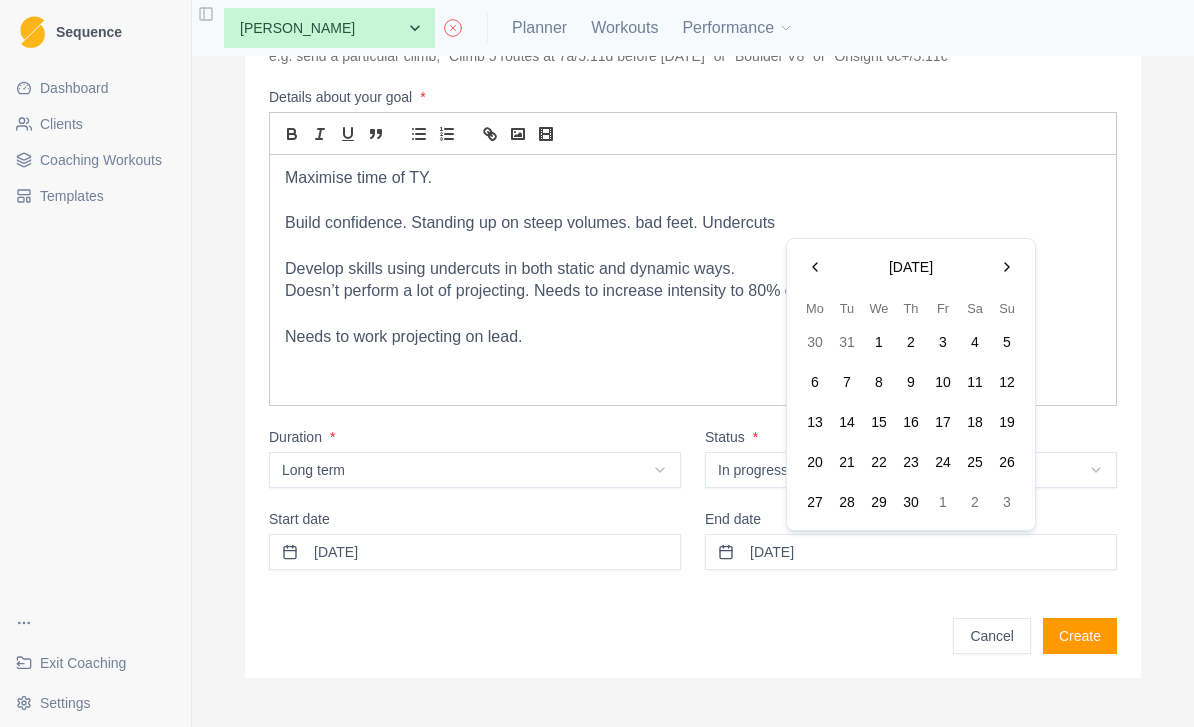 click at bounding box center [1007, 267] 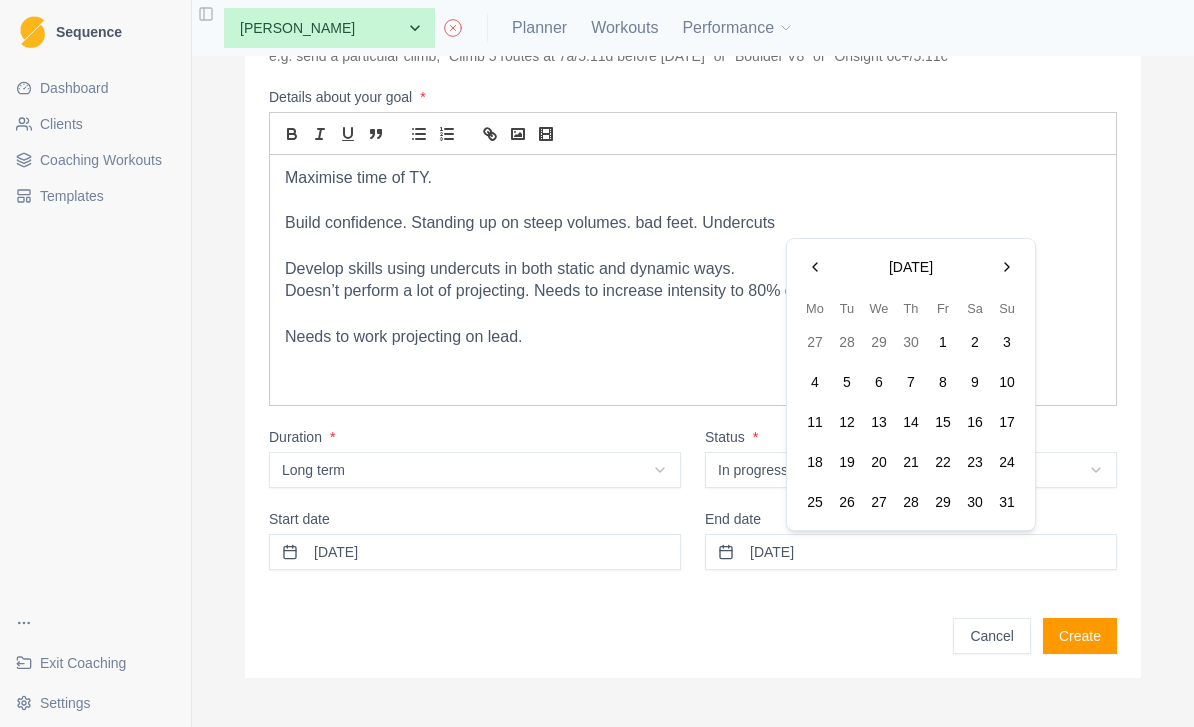click at bounding box center (1007, 267) 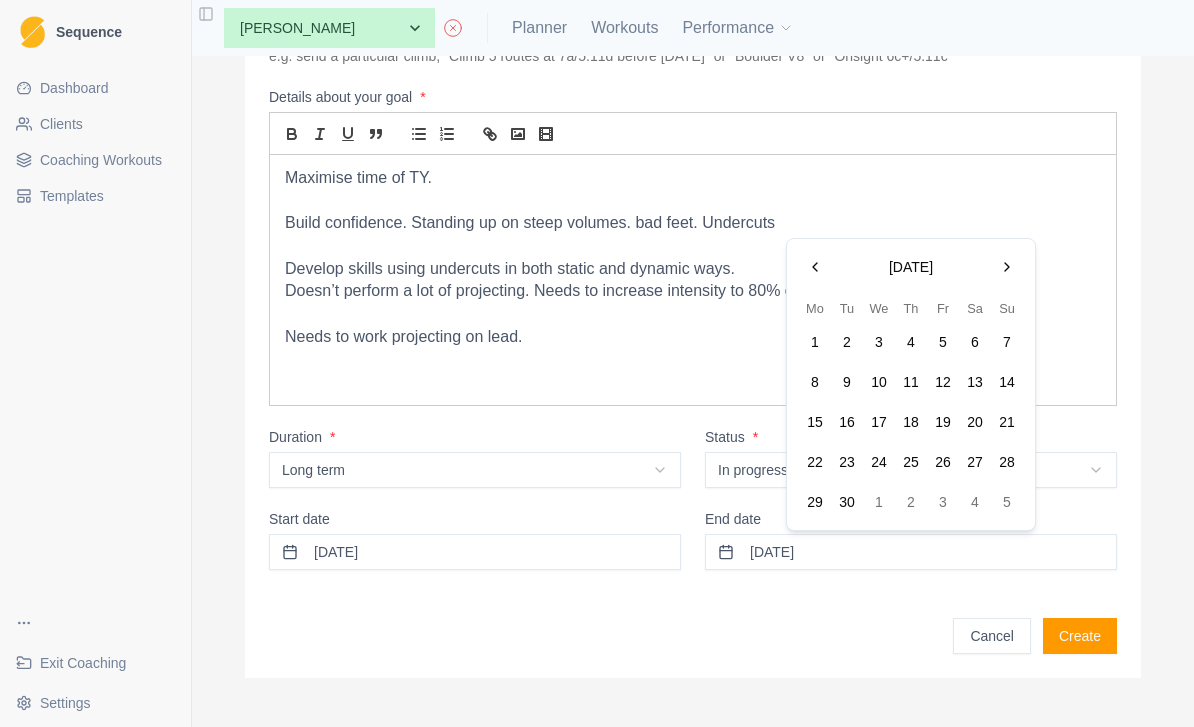 click at bounding box center (1007, 267) 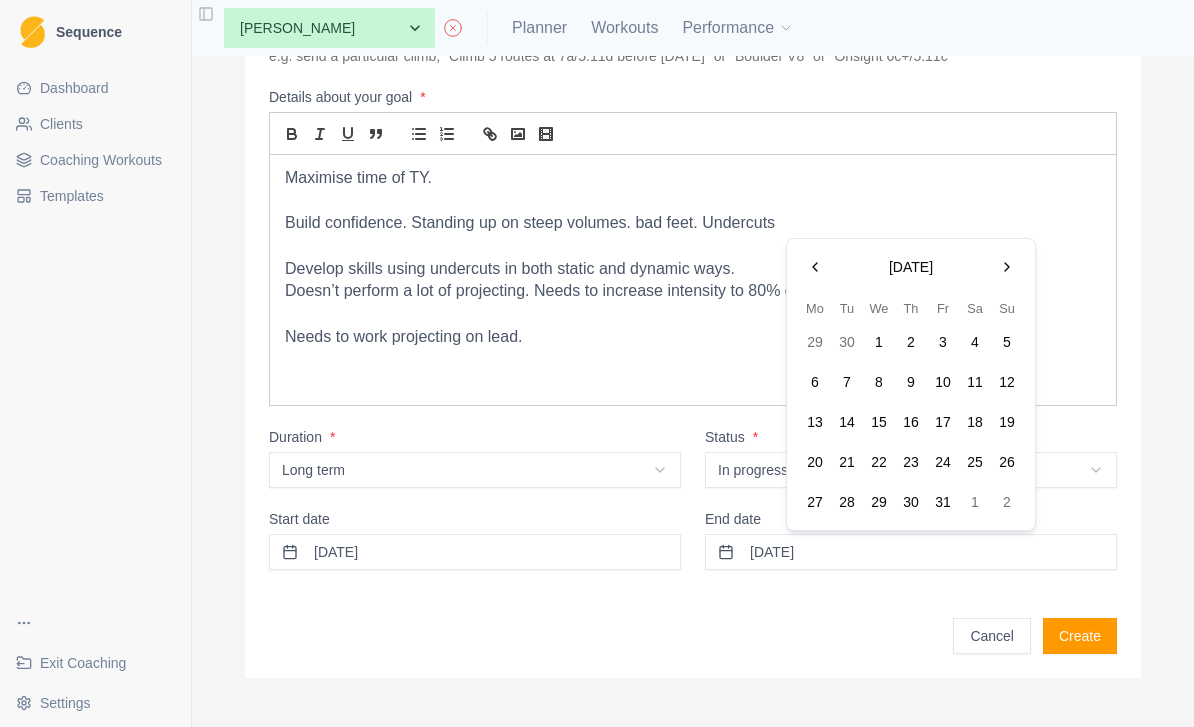 click at bounding box center (1007, 267) 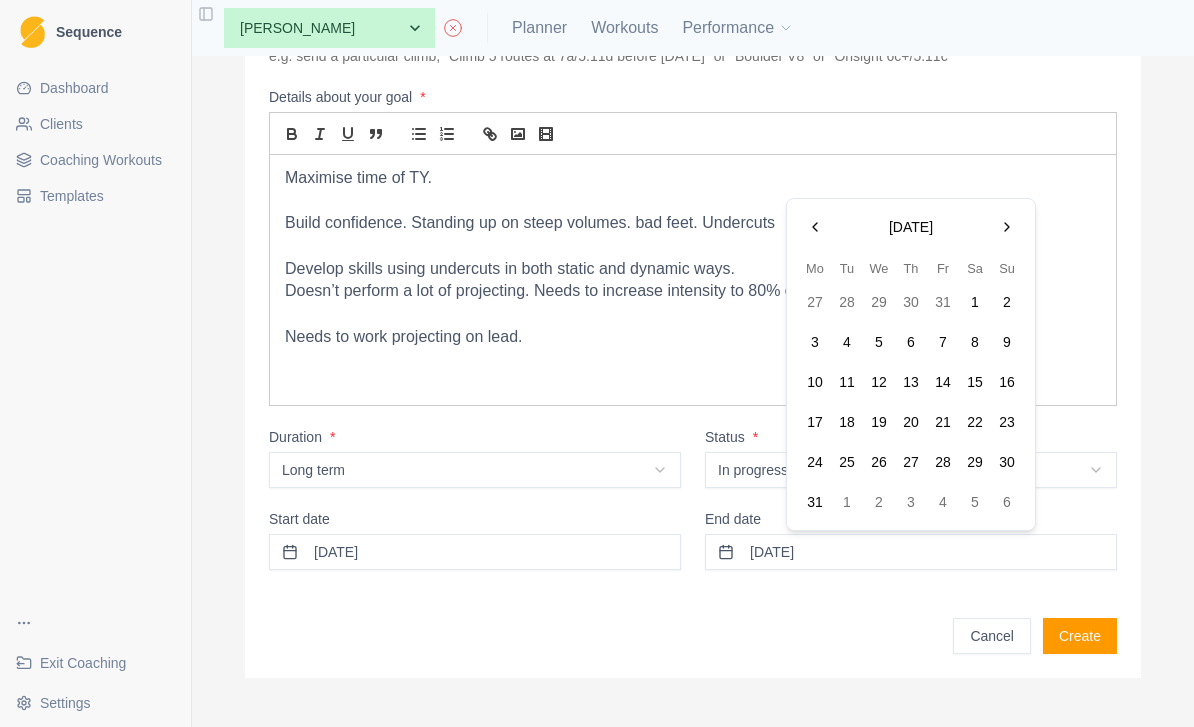 click at bounding box center (815, 227) 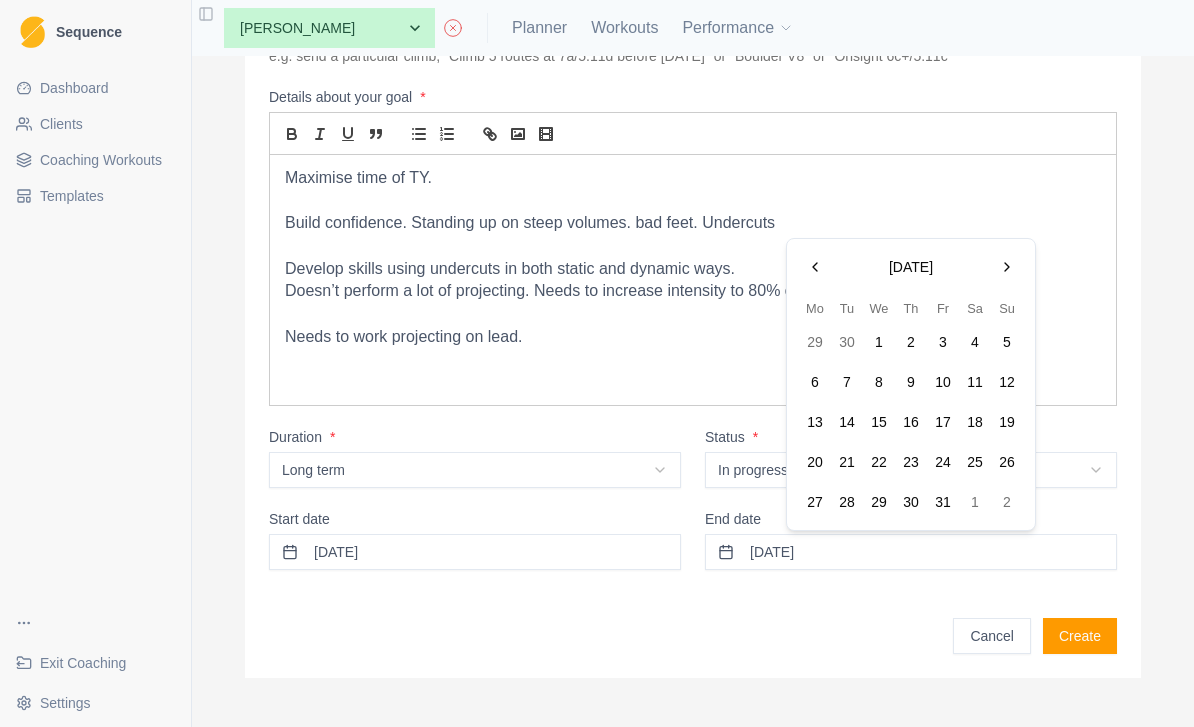 click on "12" at bounding box center [1007, 382] 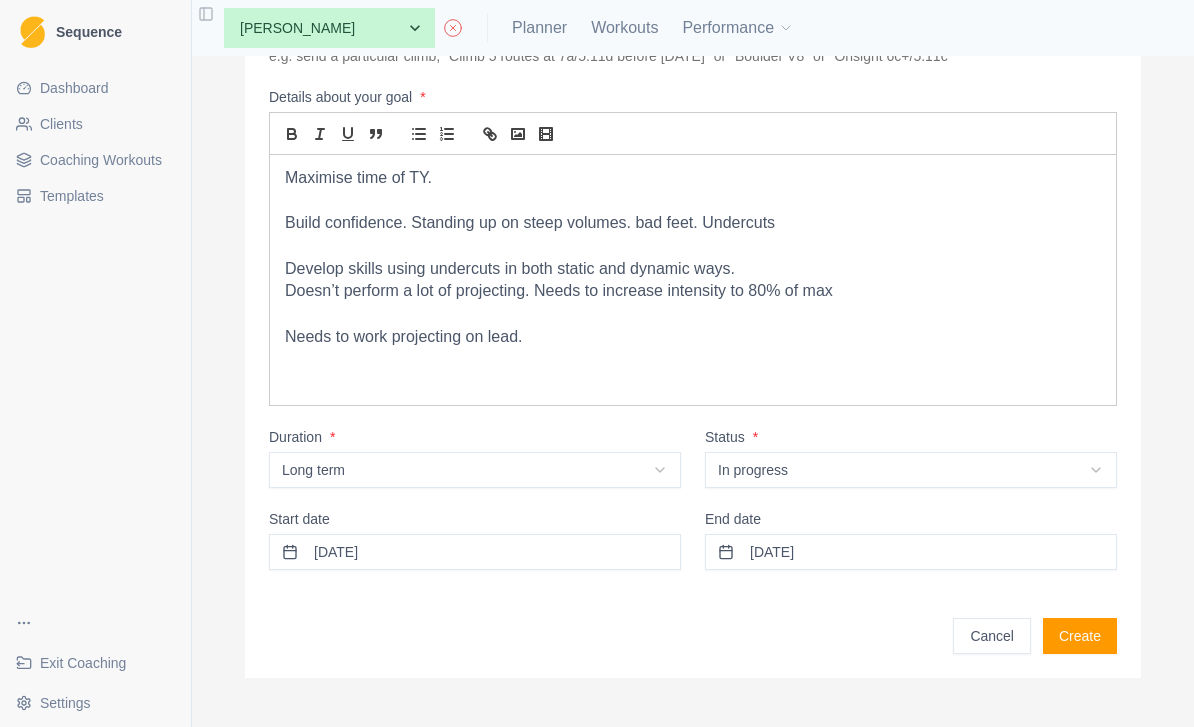 click on "Create" at bounding box center [1080, 636] 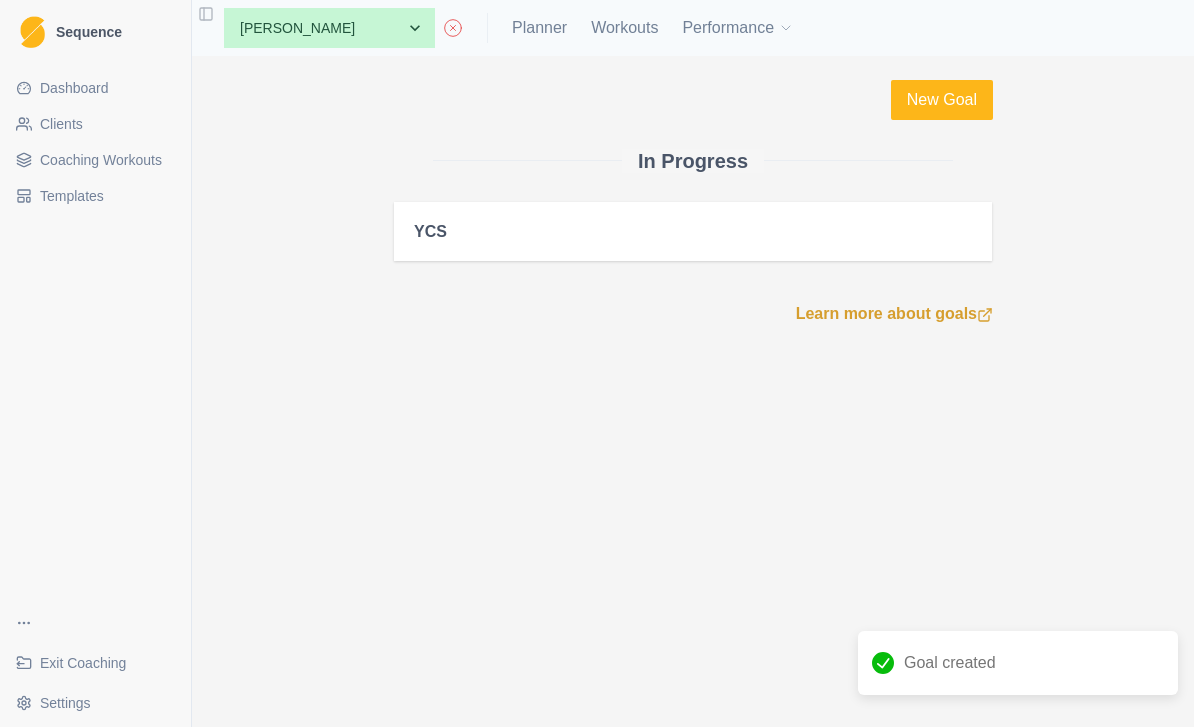 scroll, scrollTop: 0, scrollLeft: 0, axis: both 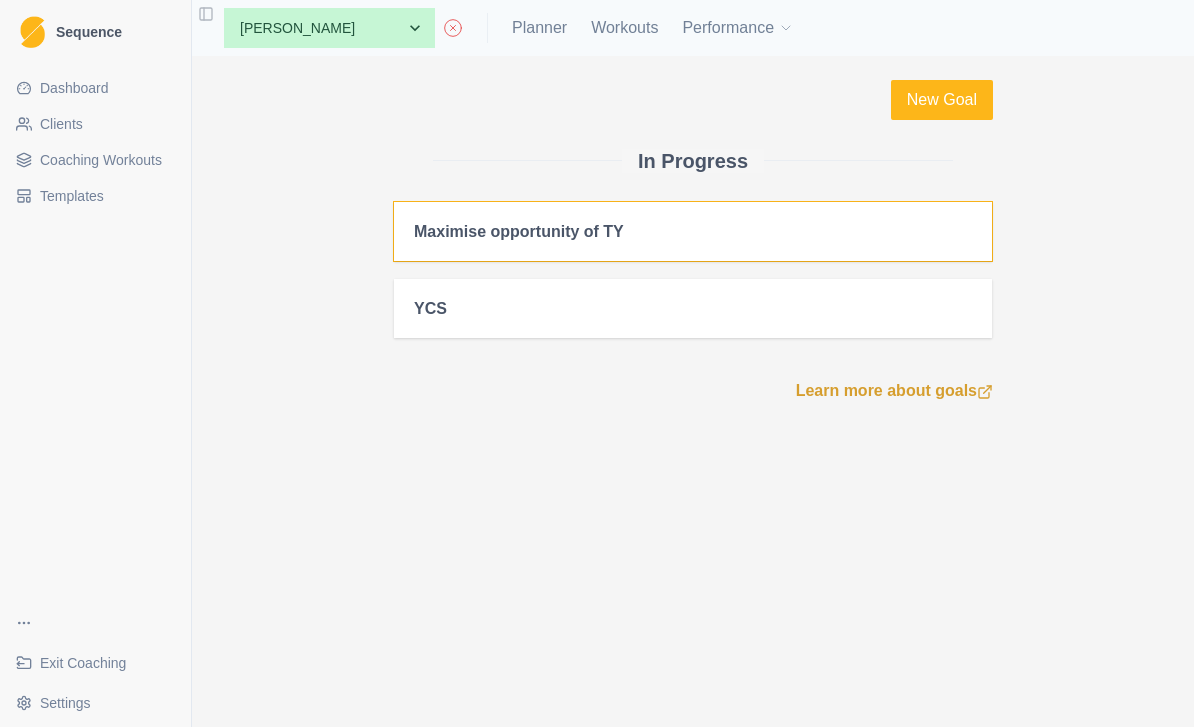 click on "Maximise opportunity of TY" at bounding box center [693, 231] 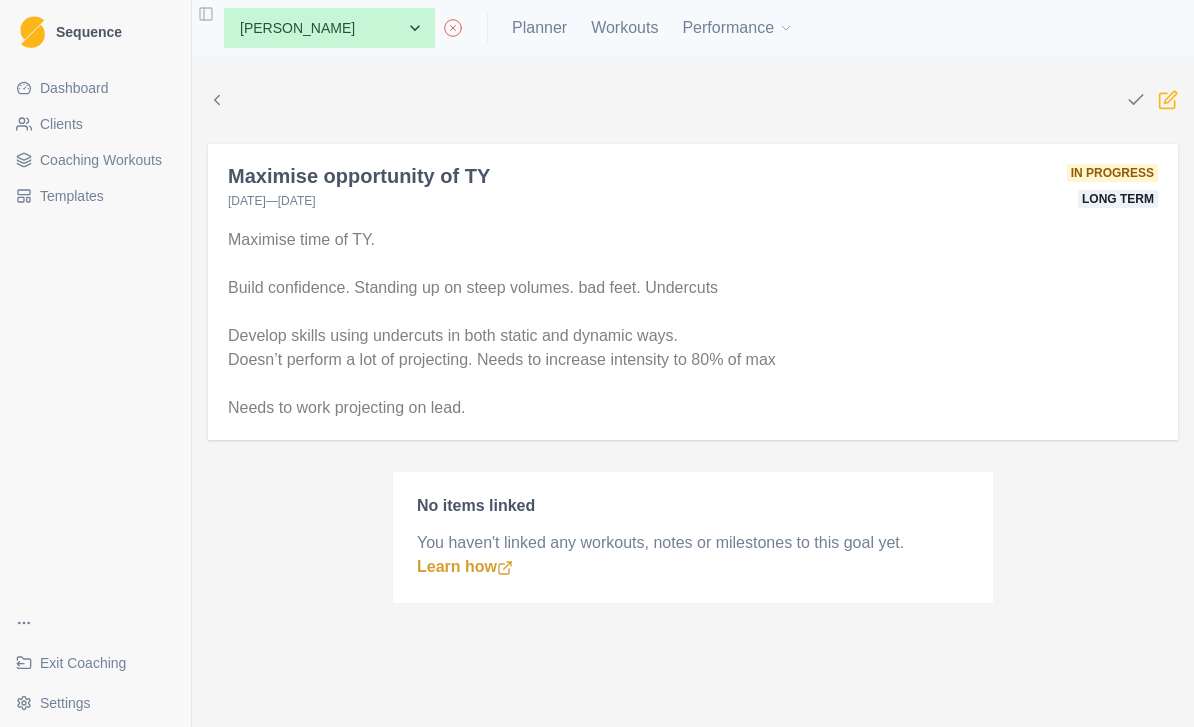 click 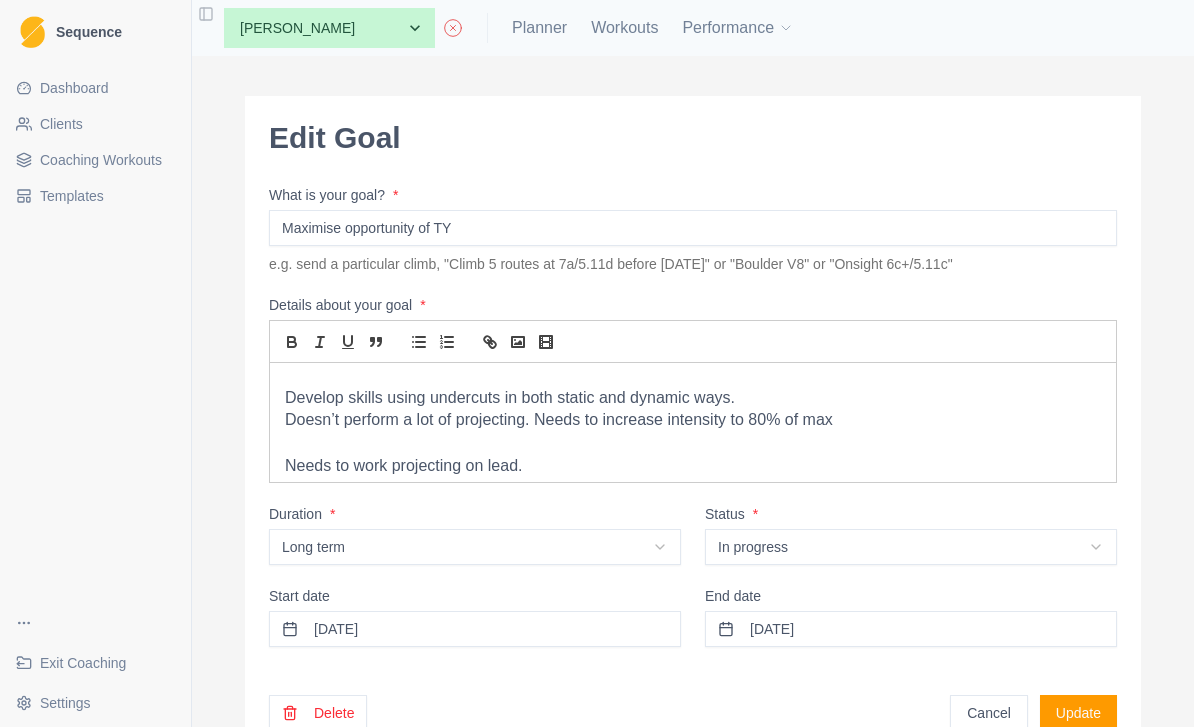 scroll, scrollTop: 80, scrollLeft: 0, axis: vertical 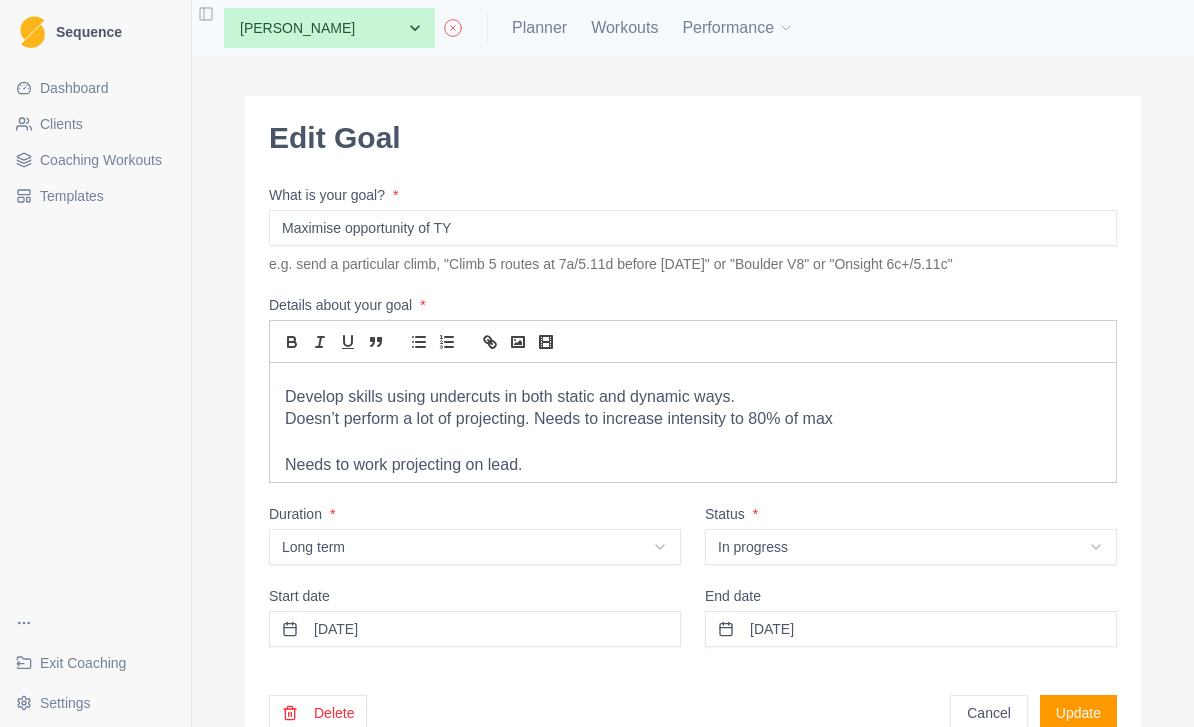 click on "Doesn’t perform a lot of projecting. Needs to increase intensity to 80% of max" at bounding box center [693, 419] 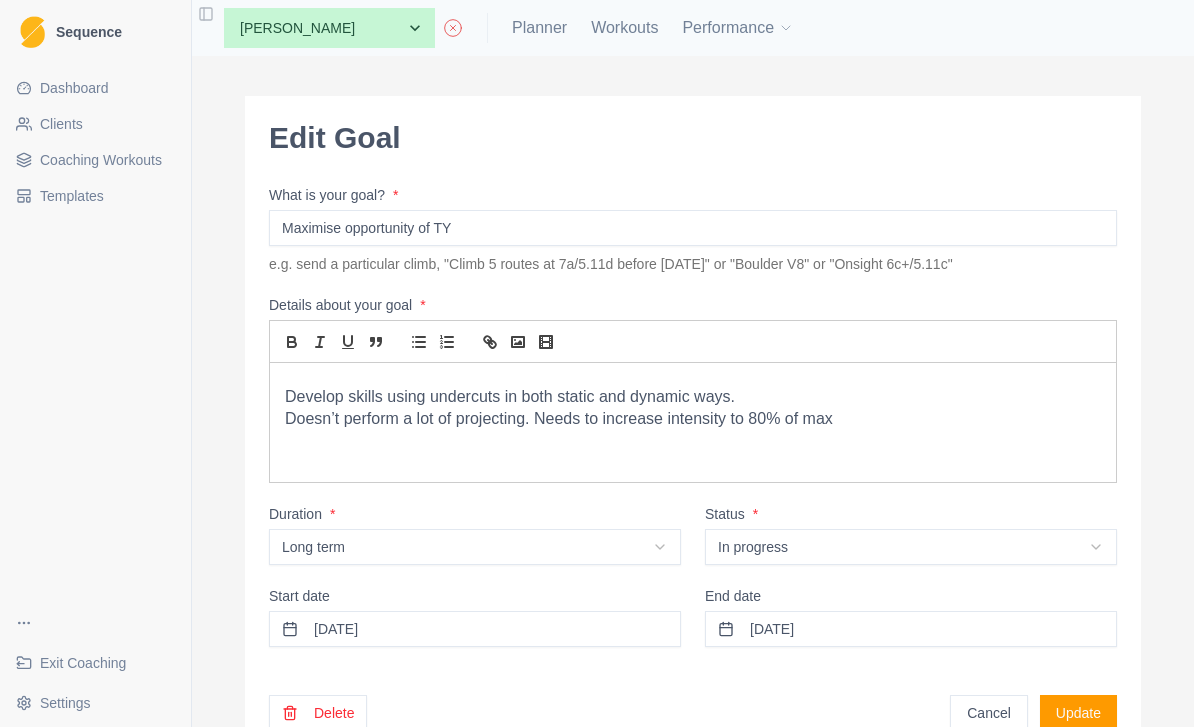 type 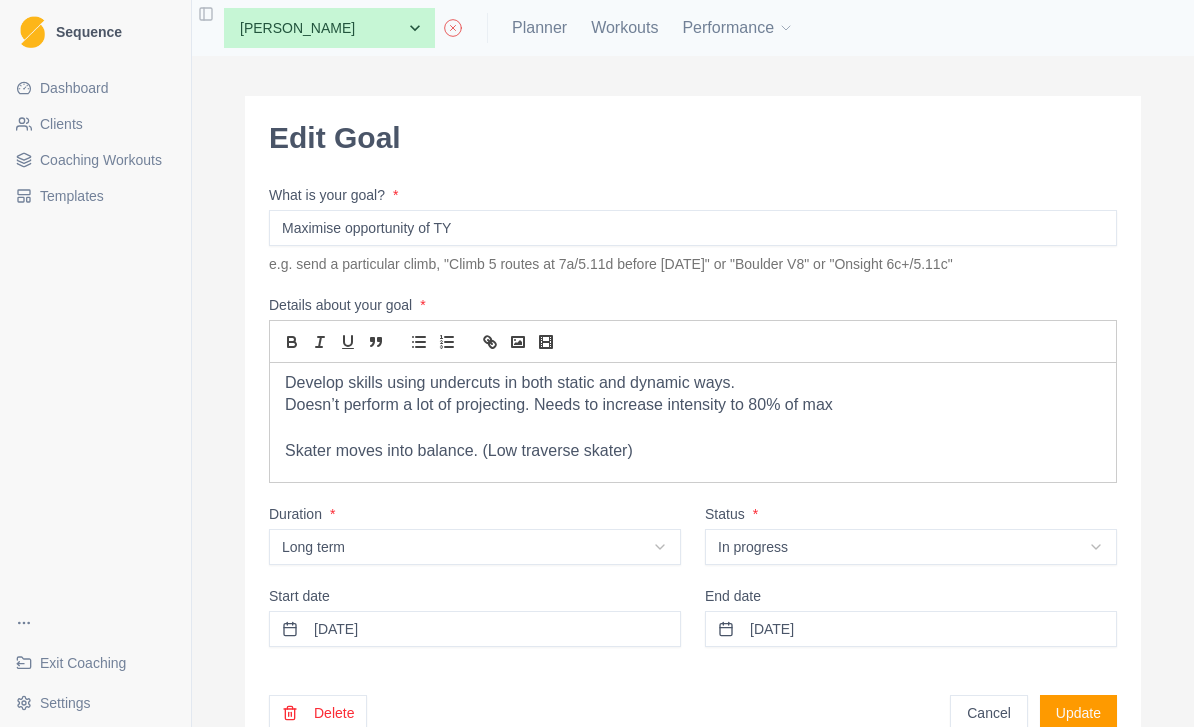 scroll, scrollTop: 96, scrollLeft: 0, axis: vertical 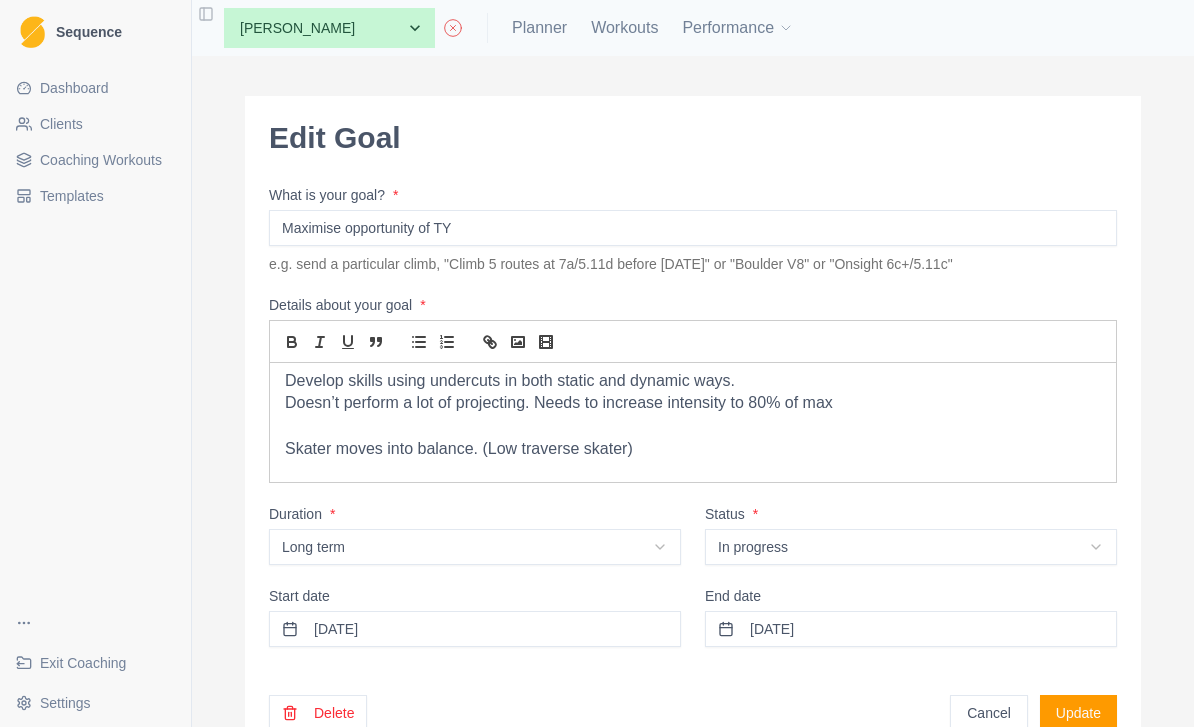 click on "Doesn’t perform a lot of projecting. Needs to increase intensity to 80% of max" at bounding box center (693, 403) 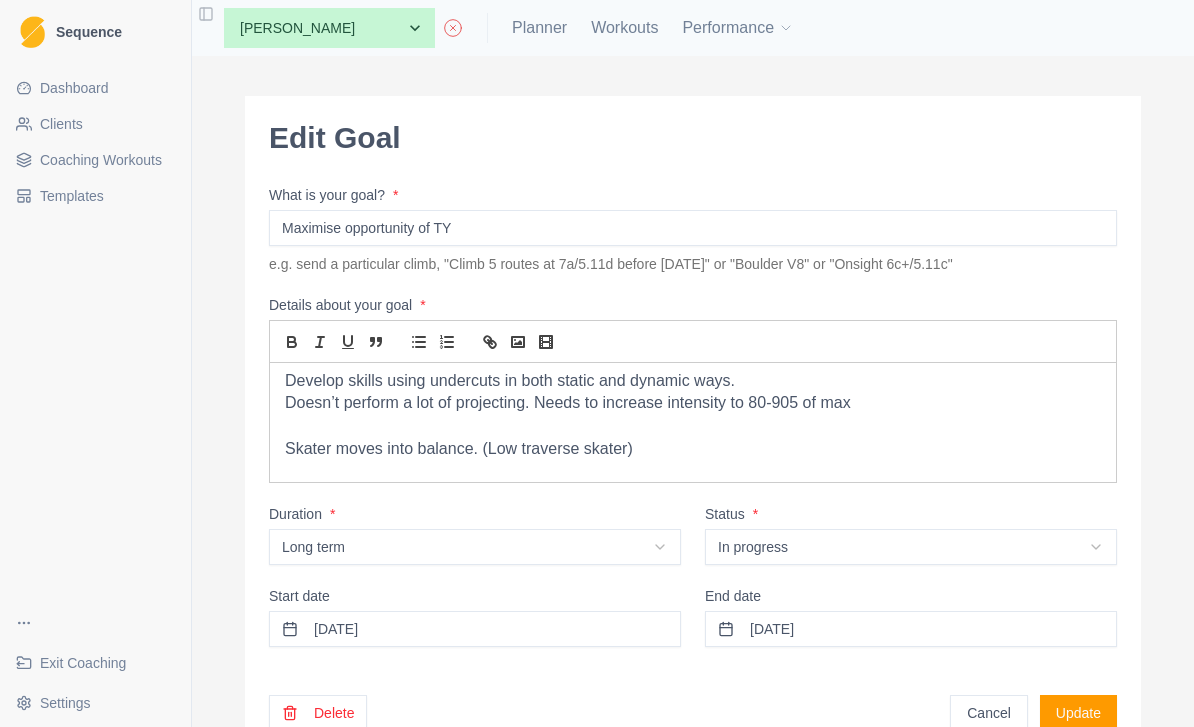 click on "Doesn’t perform a lot of projecting. Needs to increase intensity to 80-905 of max" at bounding box center [693, 403] 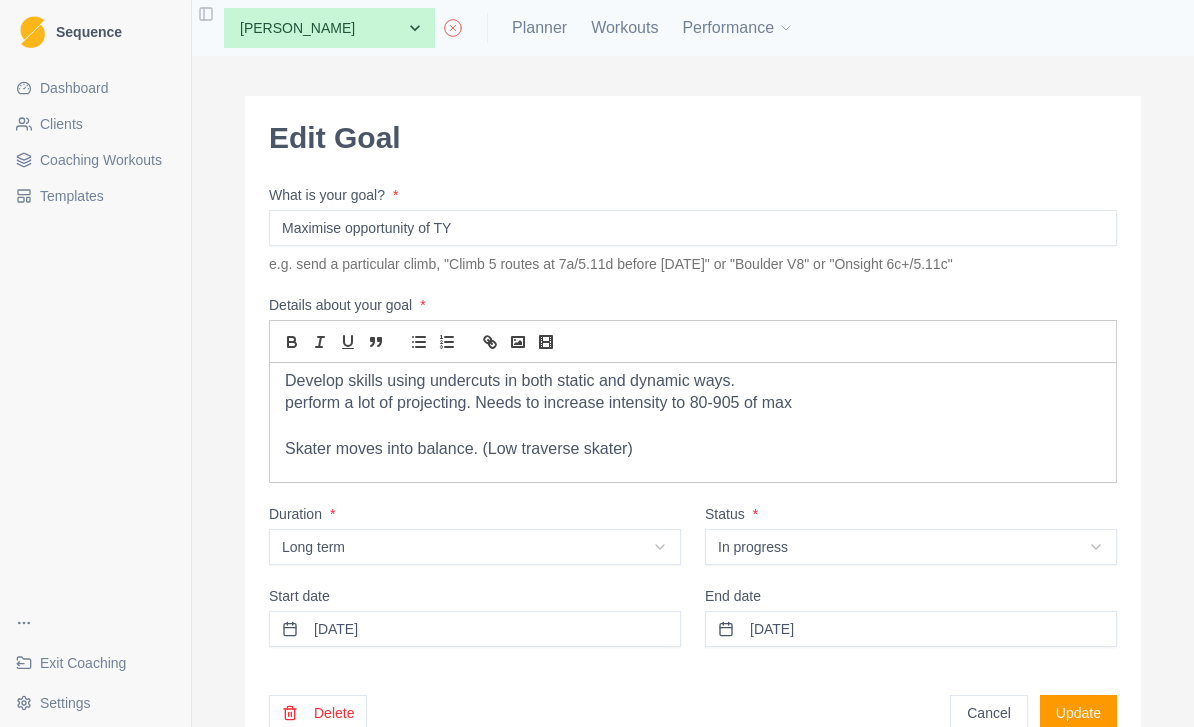 click on "Status  *" at bounding box center (911, 514) 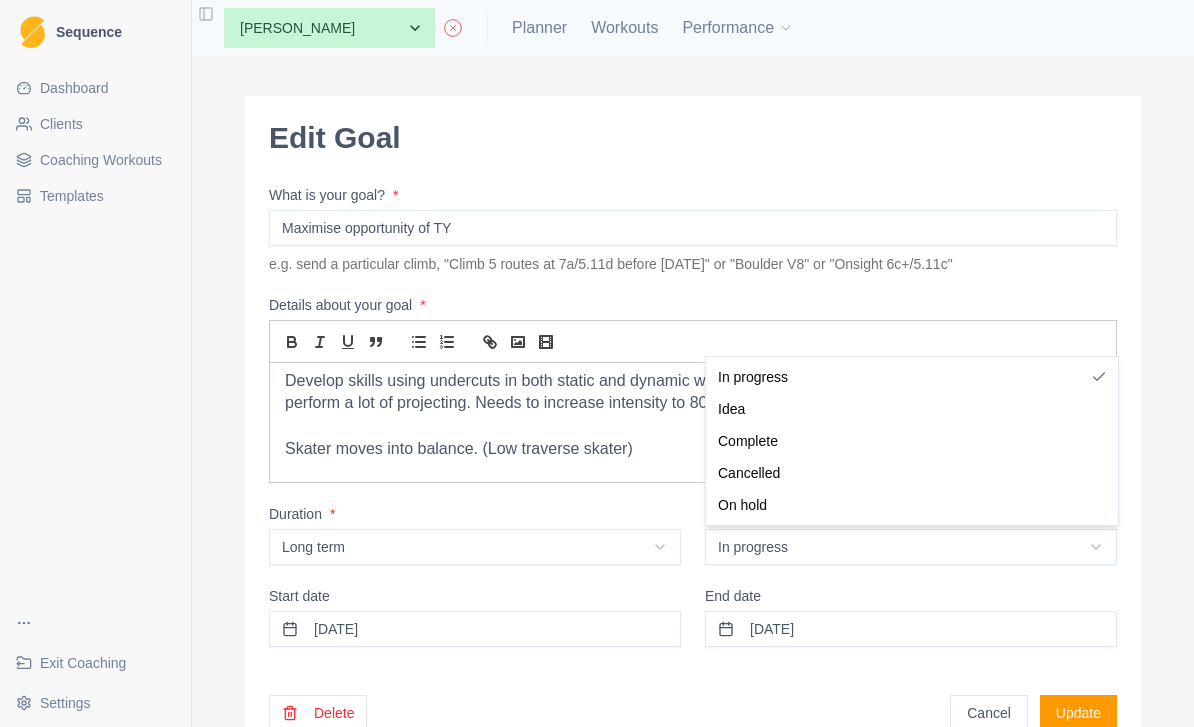 click on "Sequence Dashboard Clients Coaching Workouts Templates Exit Coaching Settings Toggle Sidebar None A. McIntyre A. Emms A. York C.Lawler D.Mulcahy I. Kenny J. Curran J. McInerney J. Rankin L. Carabini M. Babilas M. Platania O. Lenehan W. Kelly Planner Workouts Performance Edit Goal What is your goal?  * Maximise opportunity of TY e.g. send a particular climb, "Climb 5 routes at 7a/5.11d before Easter" or "Boulder V8" or "Onsight 6c+/5.11c" Details about your goal  * Maximise time of TY. Build confidence. Standing up on steep volumes. bad feet. Undercuts Develop skills using undercuts in both static and dynamic ways.  perform a lot of projecting. Needs to increase intensity to 80-905 of max Skater moves into balance. (Low traverse skater)  Finger strength (pinches crimps)  Needs to work projecting on lead. Duration  * Long term N/A Short term Medium term Long term Project Status  * In progress In progress Idea Complete Cancelled On hold Start date 12/07/2025 End date 12/07/2026 Delete Cancel Idea" at bounding box center (597, 363) 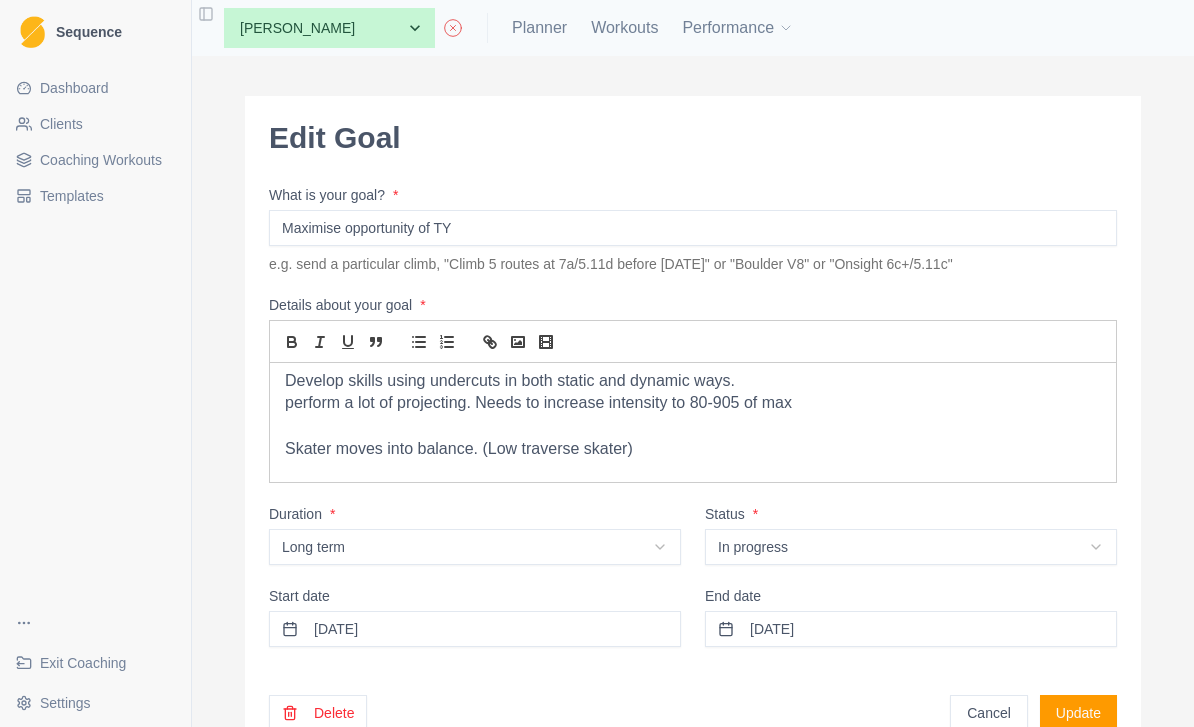 click on "perform a lot of projecting. Needs to increase intensity to 80-905 of max" at bounding box center [693, 403] 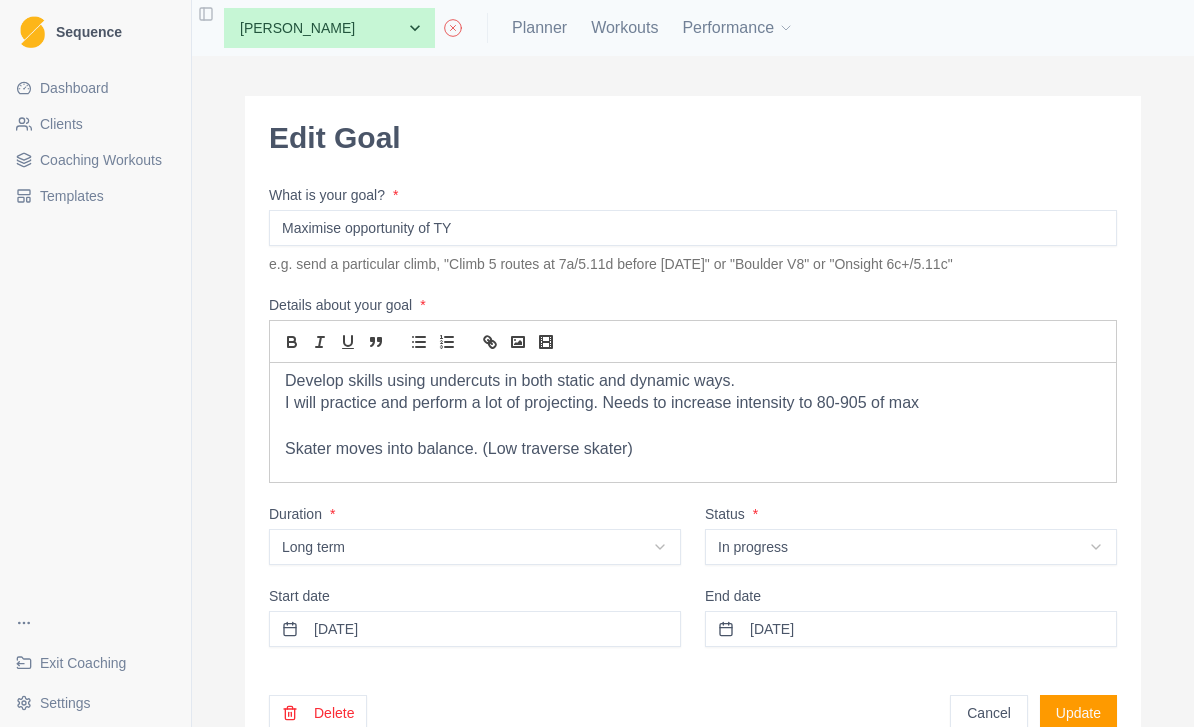 click on "I will practice and perform a lot of projecting. Needs to increase intensity to 80-905 of max" at bounding box center [693, 403] 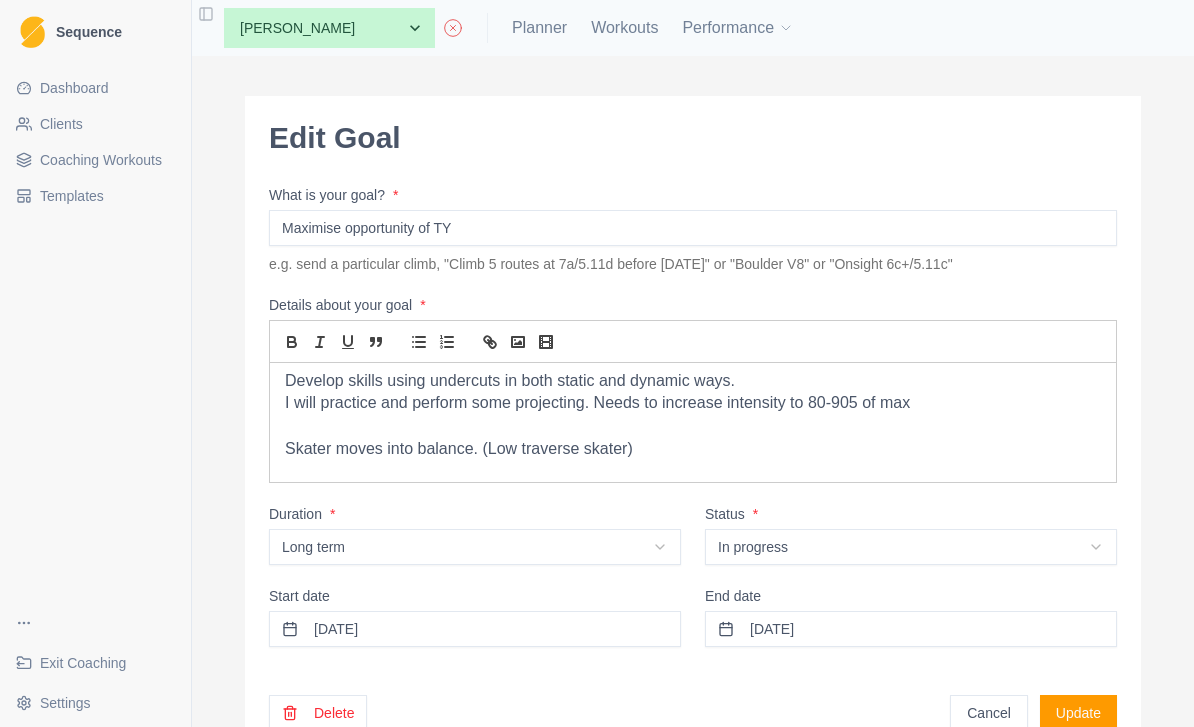 click on "I will practice and perform some projecting. Needs to increase intensity to 80-905 of max" at bounding box center [693, 403] 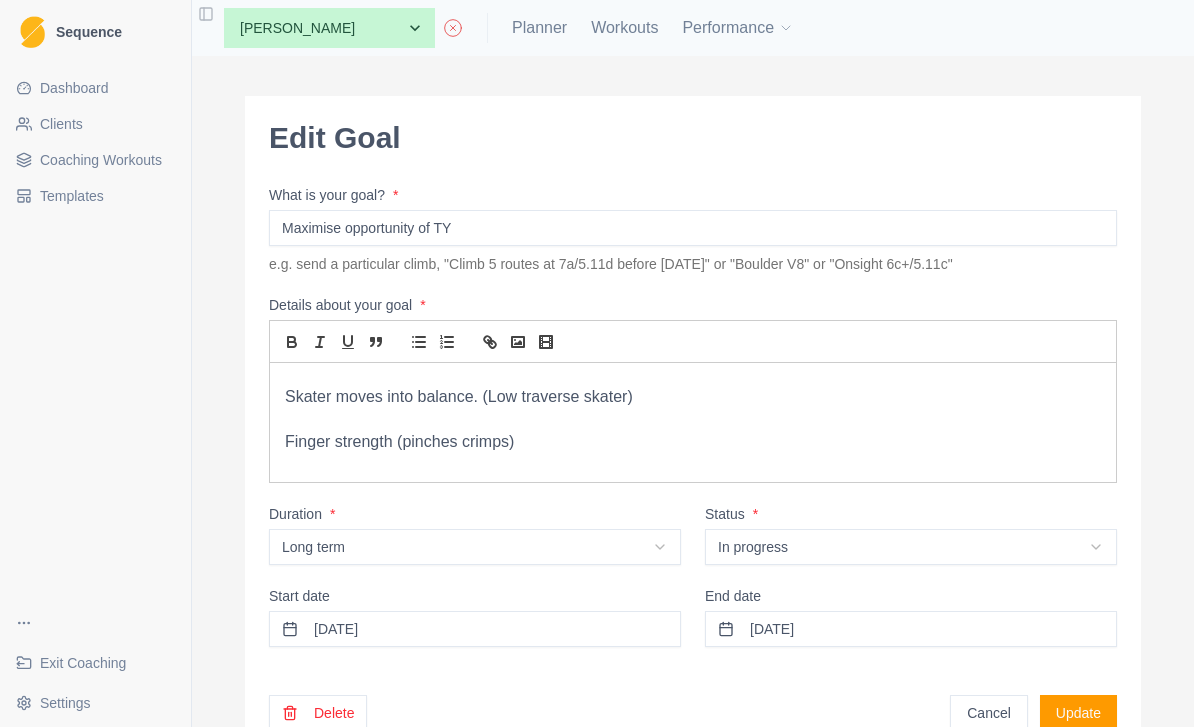 scroll, scrollTop: 119, scrollLeft: 0, axis: vertical 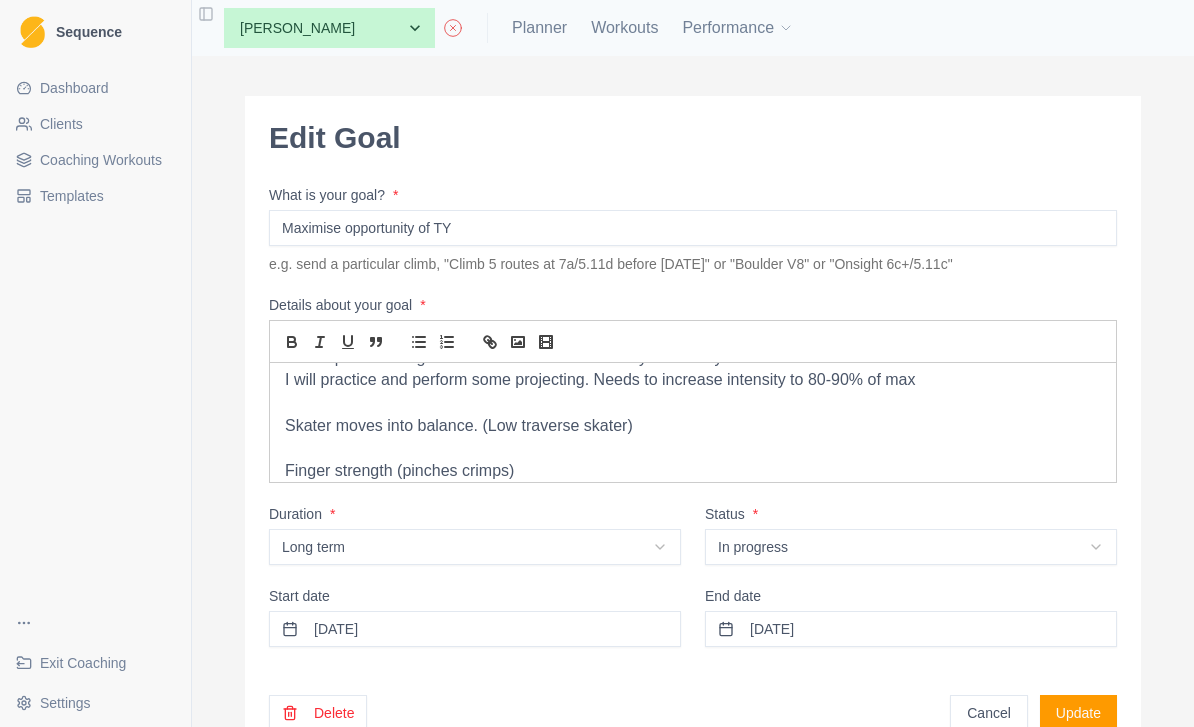 click at bounding box center [693, 403] 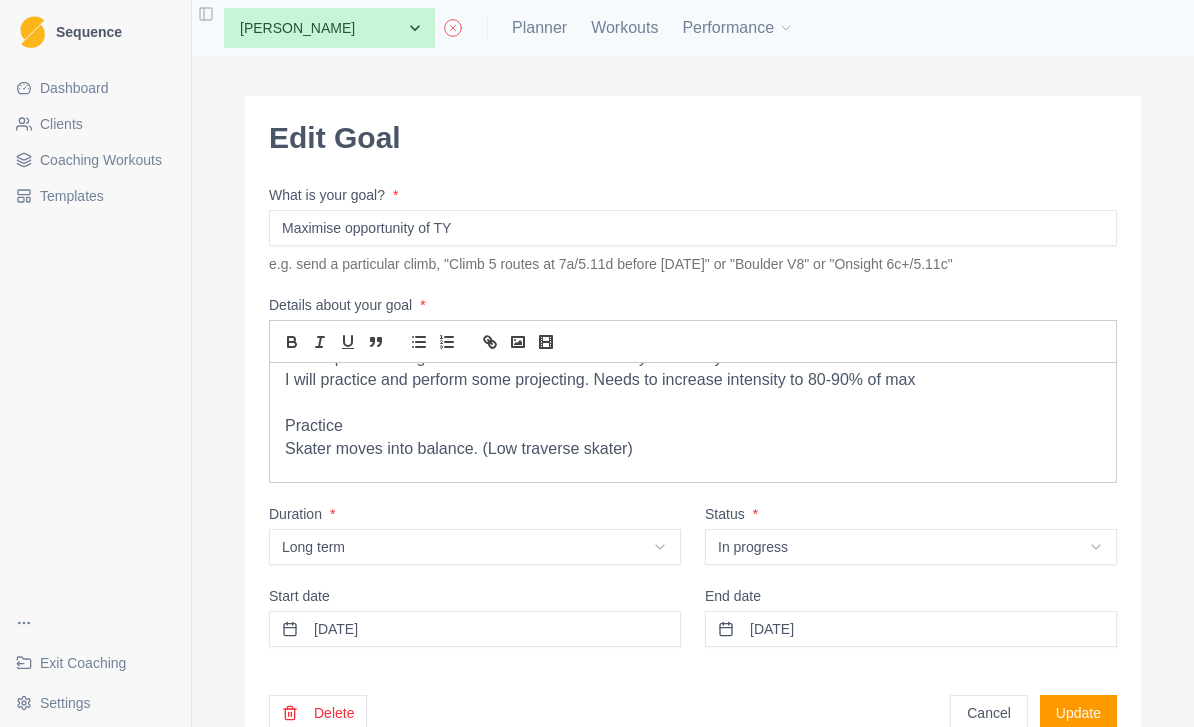 click on "Practice" at bounding box center (693, 426) 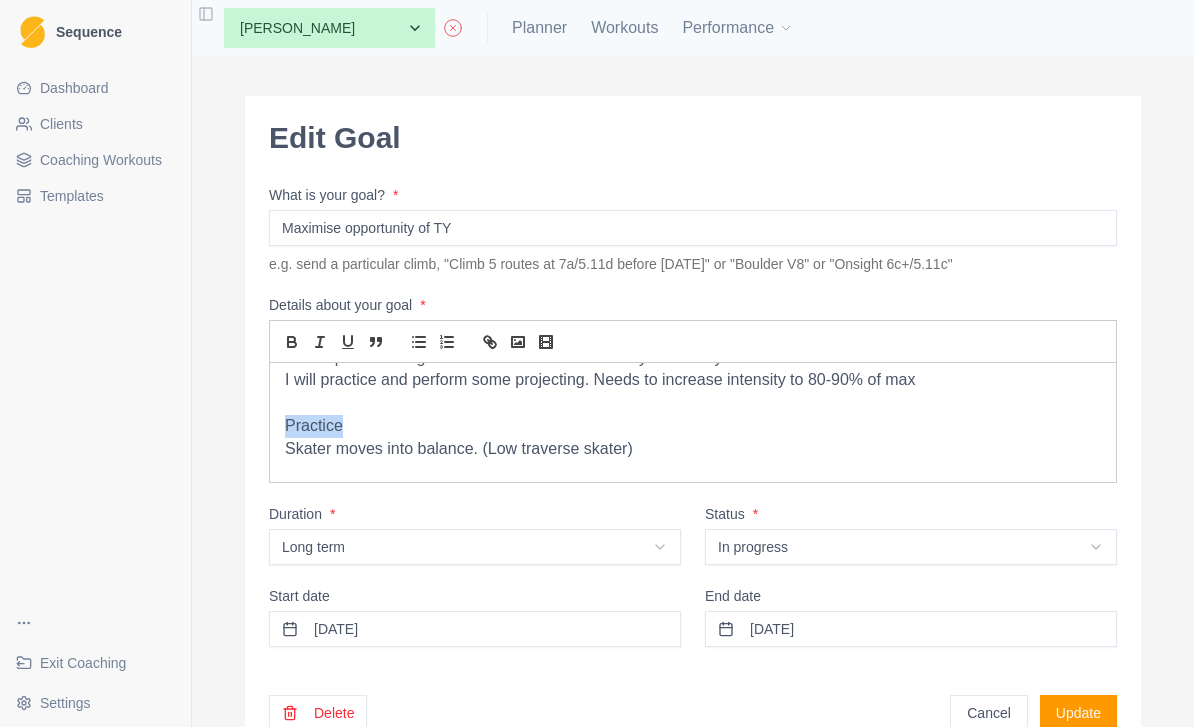 click at bounding box center (292, 342) 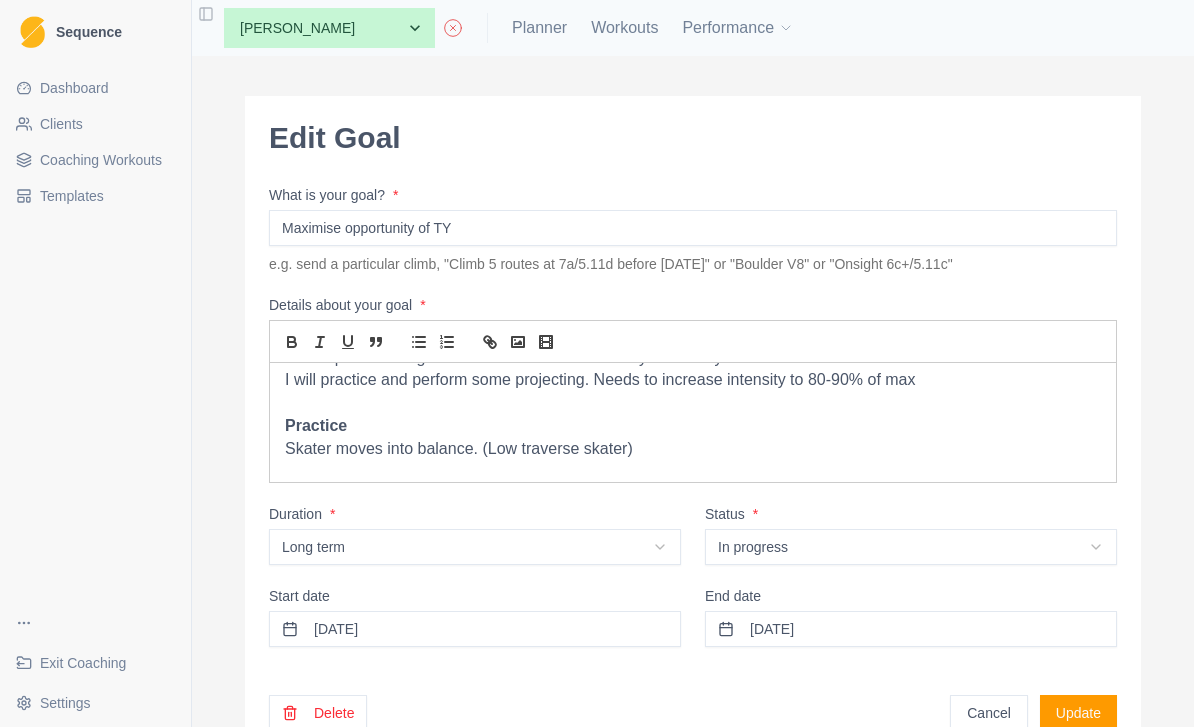 click on "Practice" at bounding box center (693, 426) 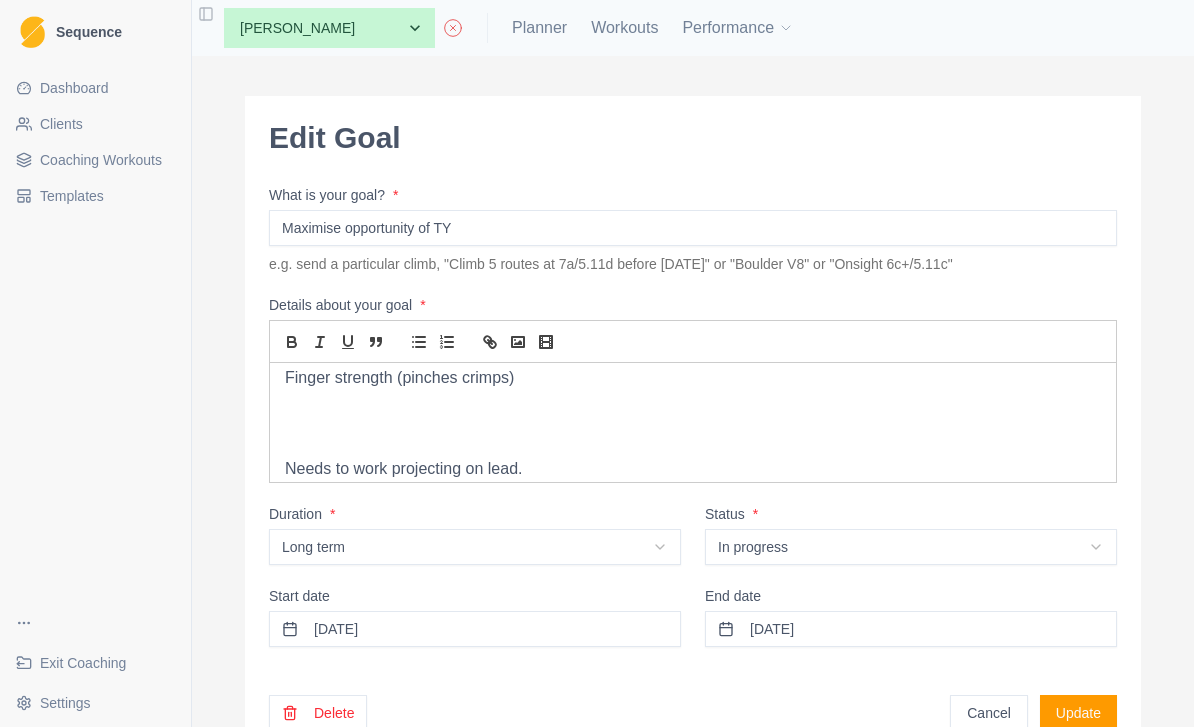 scroll, scrollTop: 257, scrollLeft: 0, axis: vertical 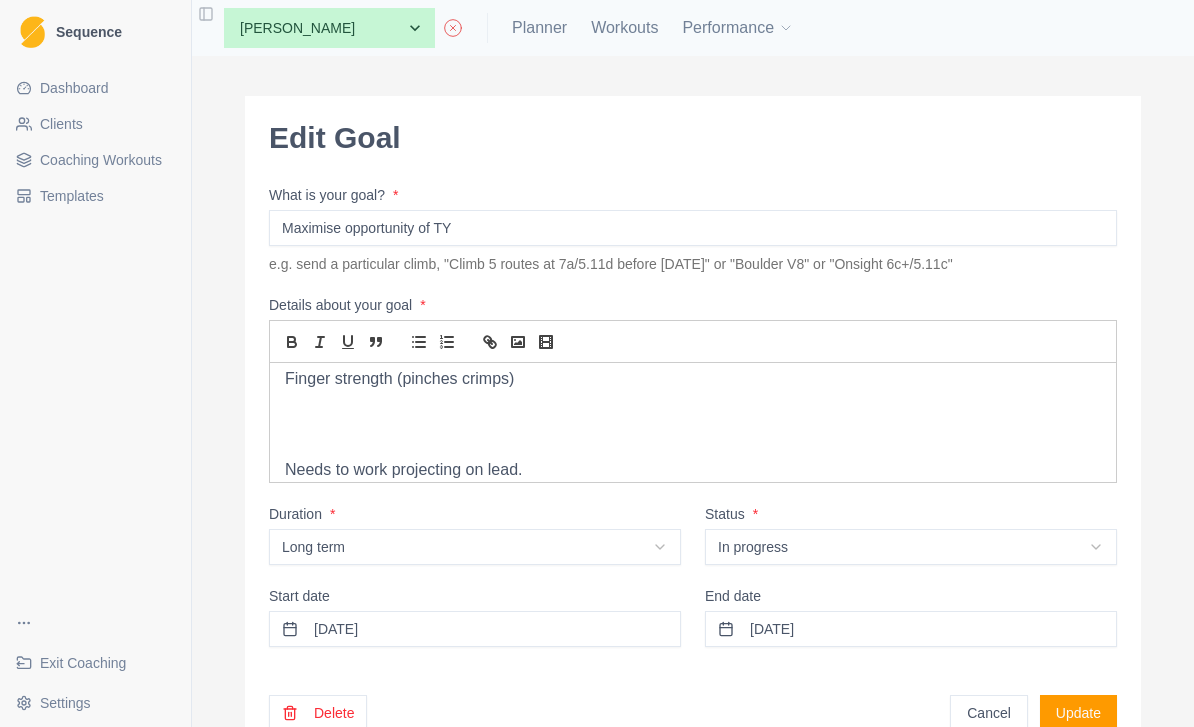 click at bounding box center [693, 447] 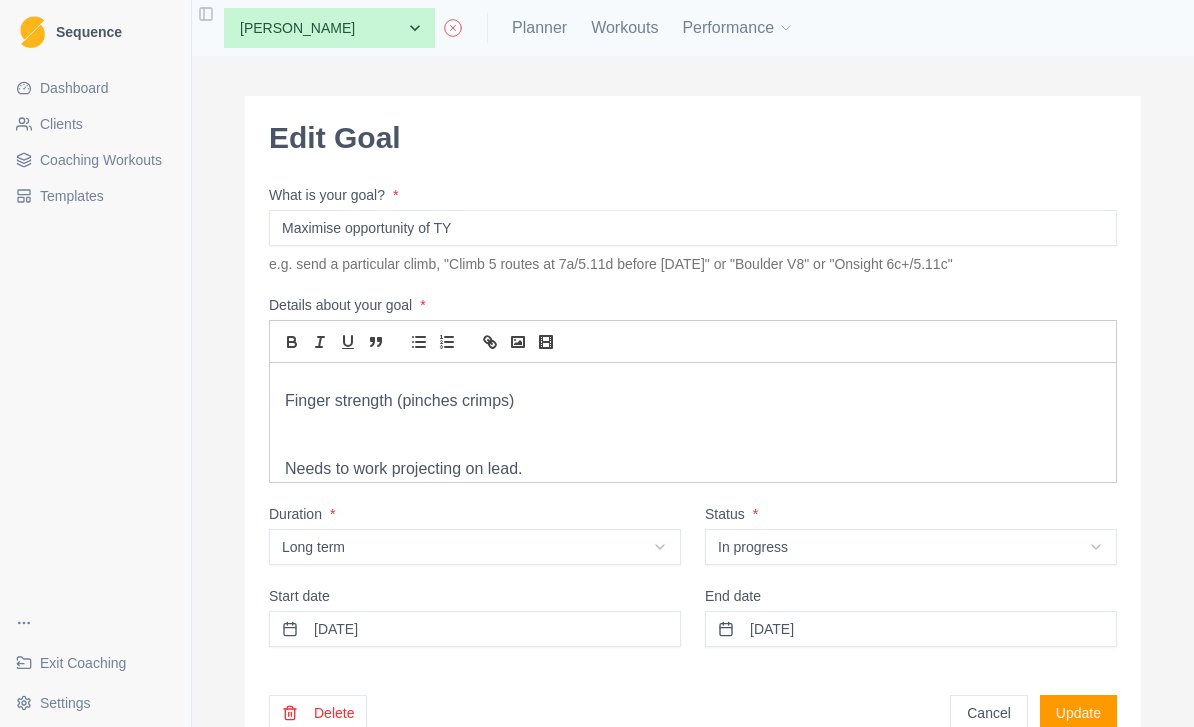 scroll, scrollTop: 213, scrollLeft: 0, axis: vertical 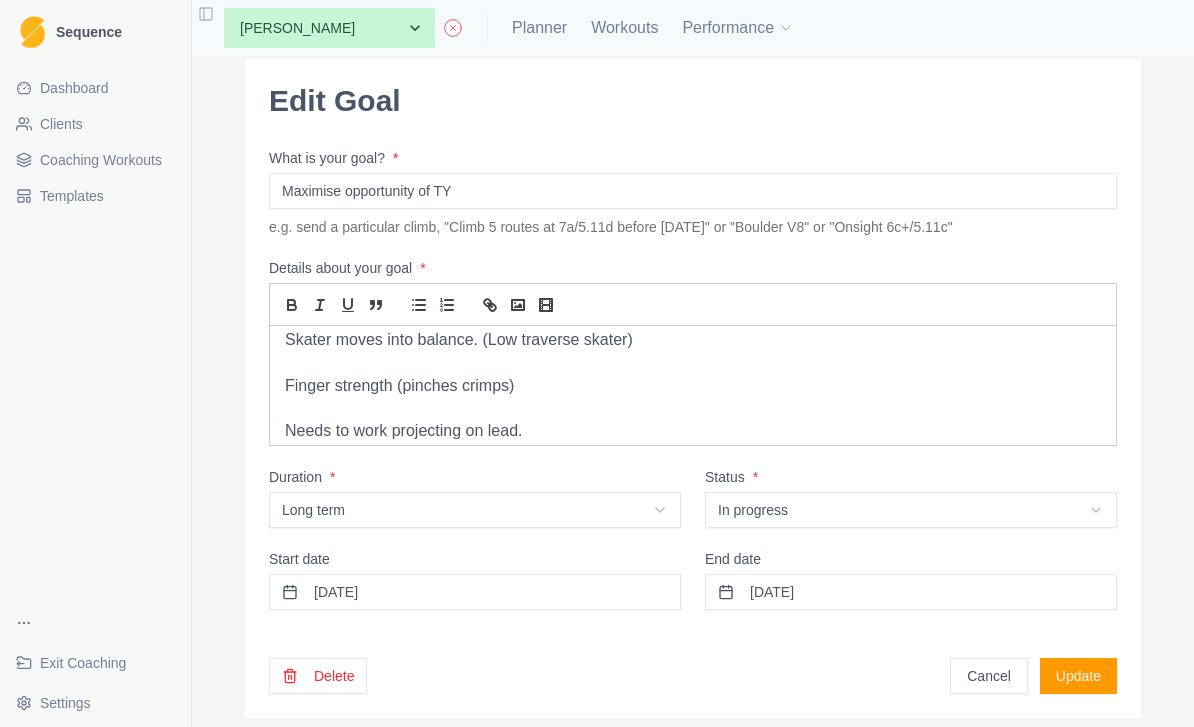 click on "Needs to work projecting on lead." at bounding box center (693, 431) 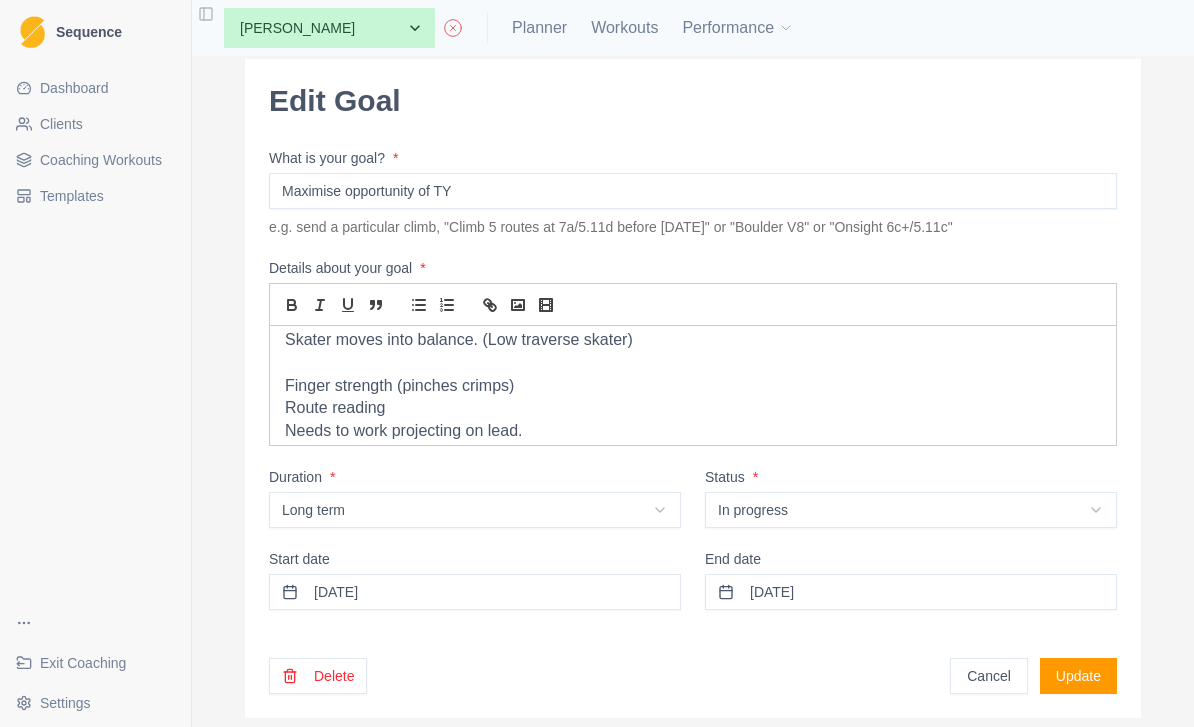 click on "Needs to work projecting on lead." at bounding box center [693, 431] 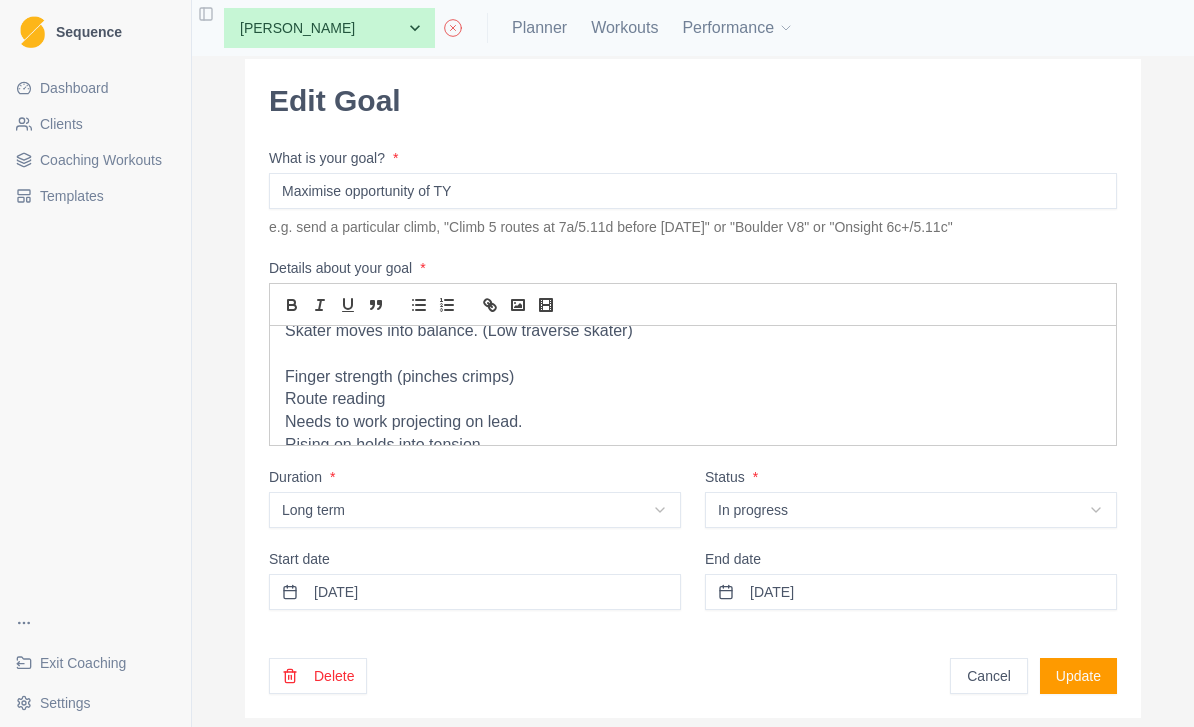 click on "Update" at bounding box center [1078, 676] 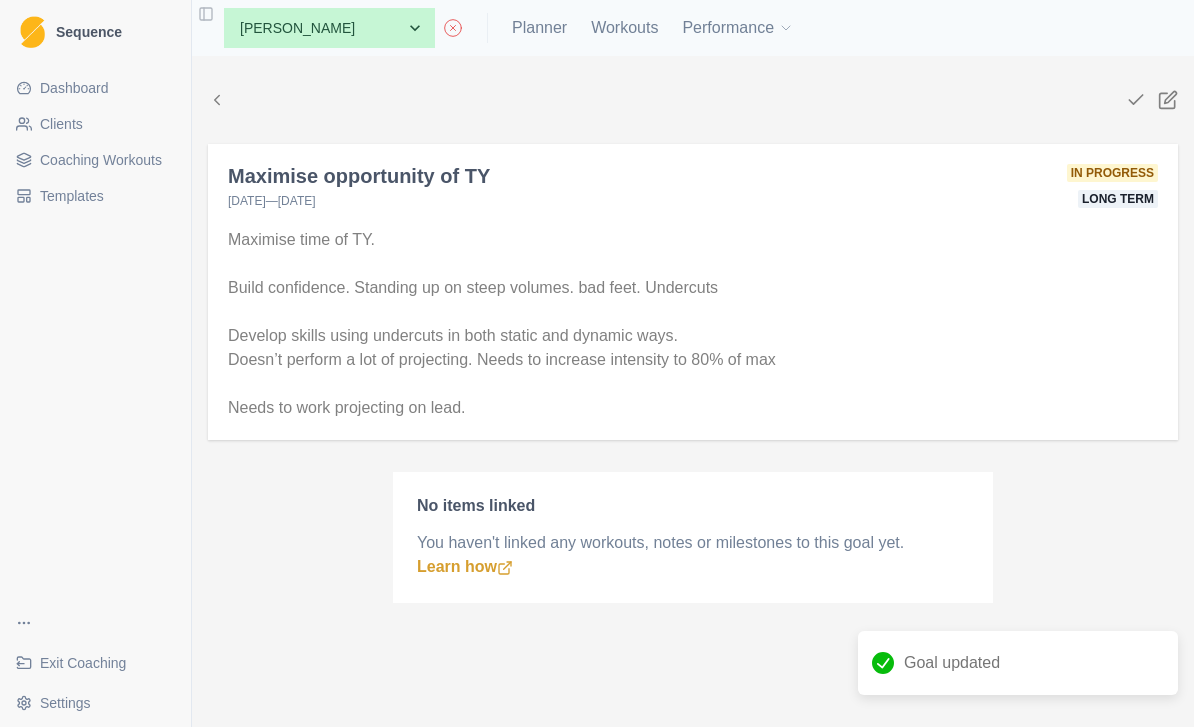 scroll, scrollTop: 0, scrollLeft: 0, axis: both 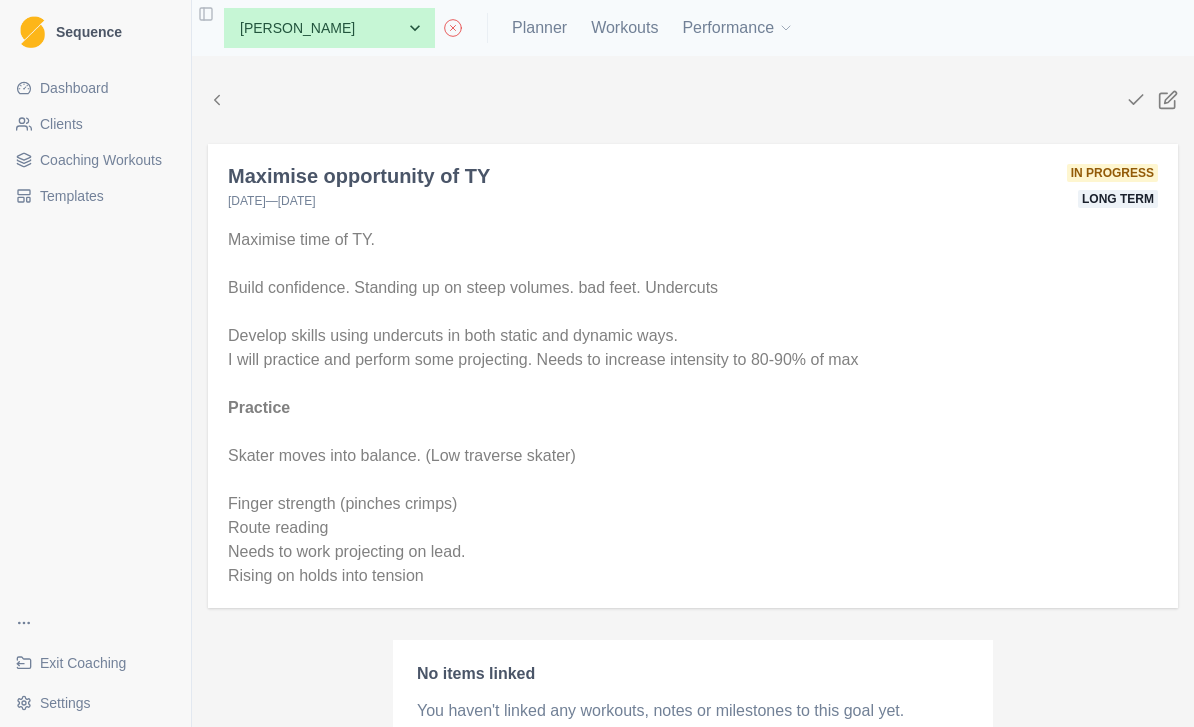 click on "Rising on holds into tension" at bounding box center (693, 576) 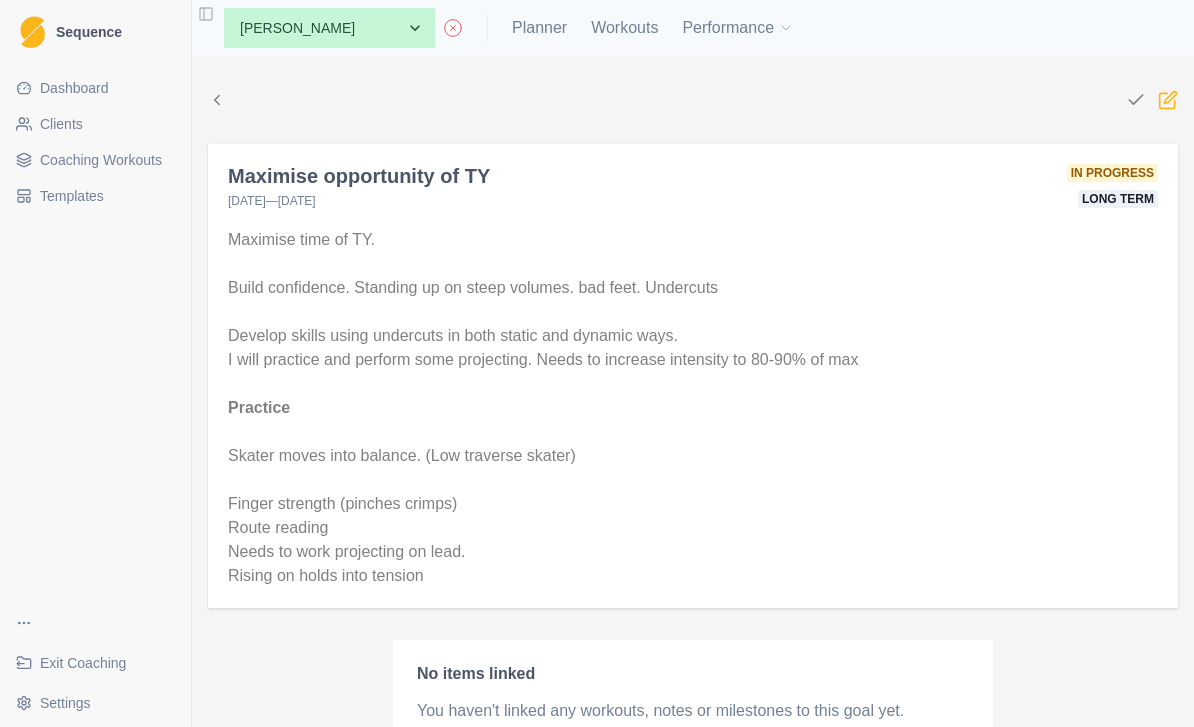 click 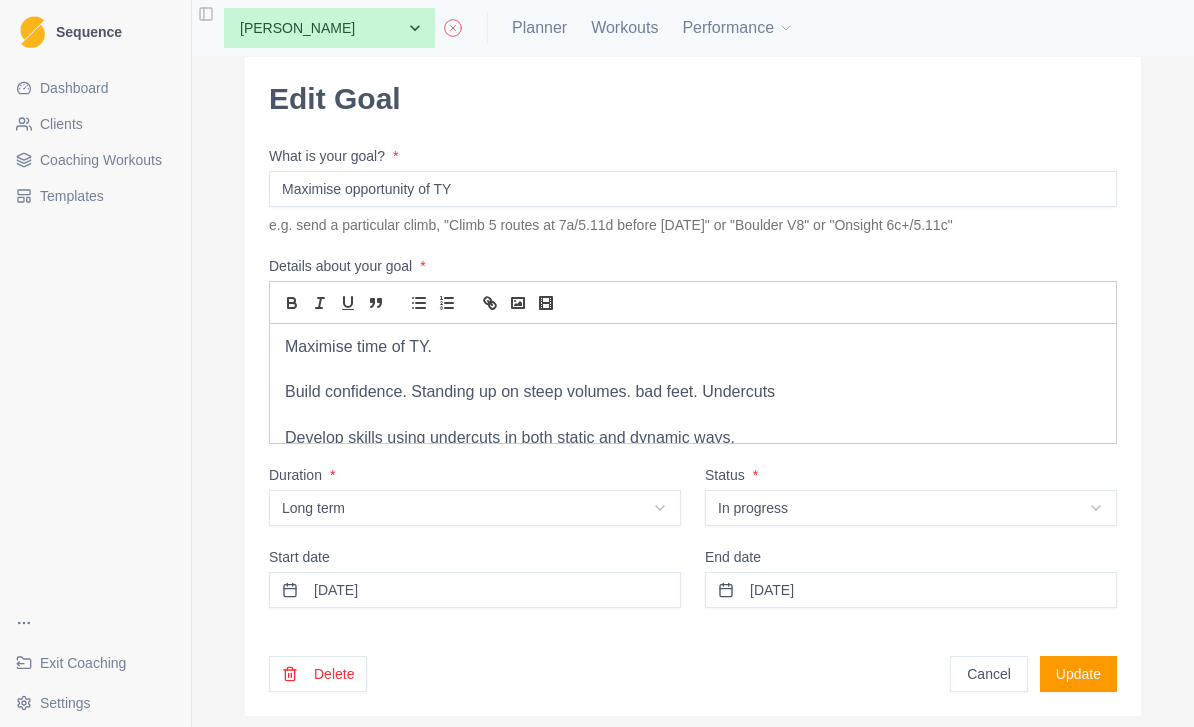 scroll, scrollTop: 37, scrollLeft: 0, axis: vertical 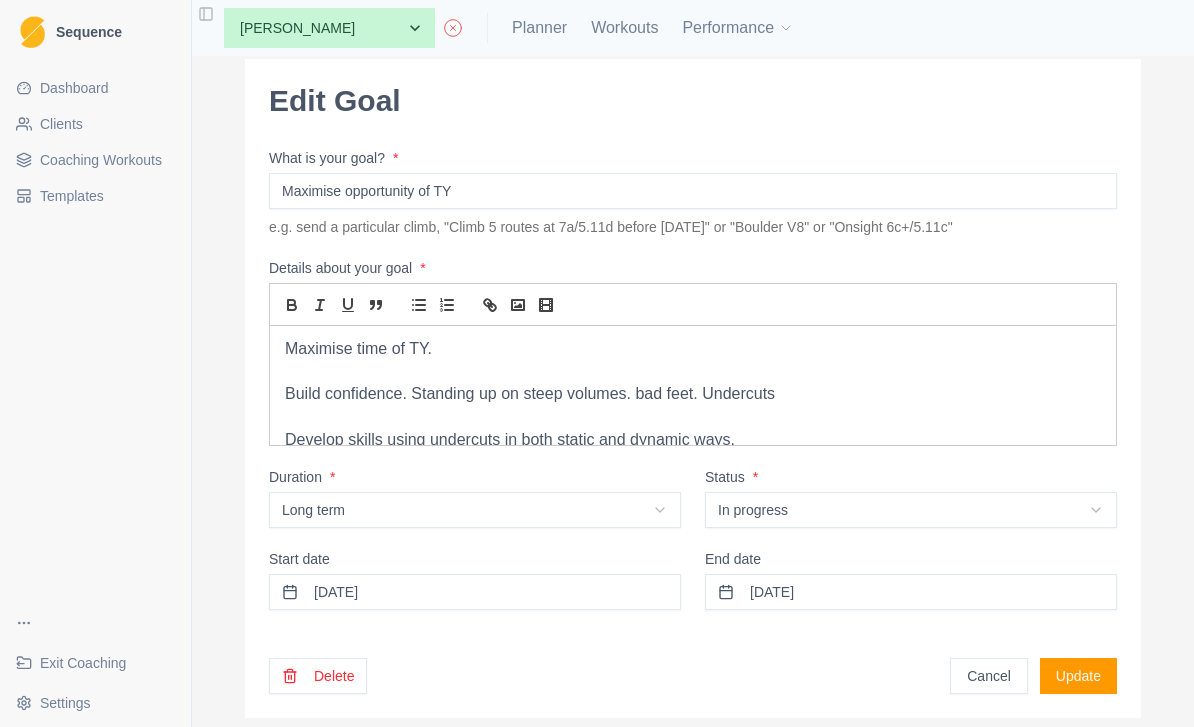 click on "Develop skills using undercuts in both static and dynamic ways." at bounding box center [693, 440] 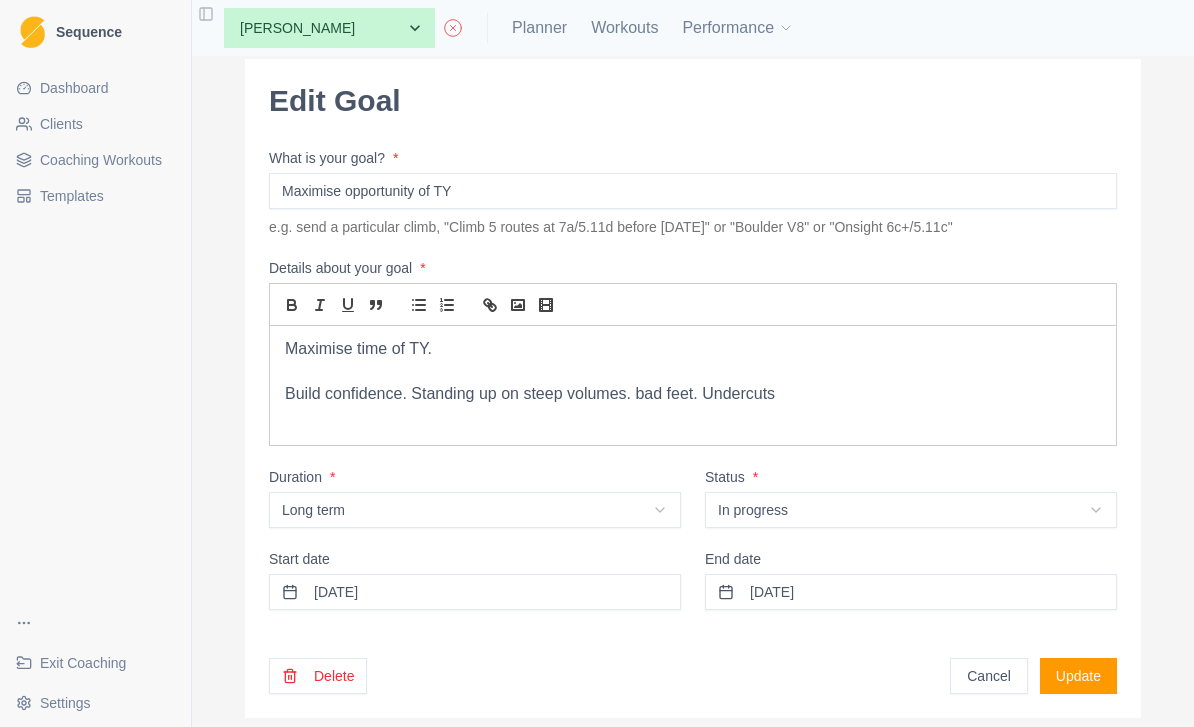 type 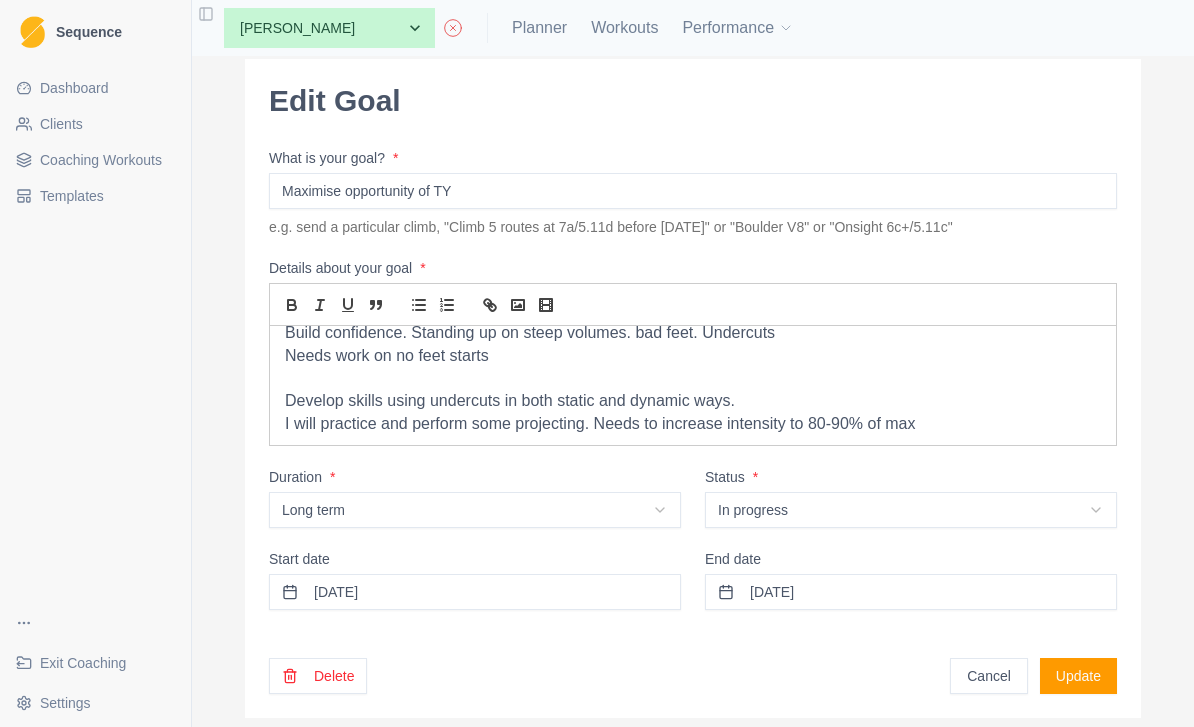 scroll, scrollTop: 54, scrollLeft: 0, axis: vertical 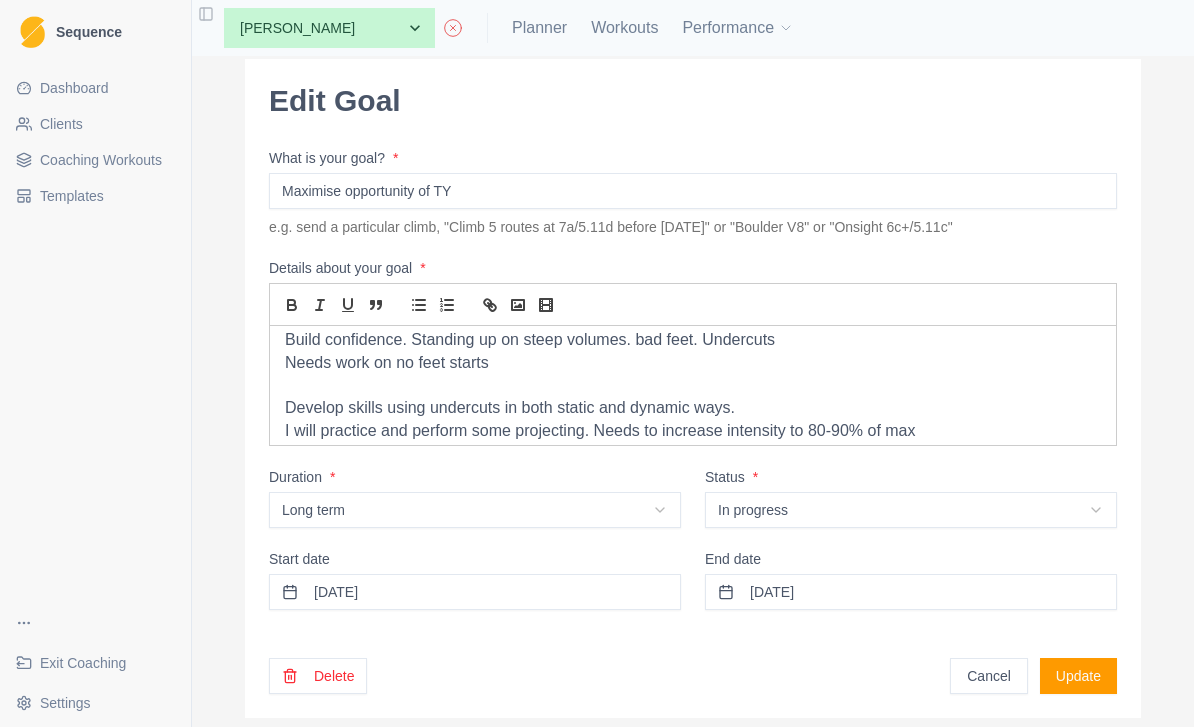 click at bounding box center [693, 386] 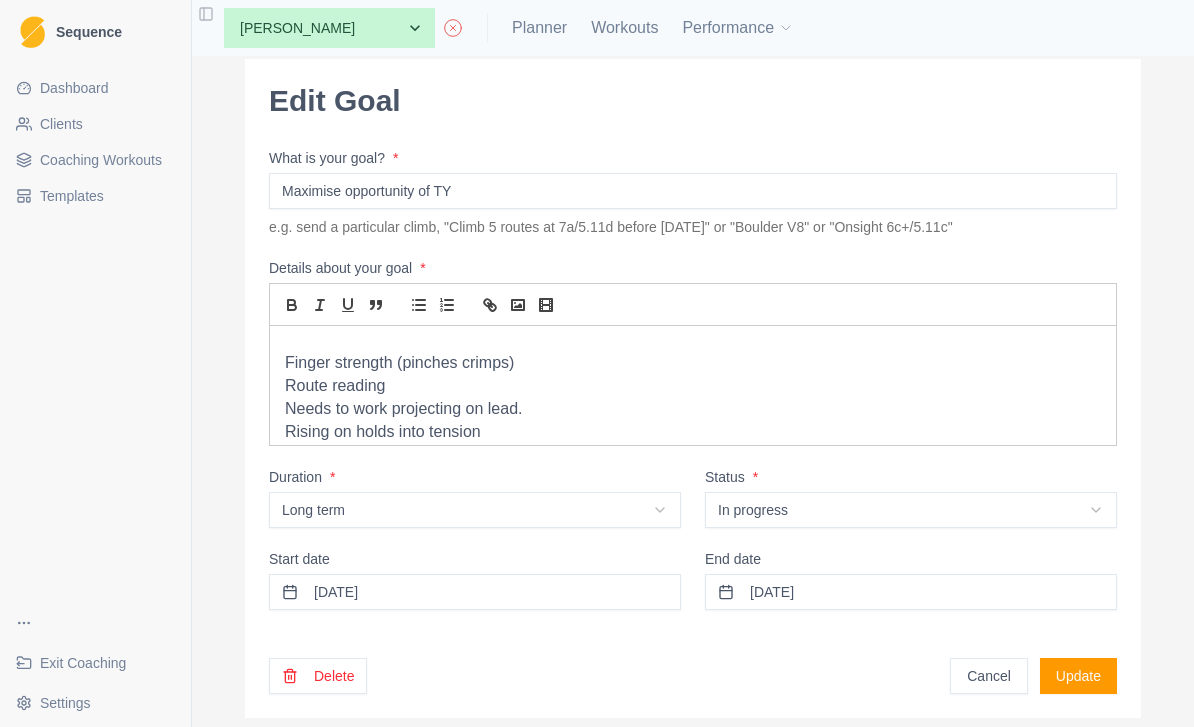 scroll, scrollTop: 257, scrollLeft: 0, axis: vertical 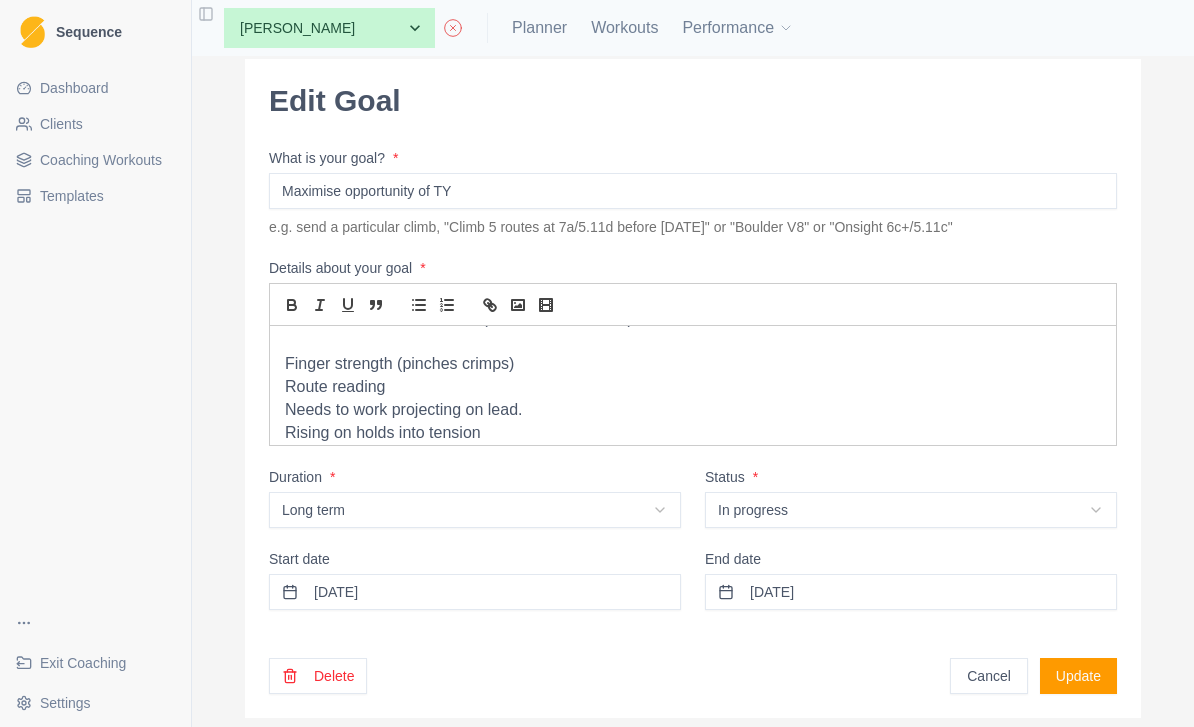 click on "Rising on holds into tension" at bounding box center [693, 433] 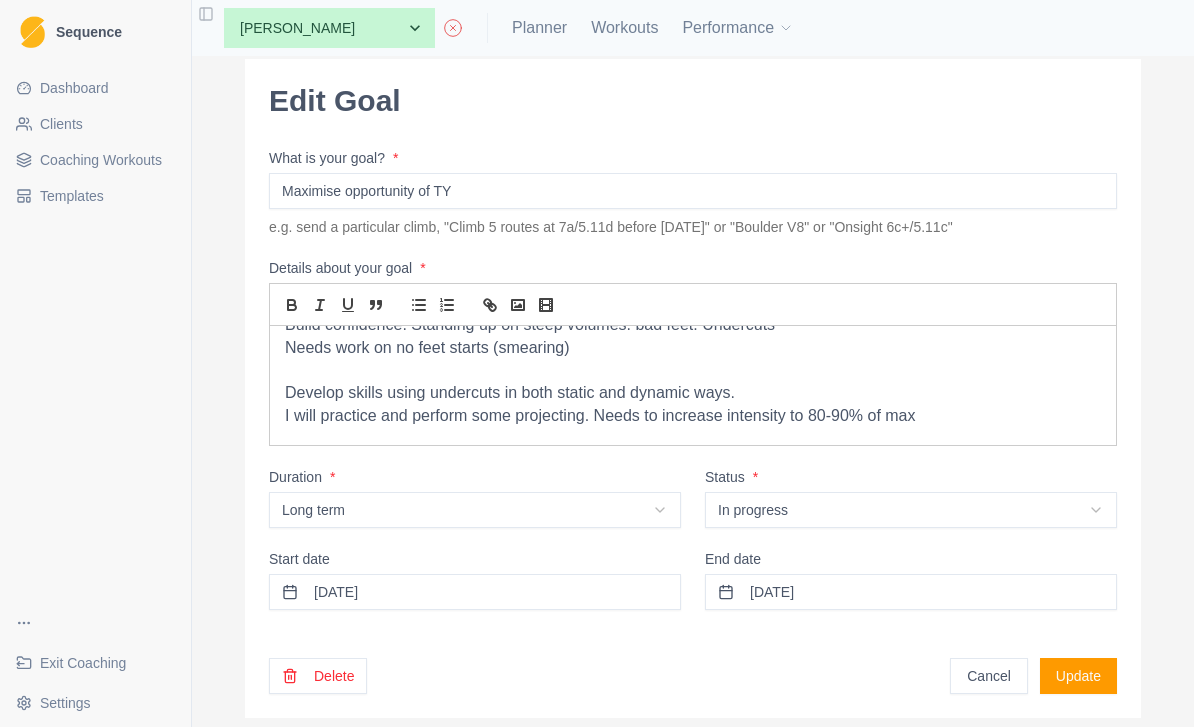 scroll, scrollTop: 7, scrollLeft: 0, axis: vertical 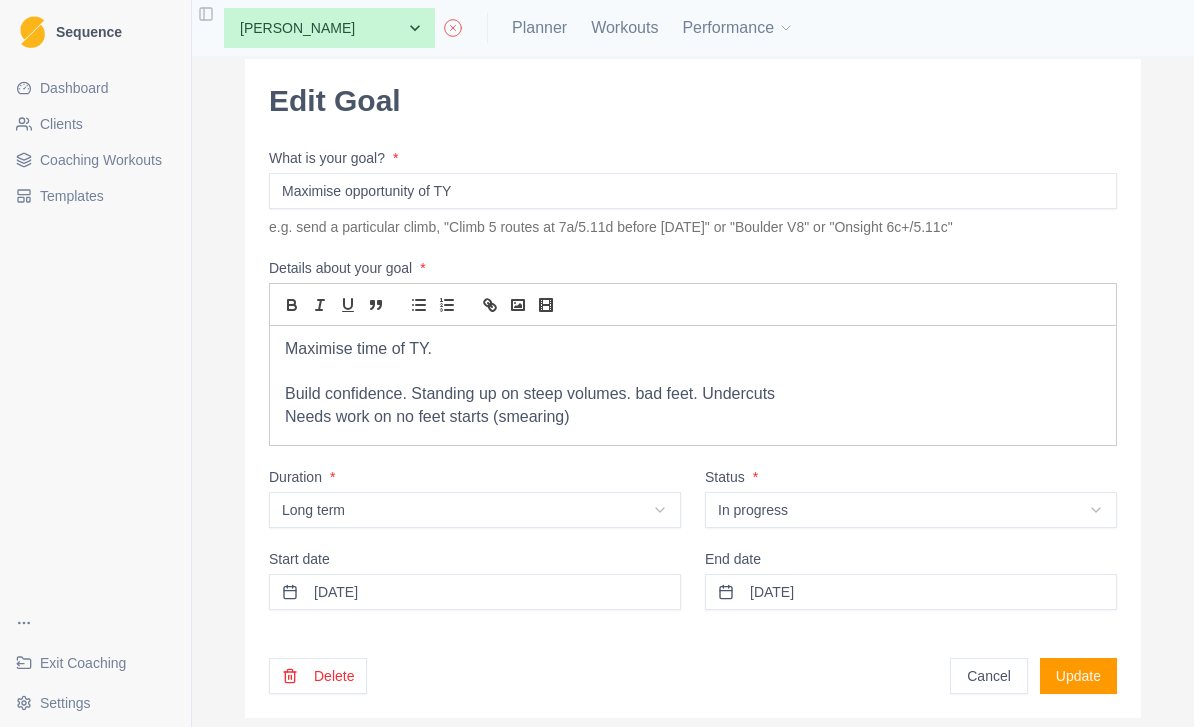 click on "Build confidence. Standing up on steep volumes. bad feet. Undercuts" at bounding box center (693, 394) 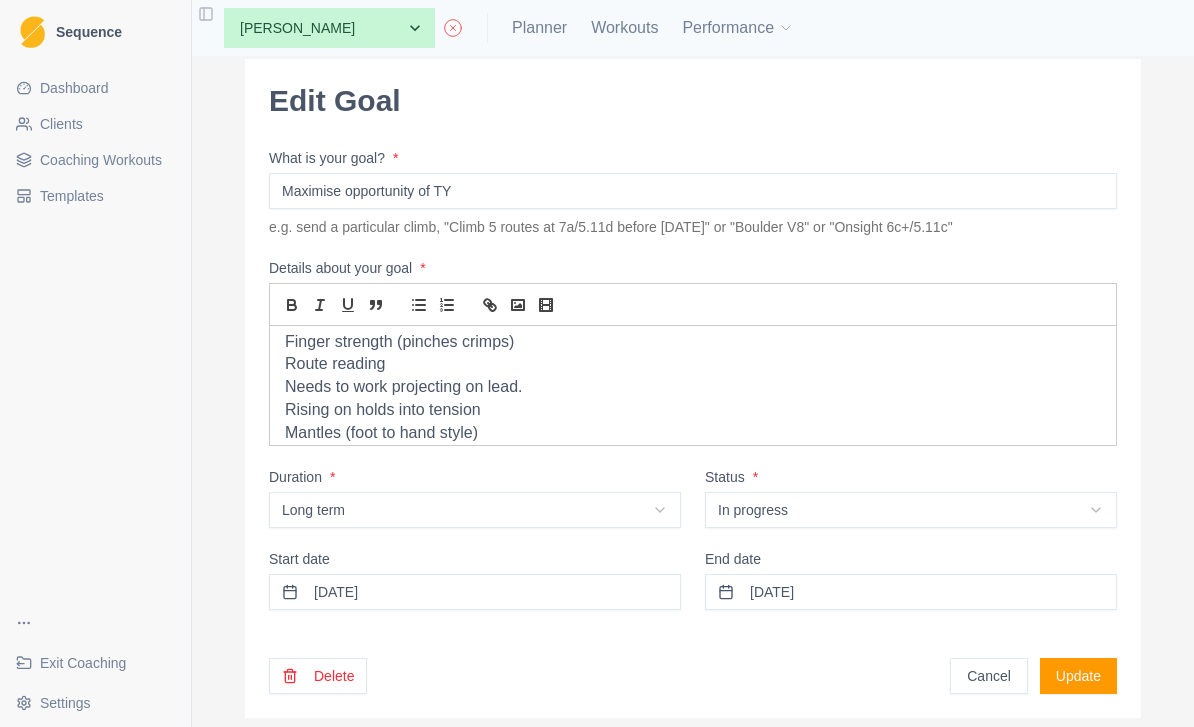 click on "Mantles (foot to hand style)" at bounding box center [693, 433] 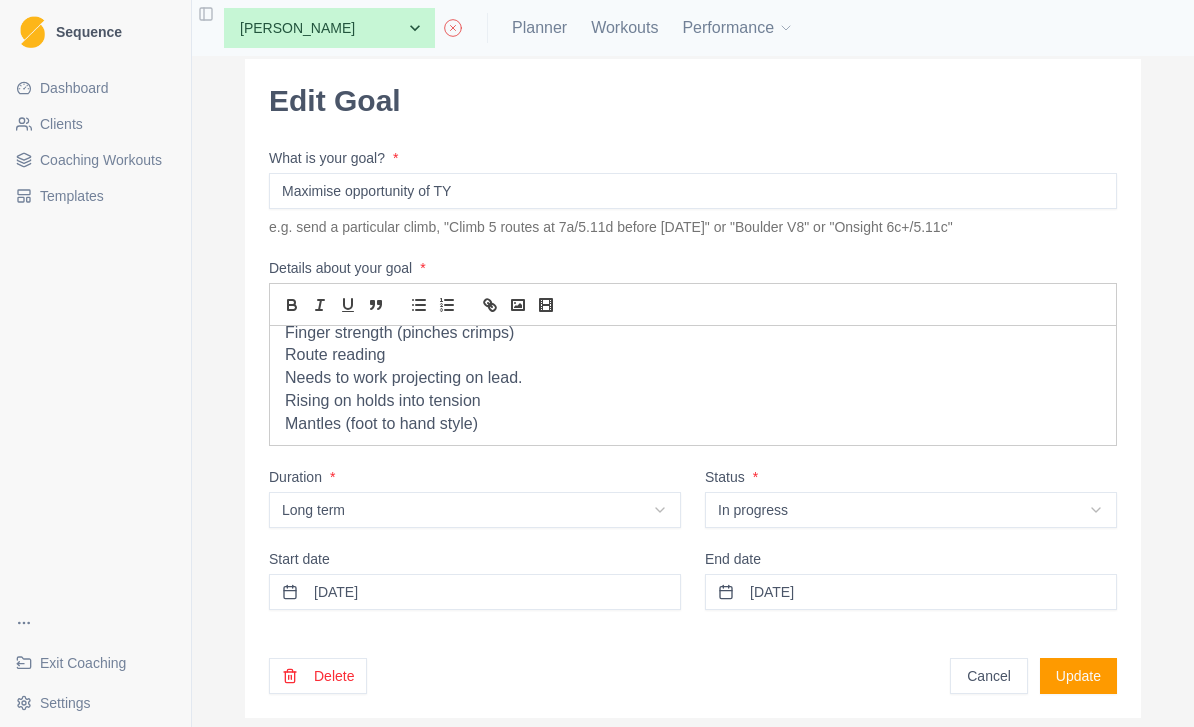 click at bounding box center (693, 446) 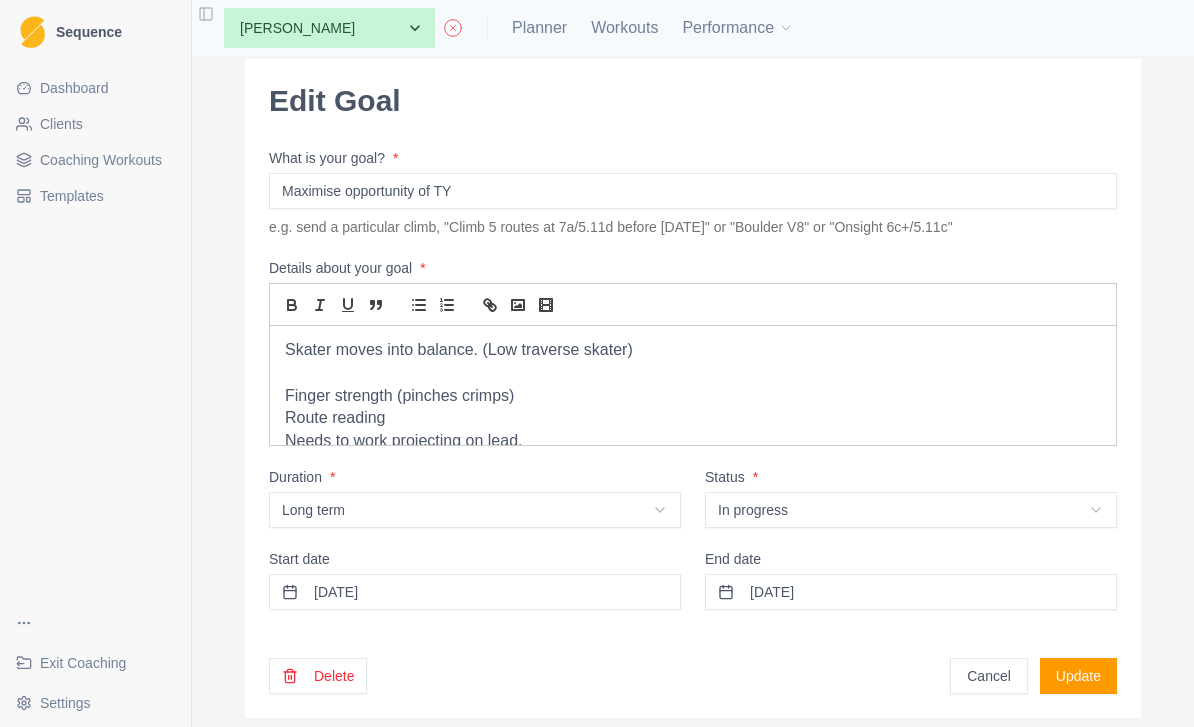 scroll, scrollTop: 207, scrollLeft: 0, axis: vertical 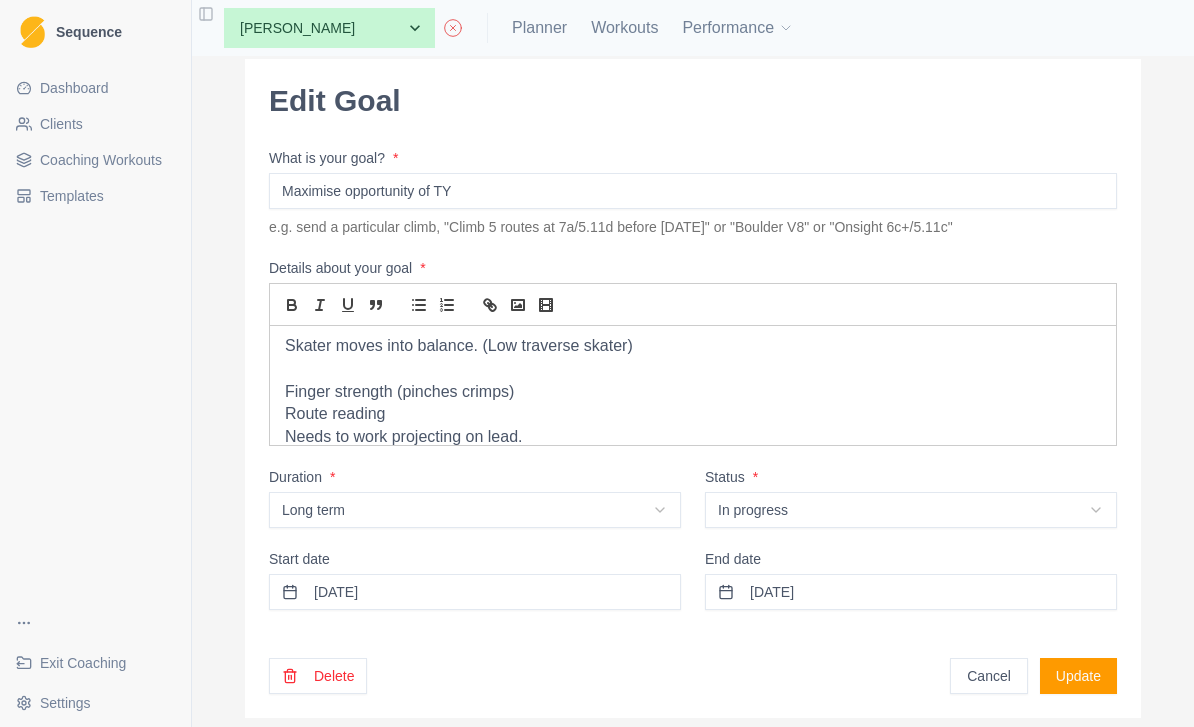 click at bounding box center (693, 369) 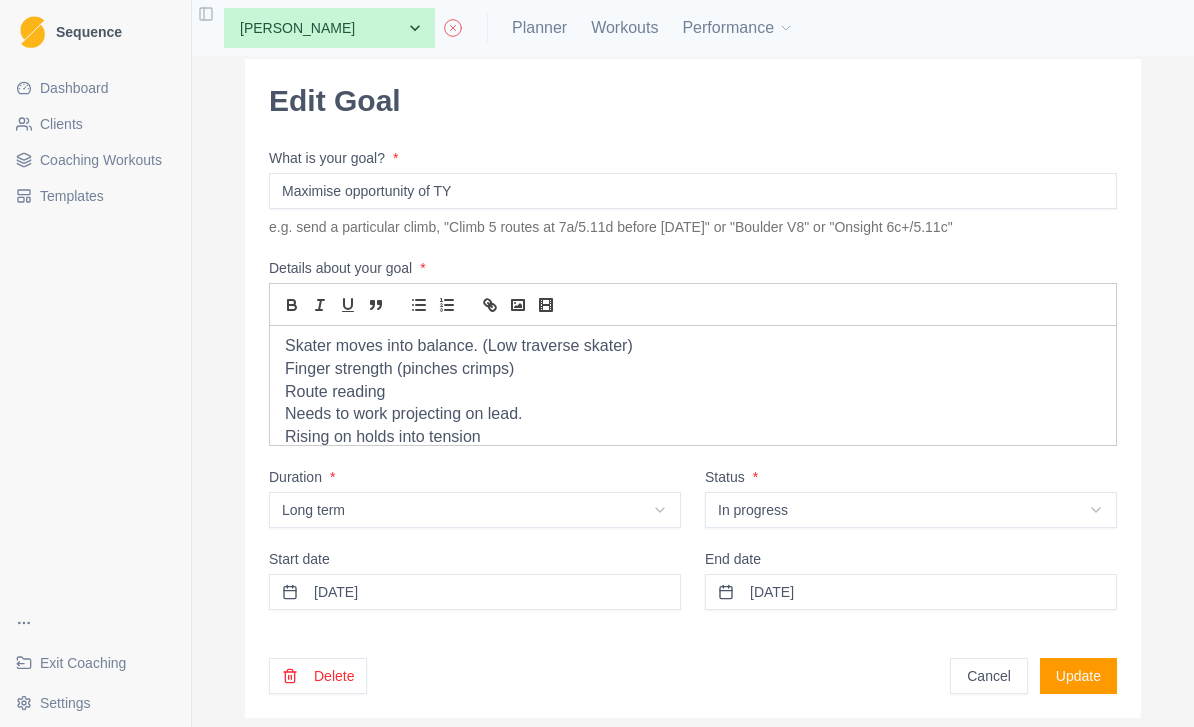 click on "Finger strength (pinches crimps)" at bounding box center [693, 369] 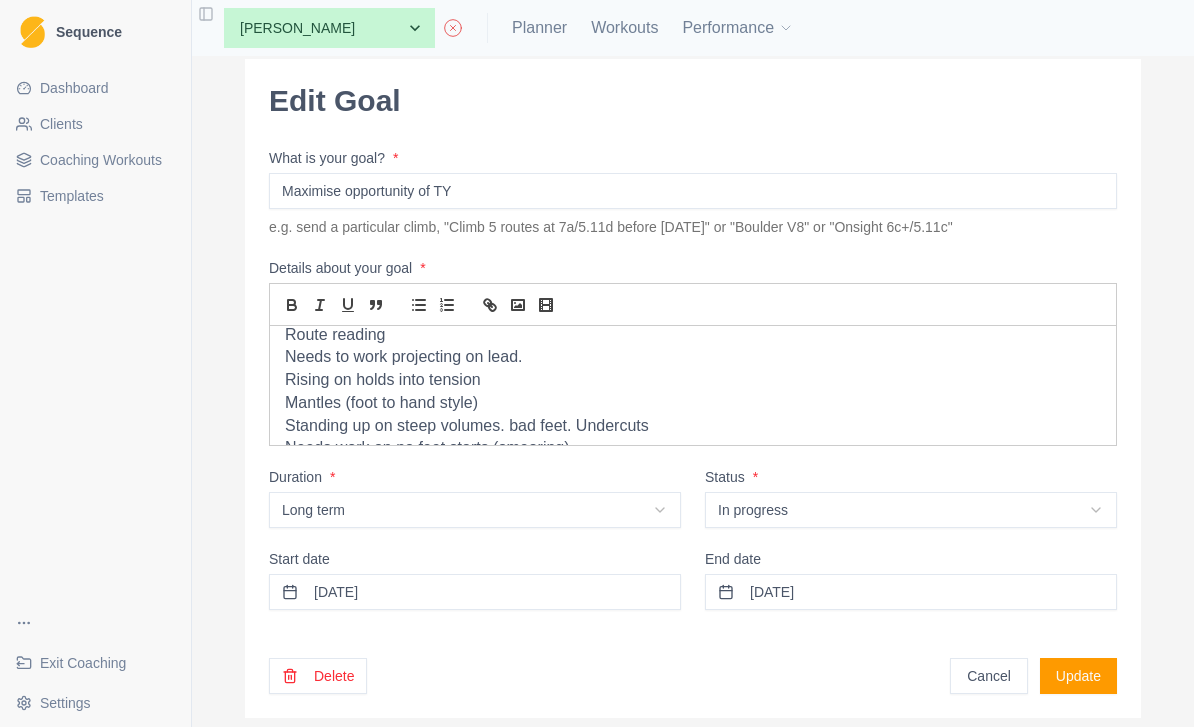scroll, scrollTop: 266, scrollLeft: 0, axis: vertical 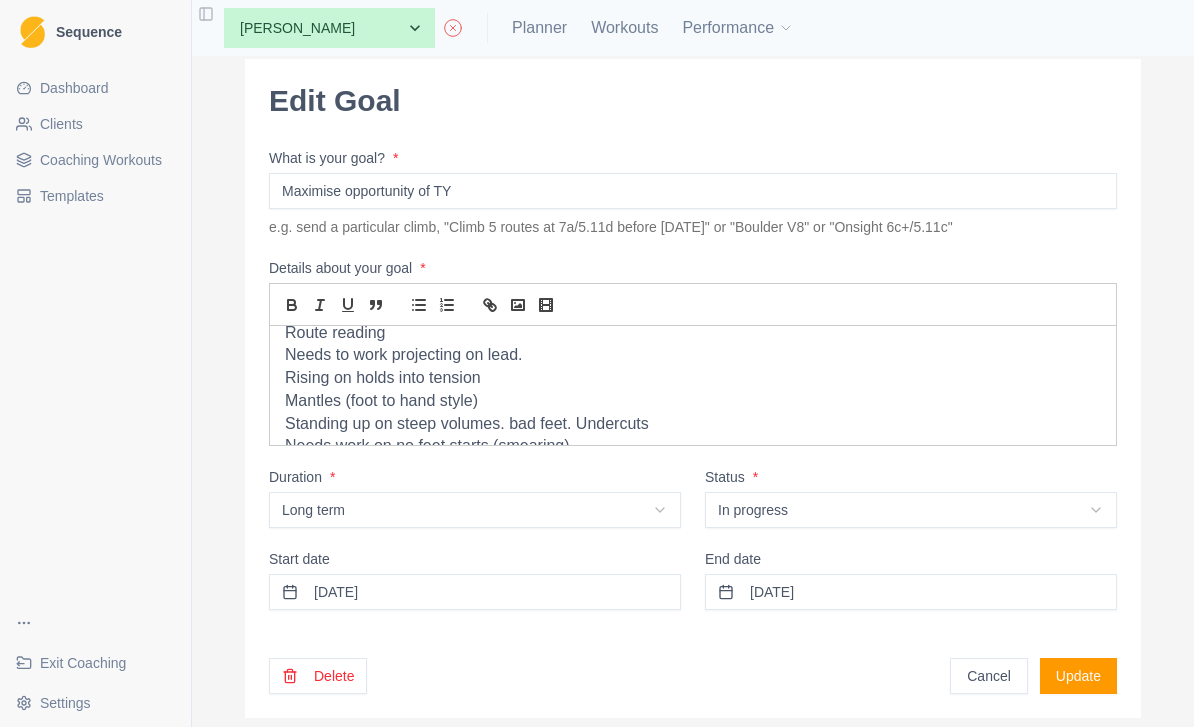 click on "Mantles (foot to hand style)" at bounding box center (693, 401) 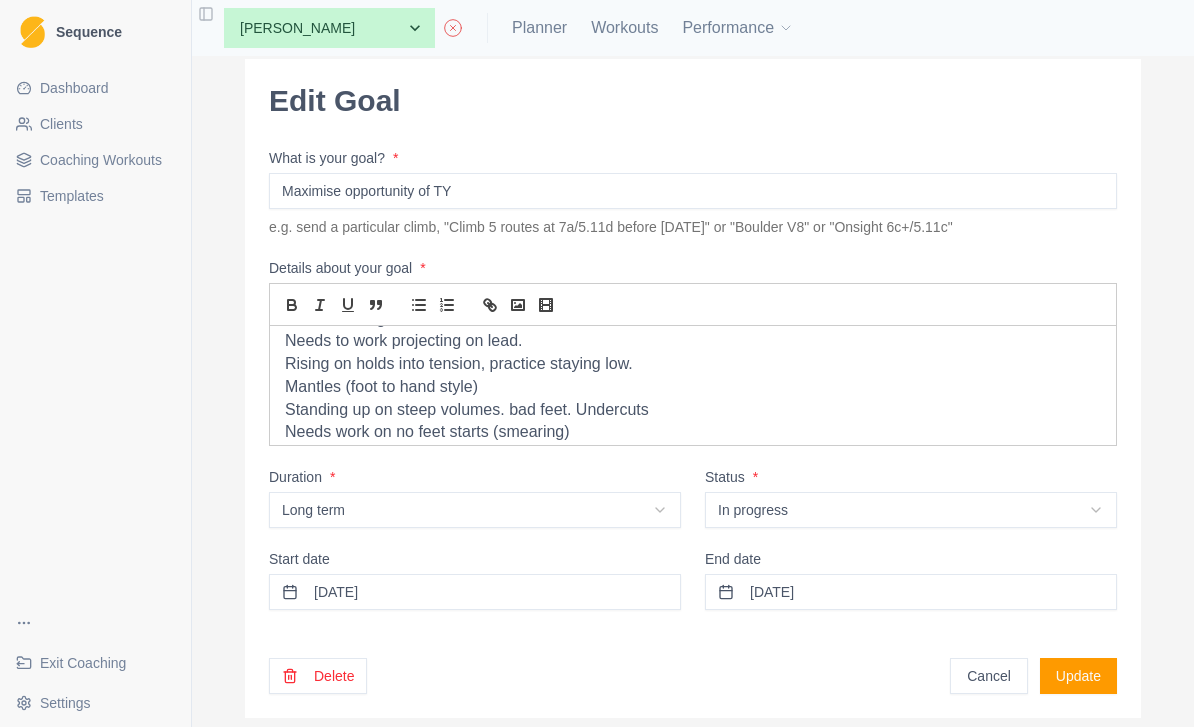 scroll, scrollTop: 279, scrollLeft: 0, axis: vertical 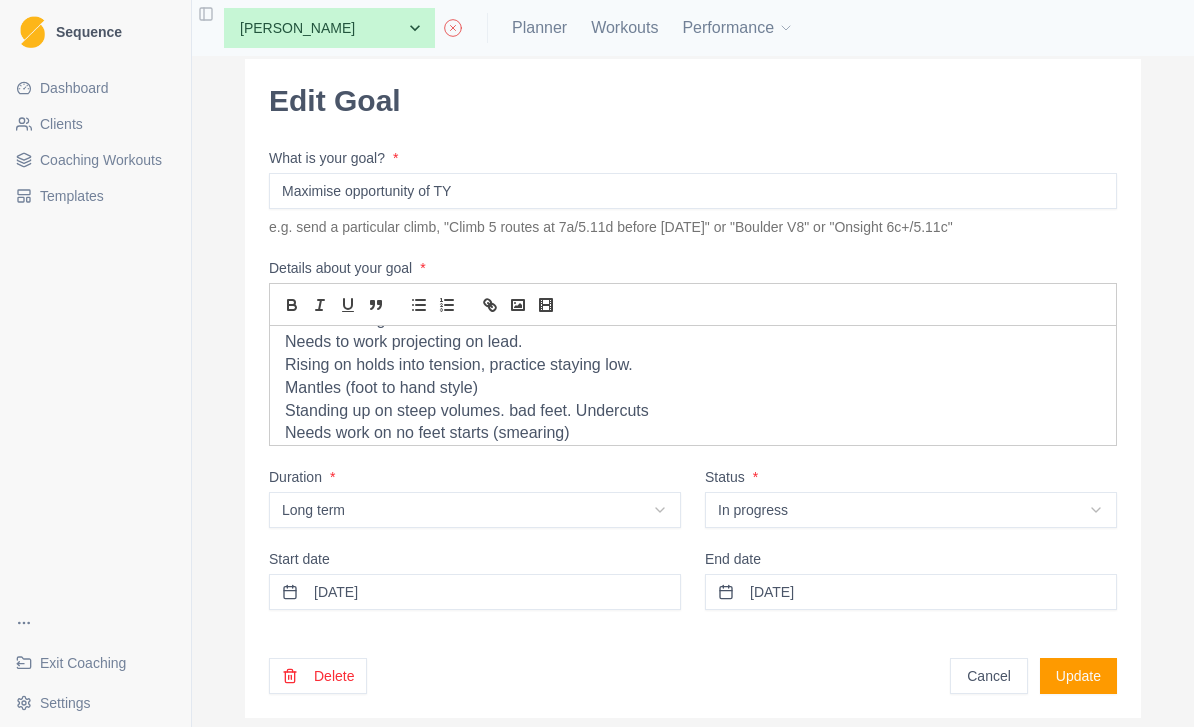 click on "Standing up on steep volumes. bad feet. Undercuts" at bounding box center [693, 411] 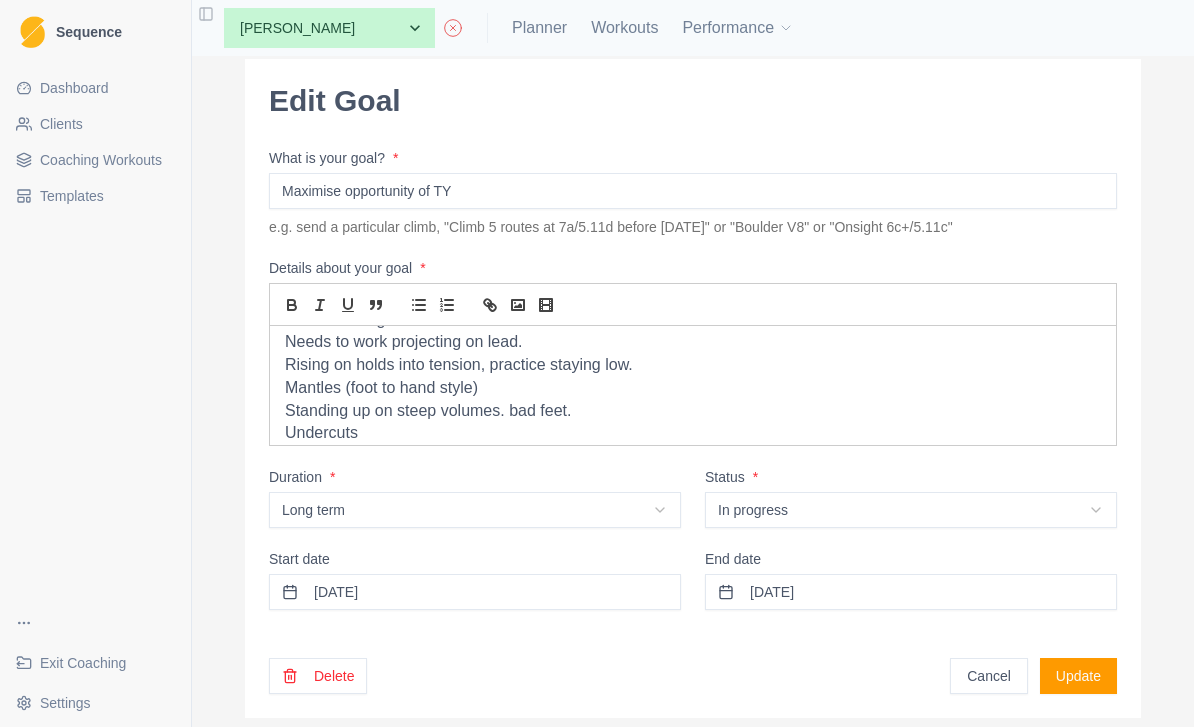 click on "Update" at bounding box center (1078, 676) 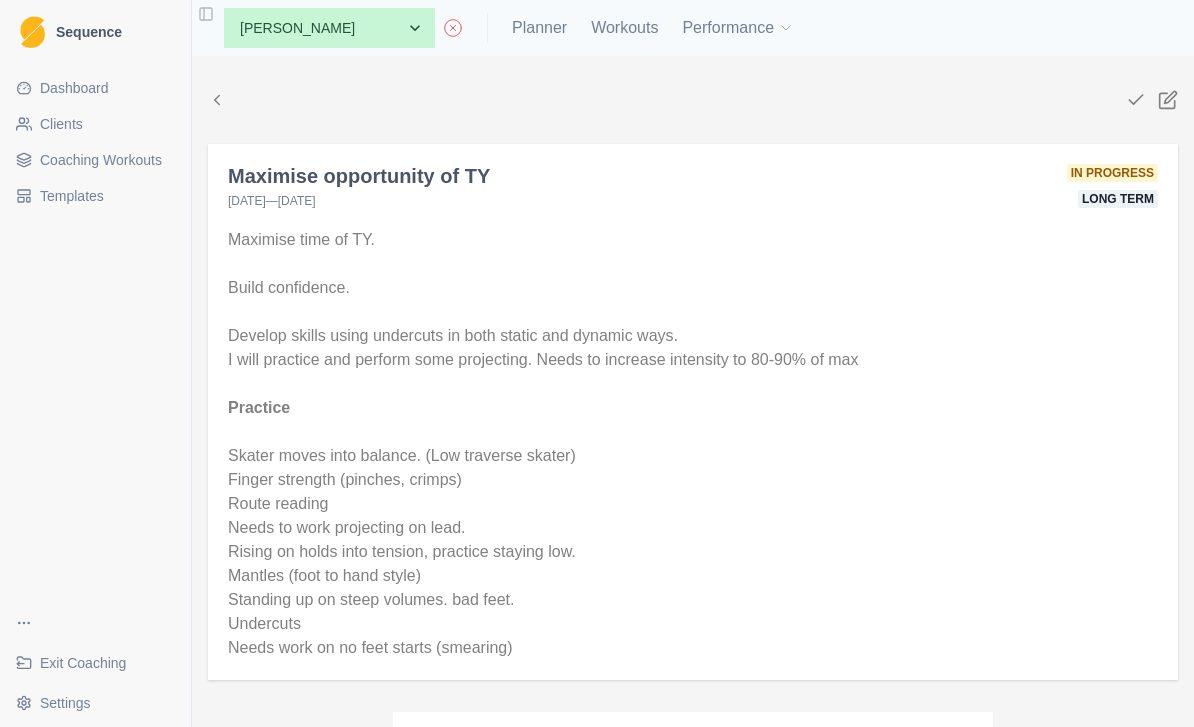 scroll, scrollTop: 0, scrollLeft: 0, axis: both 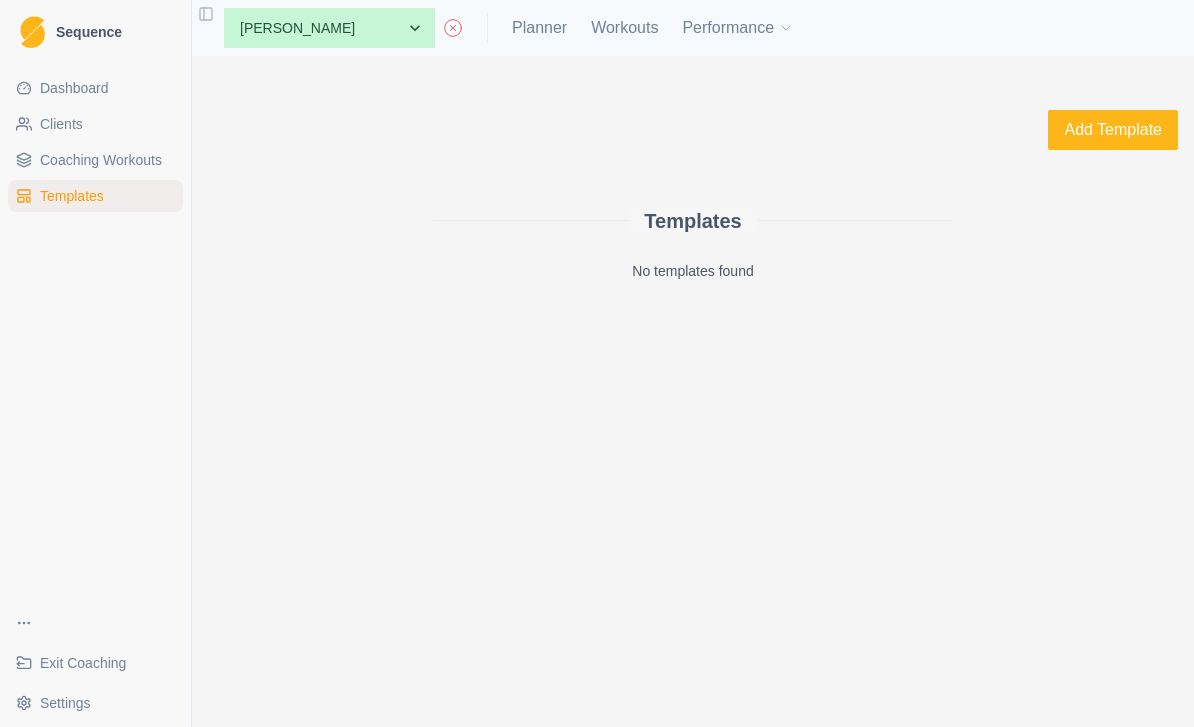click on "Templates" at bounding box center [72, 196] 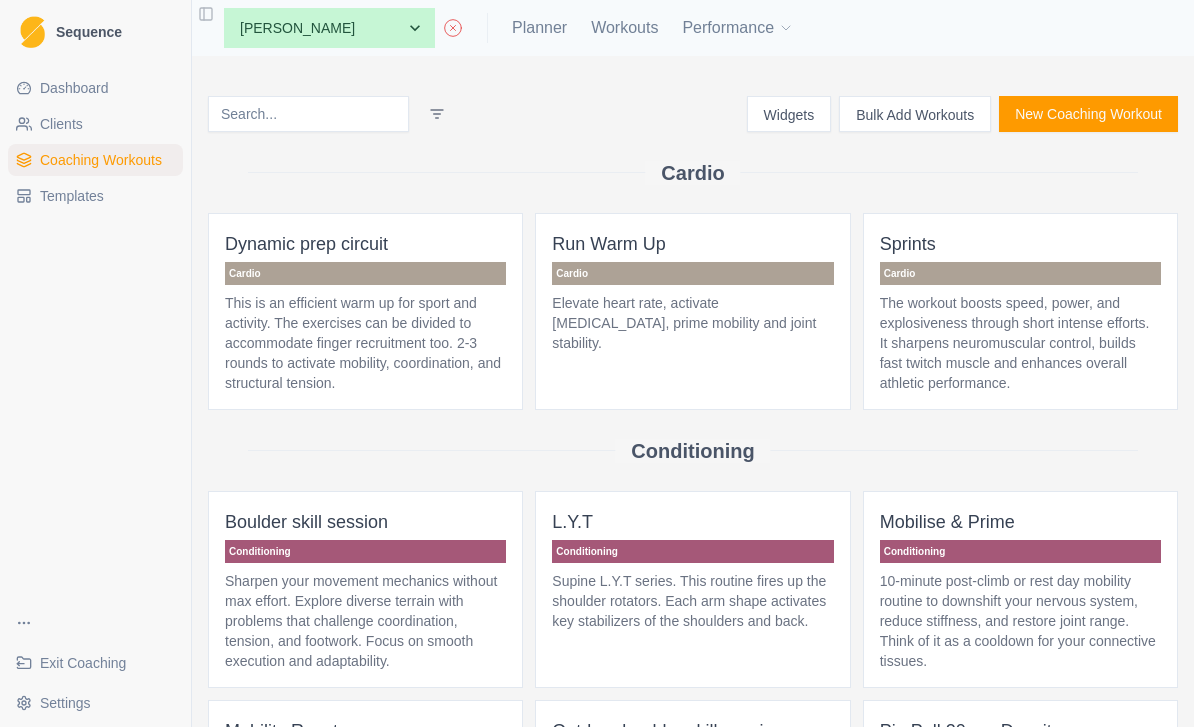 click on "Templates" at bounding box center [72, 196] 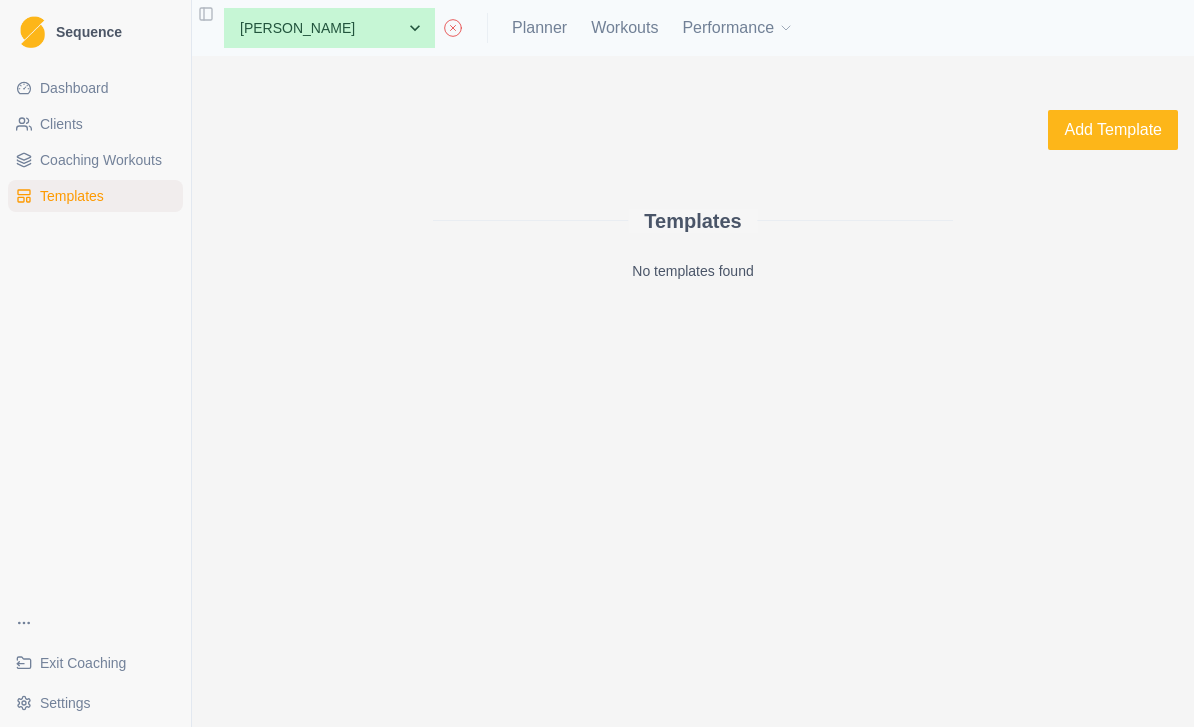 click on "Clients" at bounding box center [61, 124] 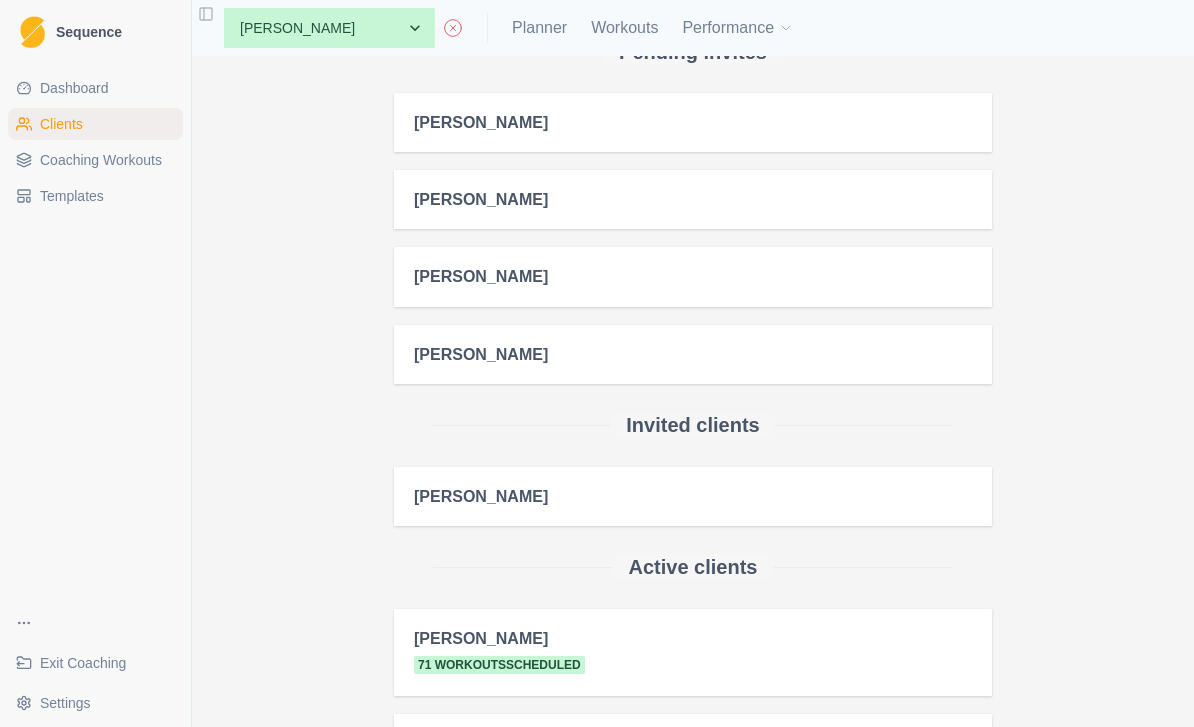 scroll, scrollTop: 114, scrollLeft: 0, axis: vertical 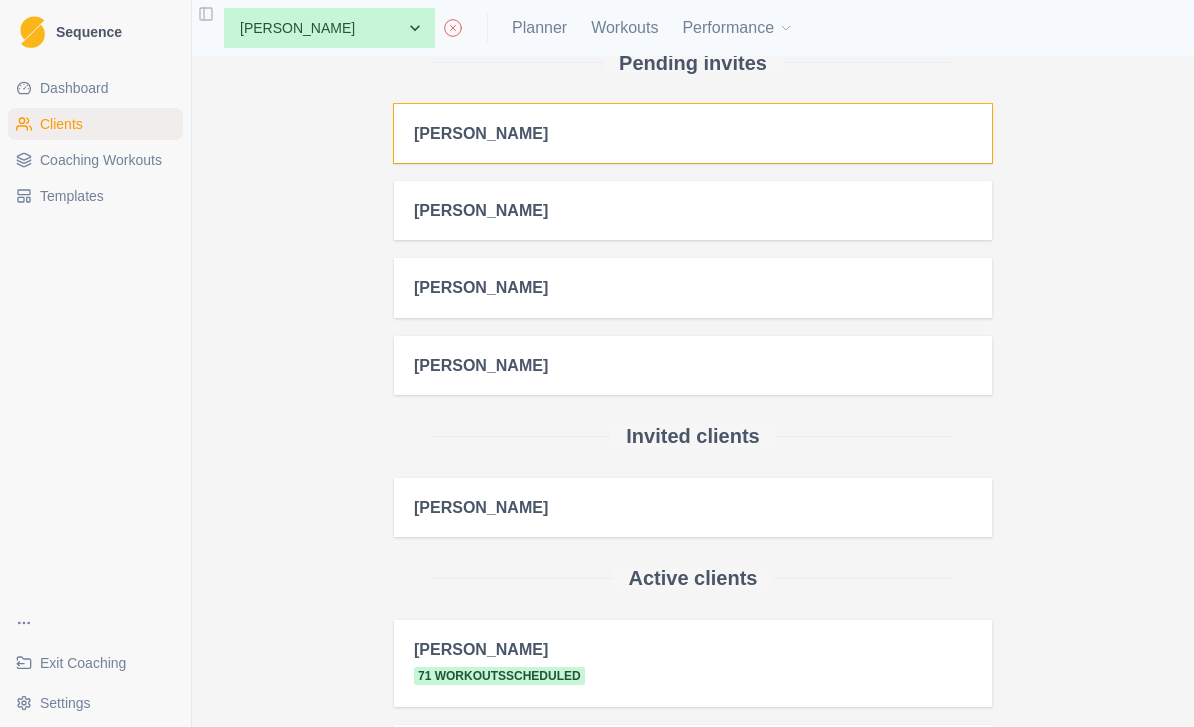 click on "[PERSON_NAME]" at bounding box center [693, 133] 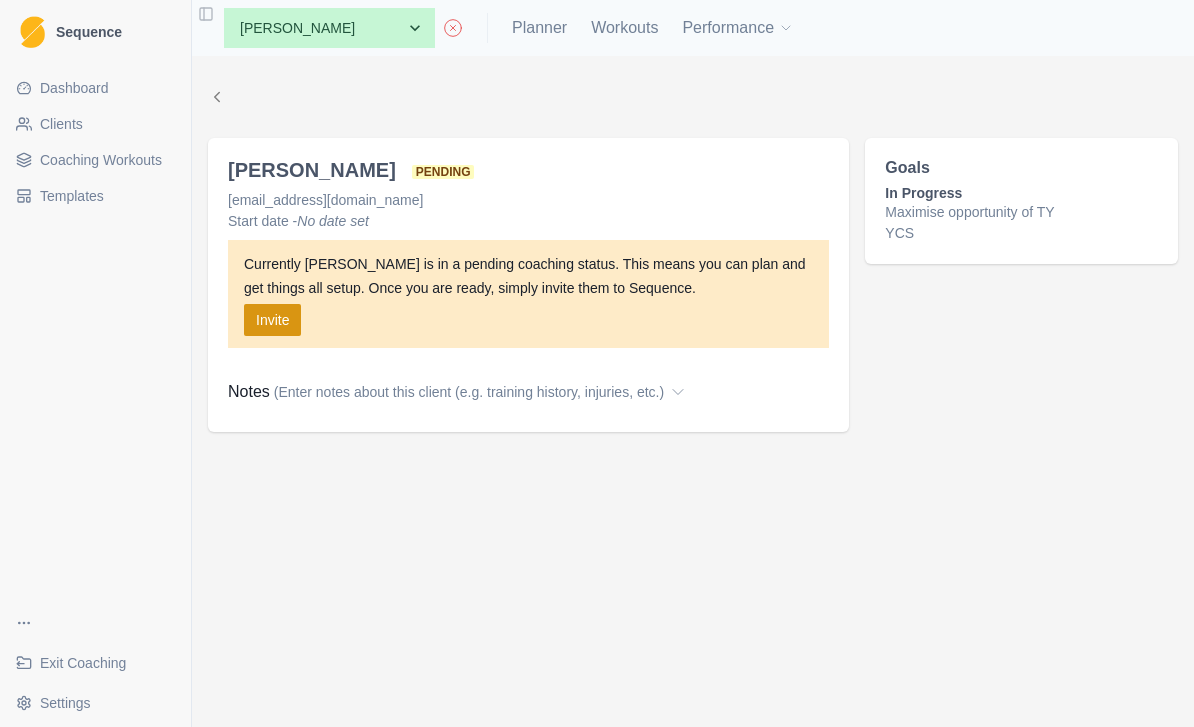 click on "Invite" at bounding box center (272, 320) 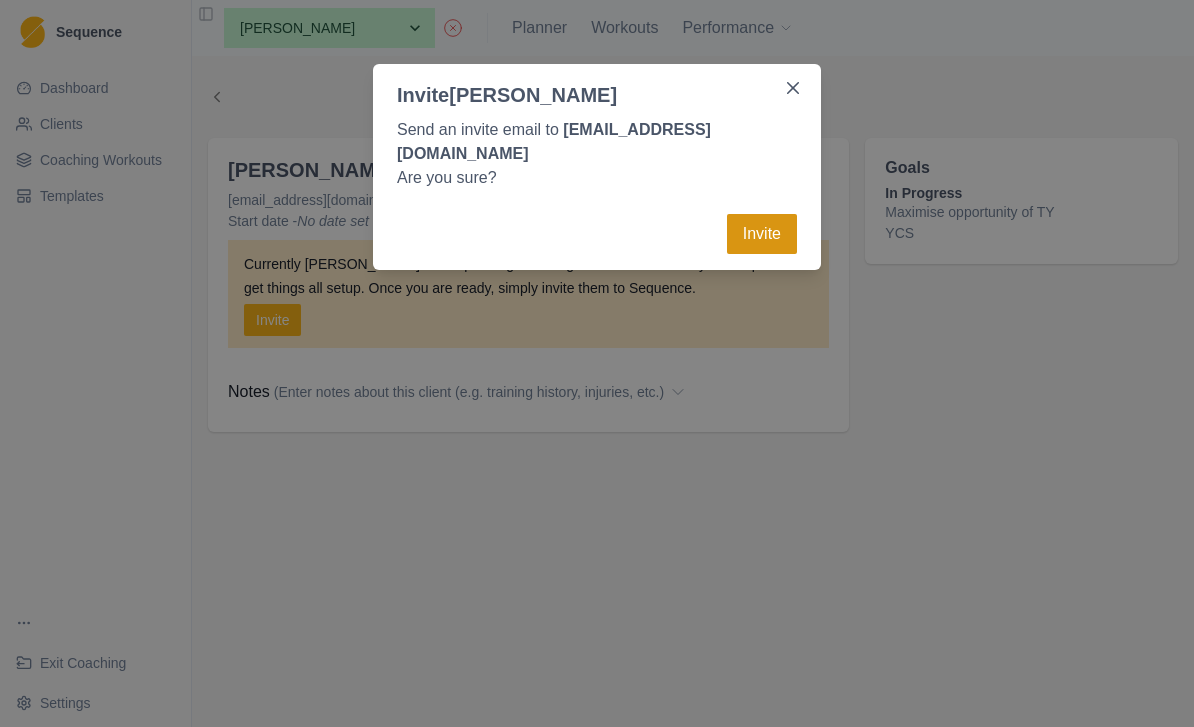 click on "Invite" at bounding box center [762, 234] 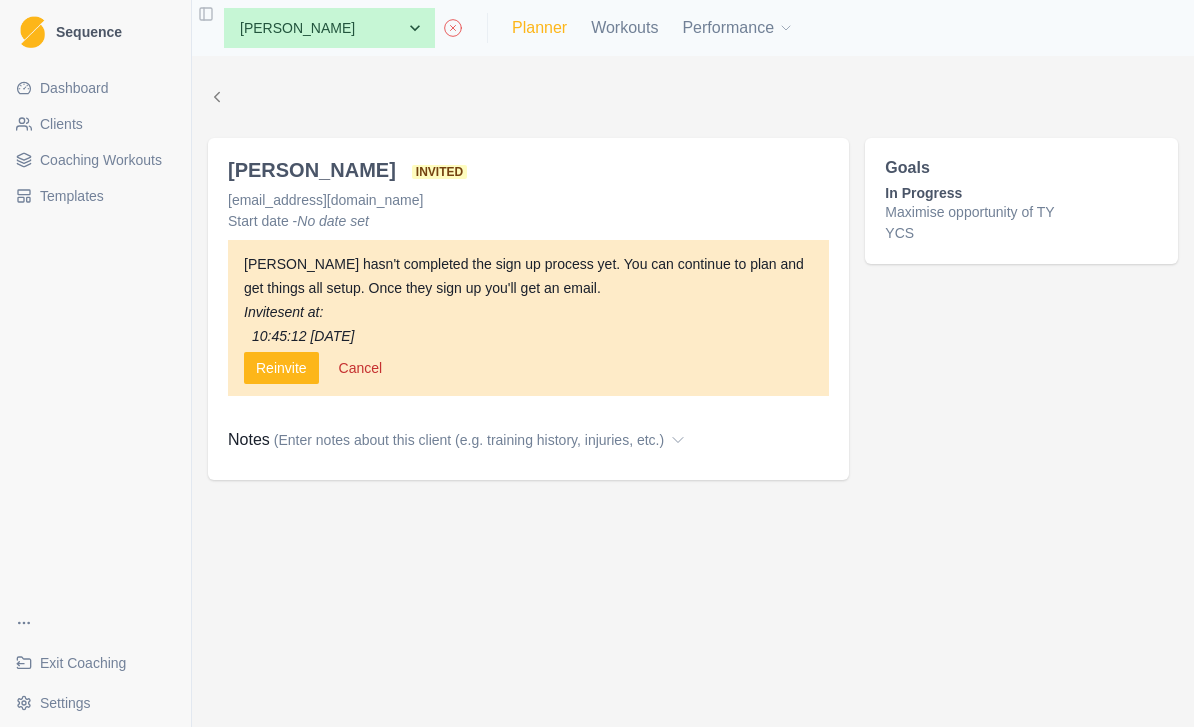 click on "Planner" at bounding box center [539, 28] 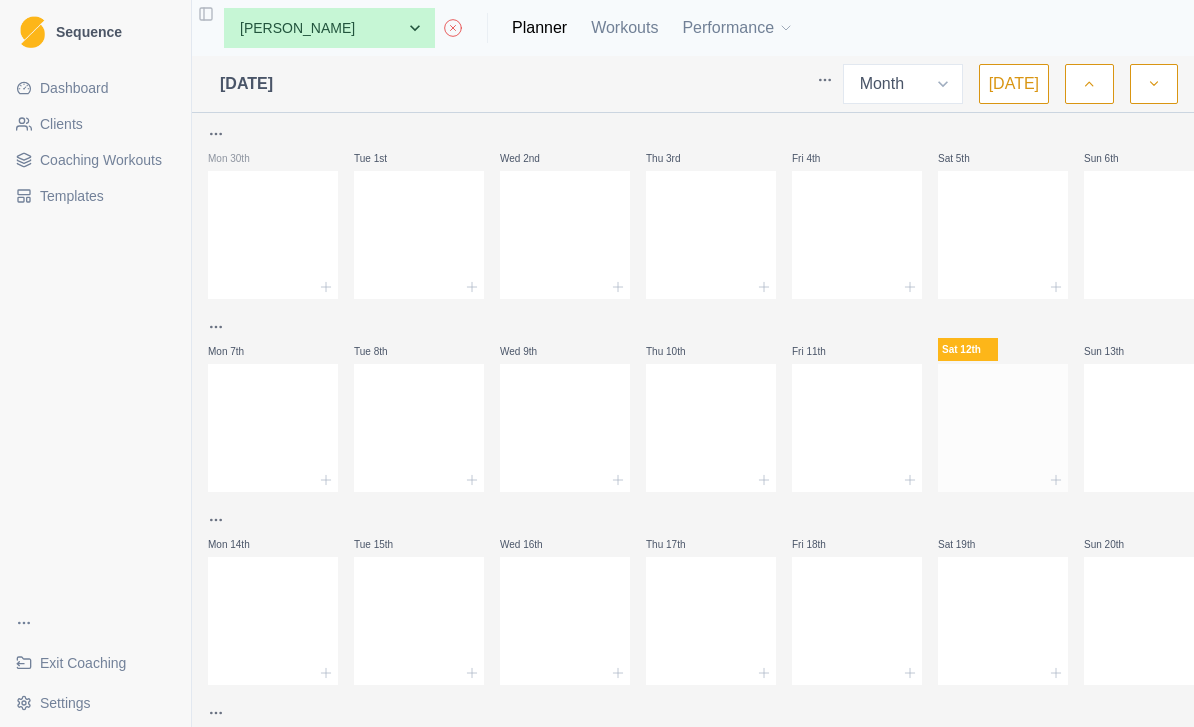 click at bounding box center (1003, 424) 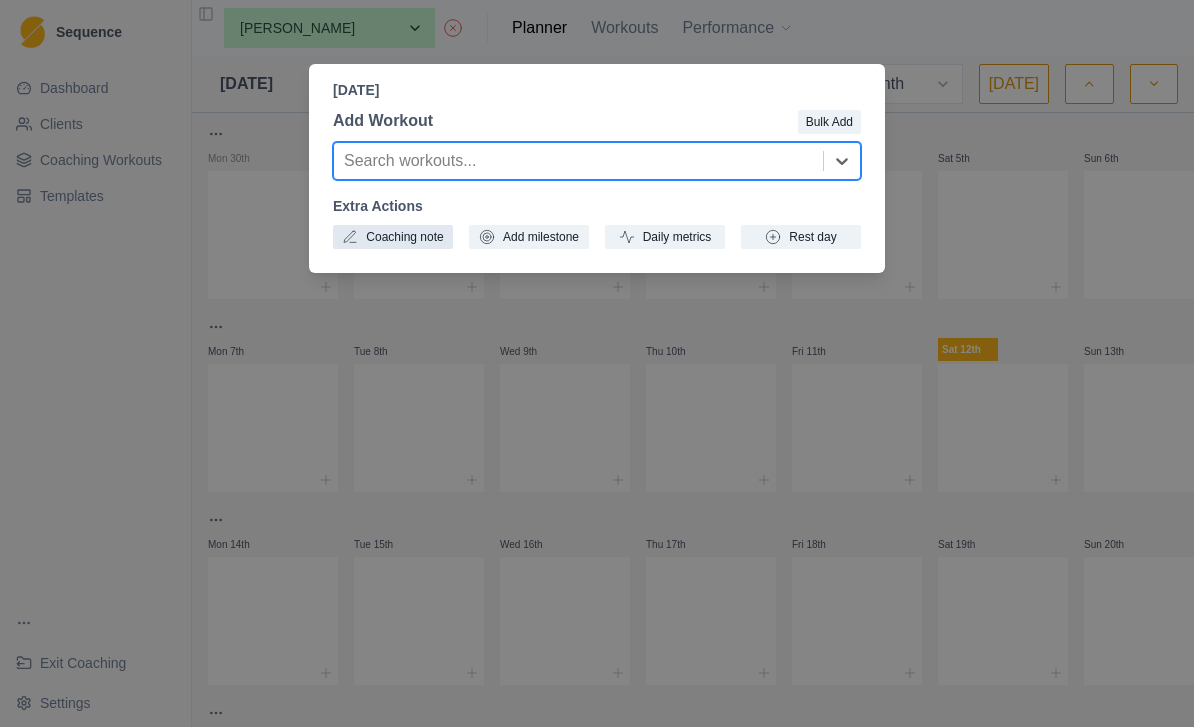 click on "Coaching note" at bounding box center (393, 237) 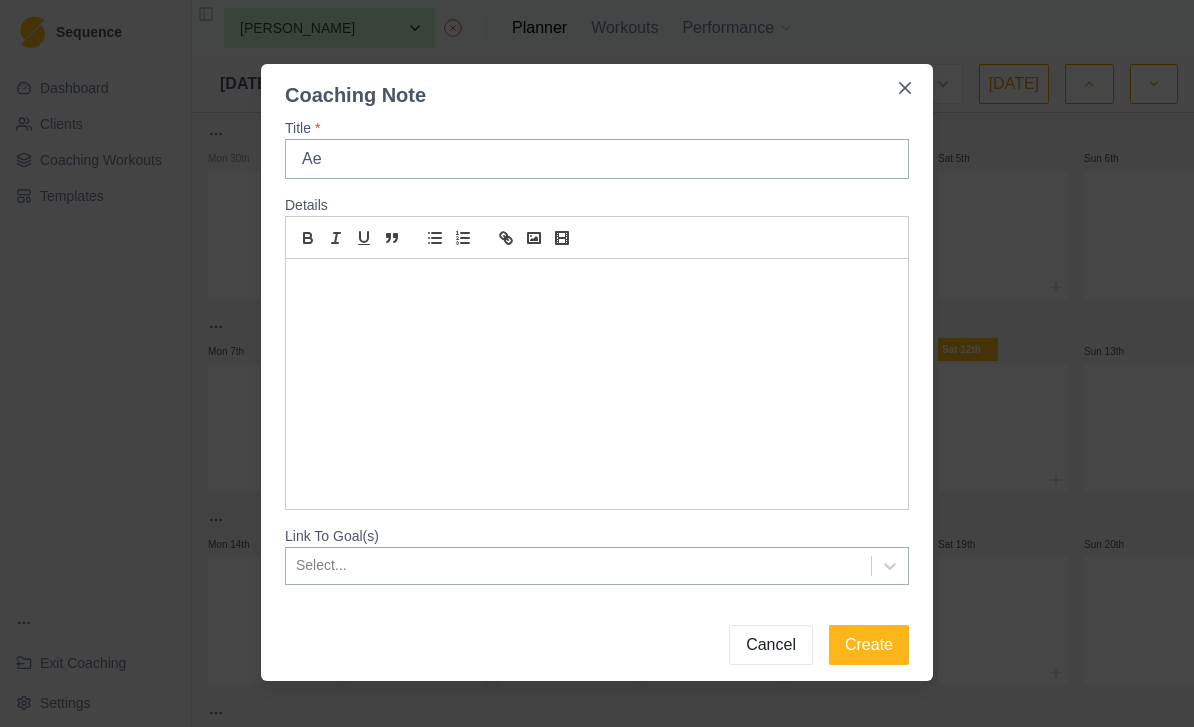 type on "A" 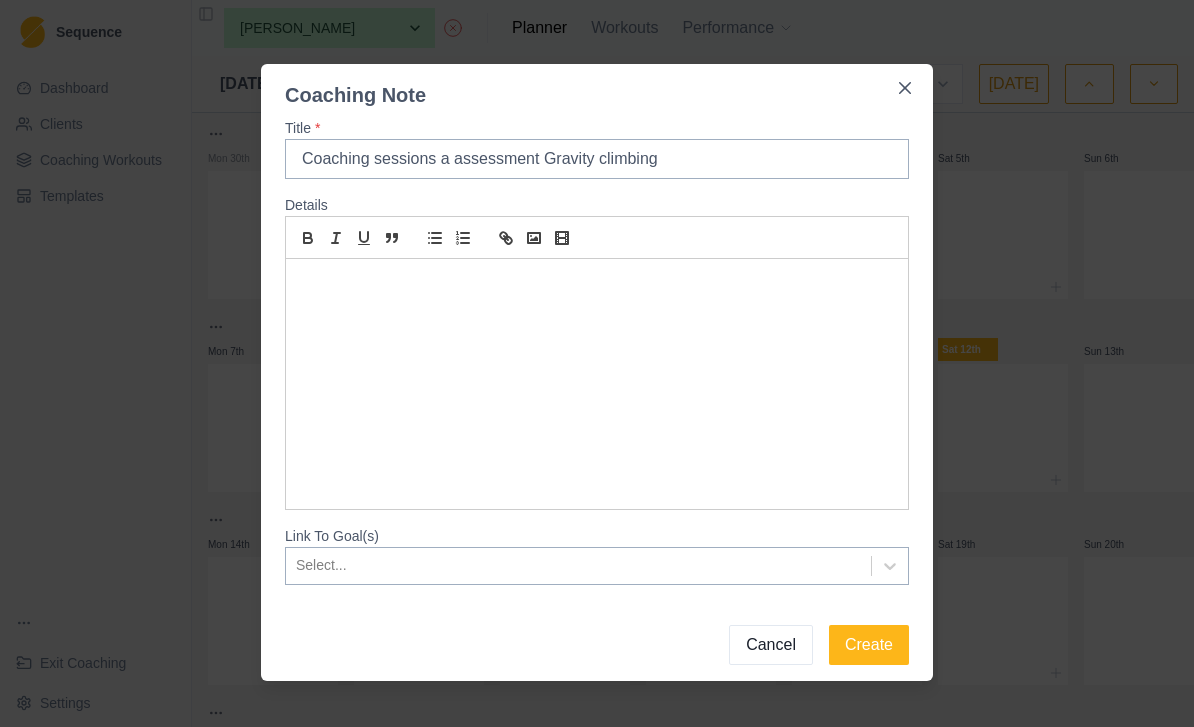 type on "Coaching sessions a assessment Gravity climbing" 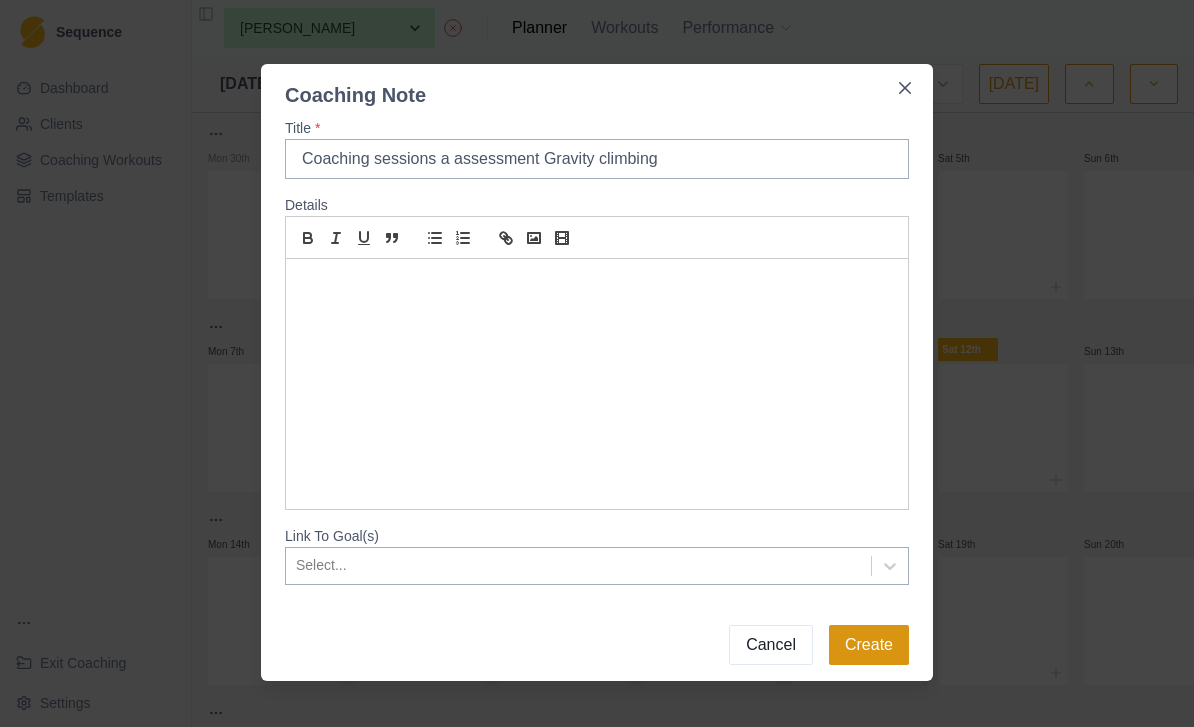 click on "Create" at bounding box center (869, 645) 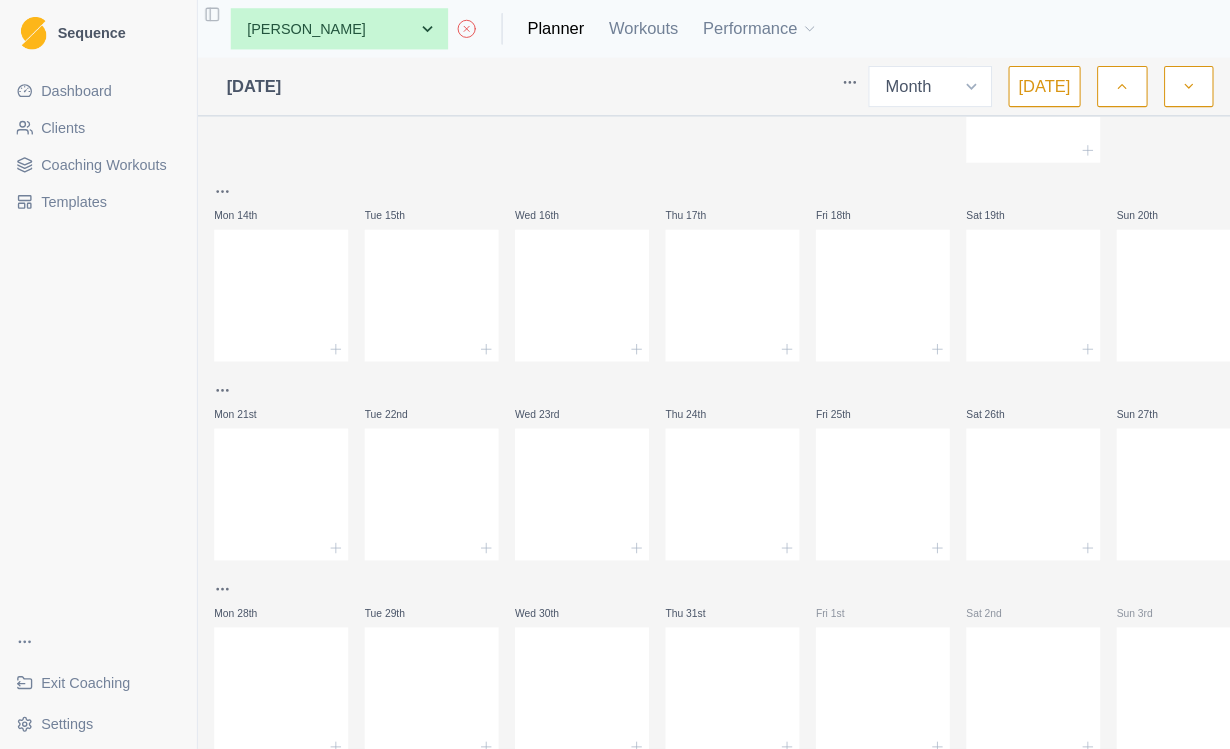 scroll, scrollTop: 464, scrollLeft: 0, axis: vertical 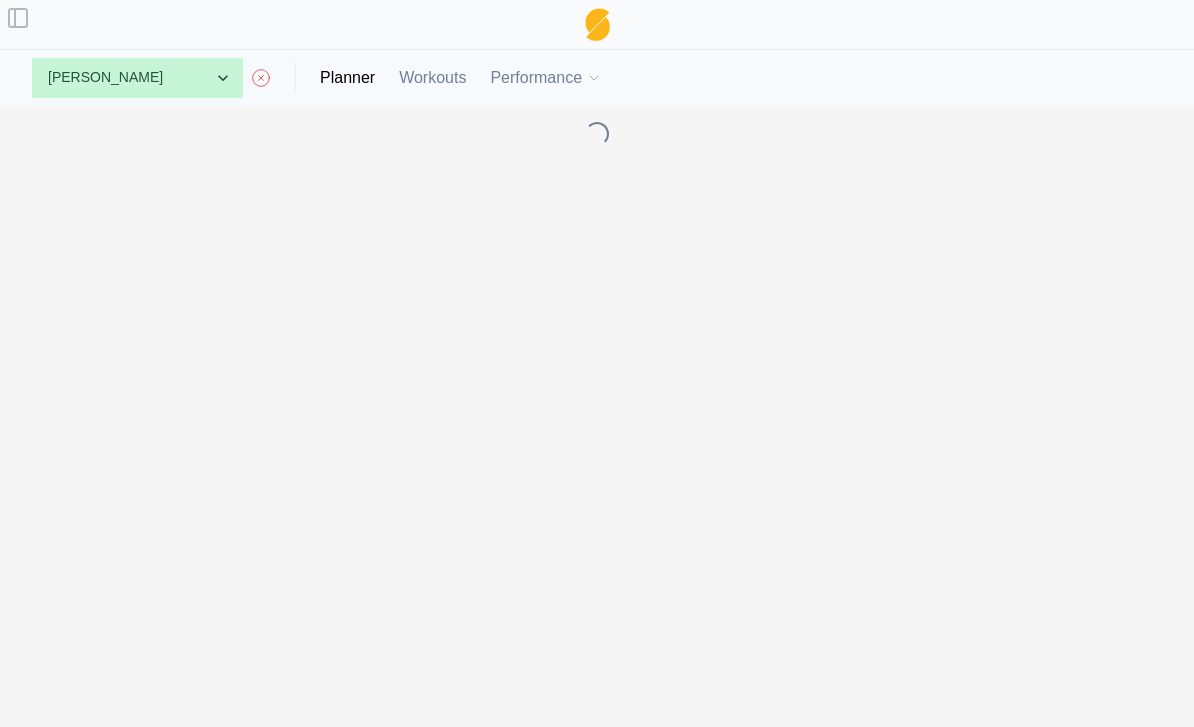 select on "month" 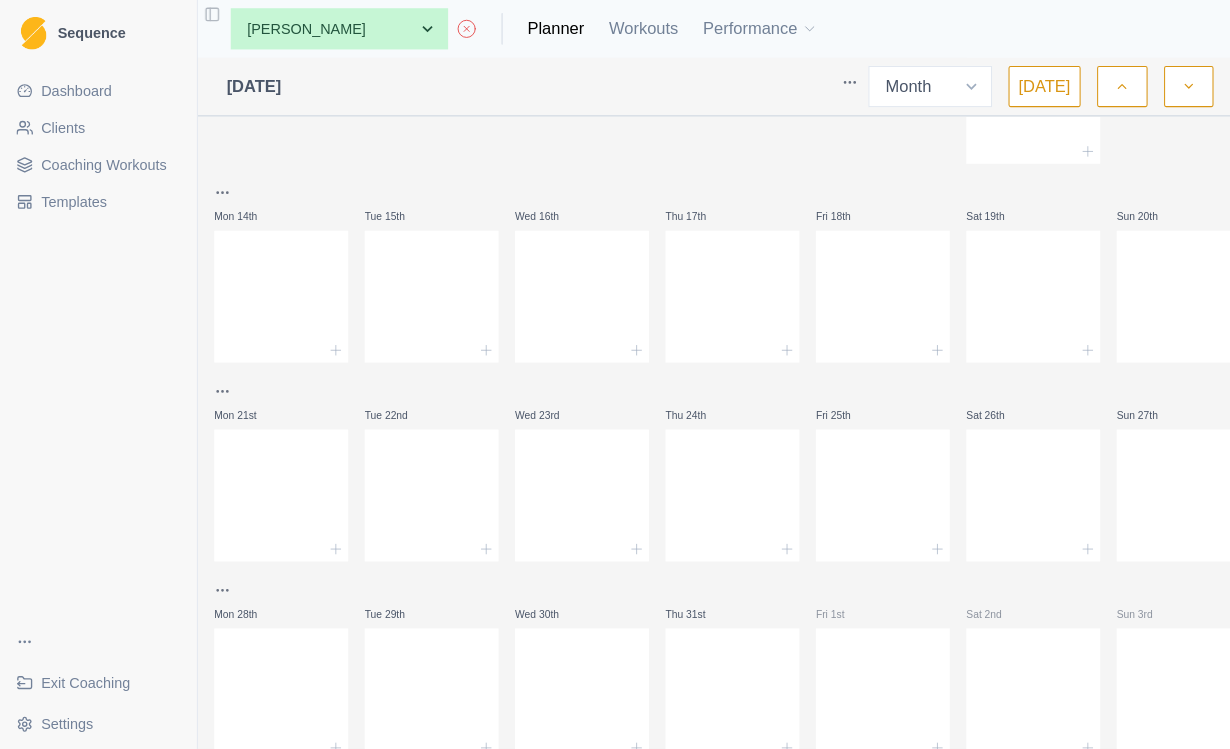 scroll, scrollTop: 0, scrollLeft: 0, axis: both 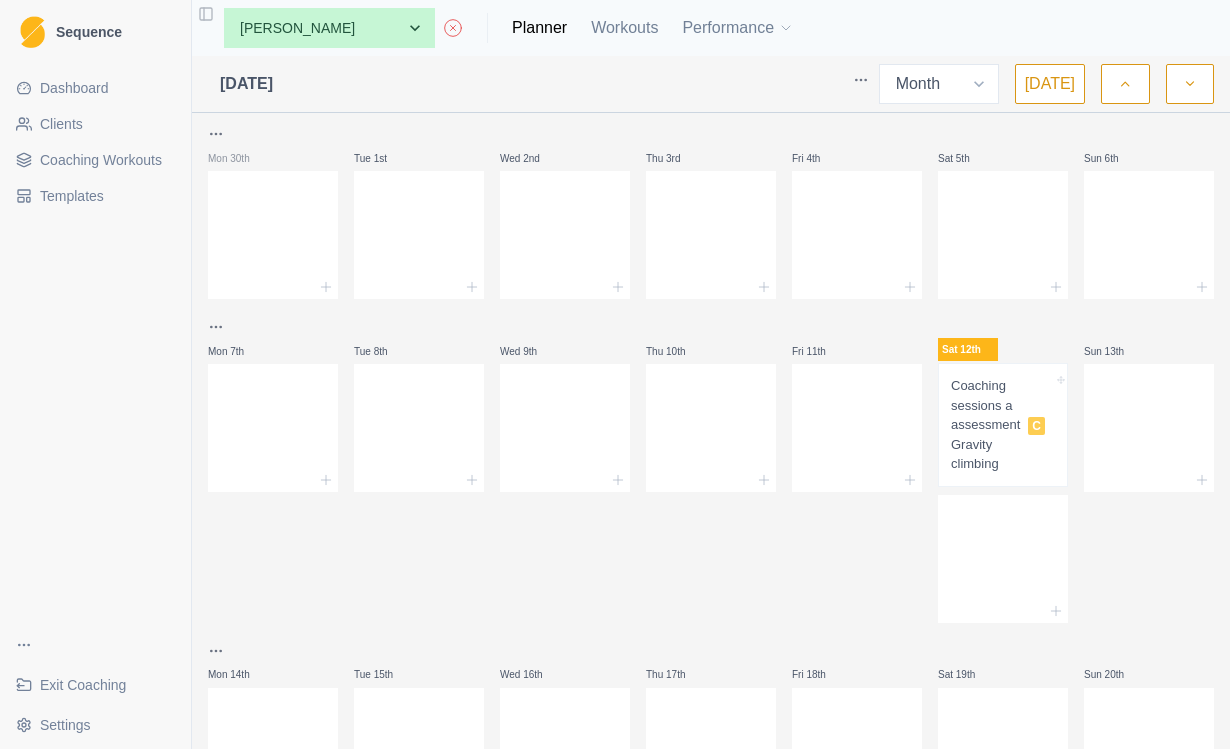 click on "Clients" at bounding box center (95, 124) 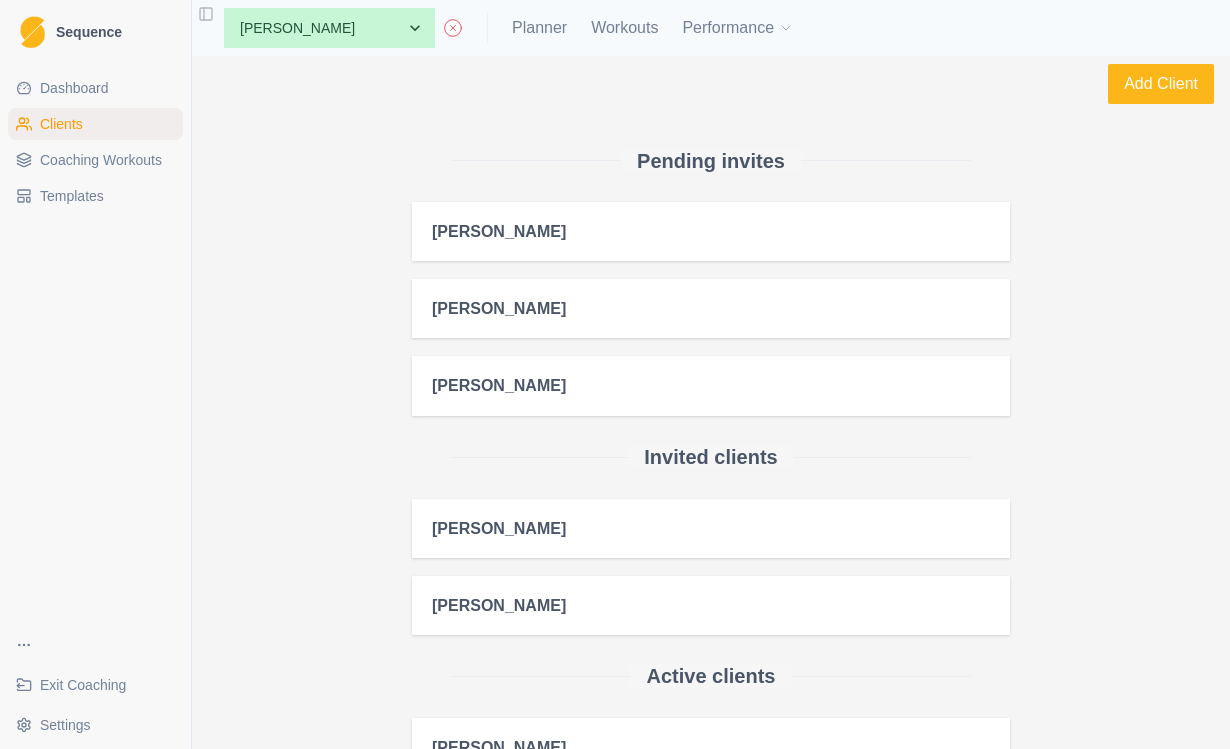 scroll, scrollTop: 21, scrollLeft: 0, axis: vertical 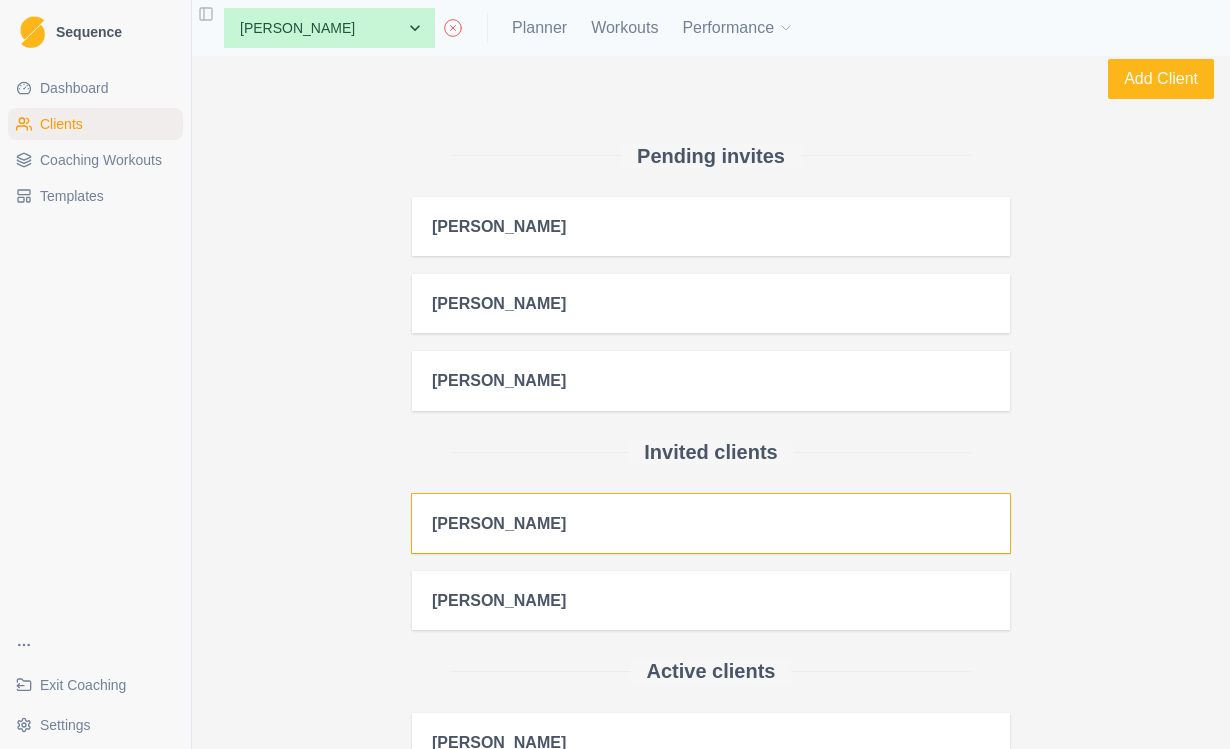 click on "[PERSON_NAME]" at bounding box center (711, 523) 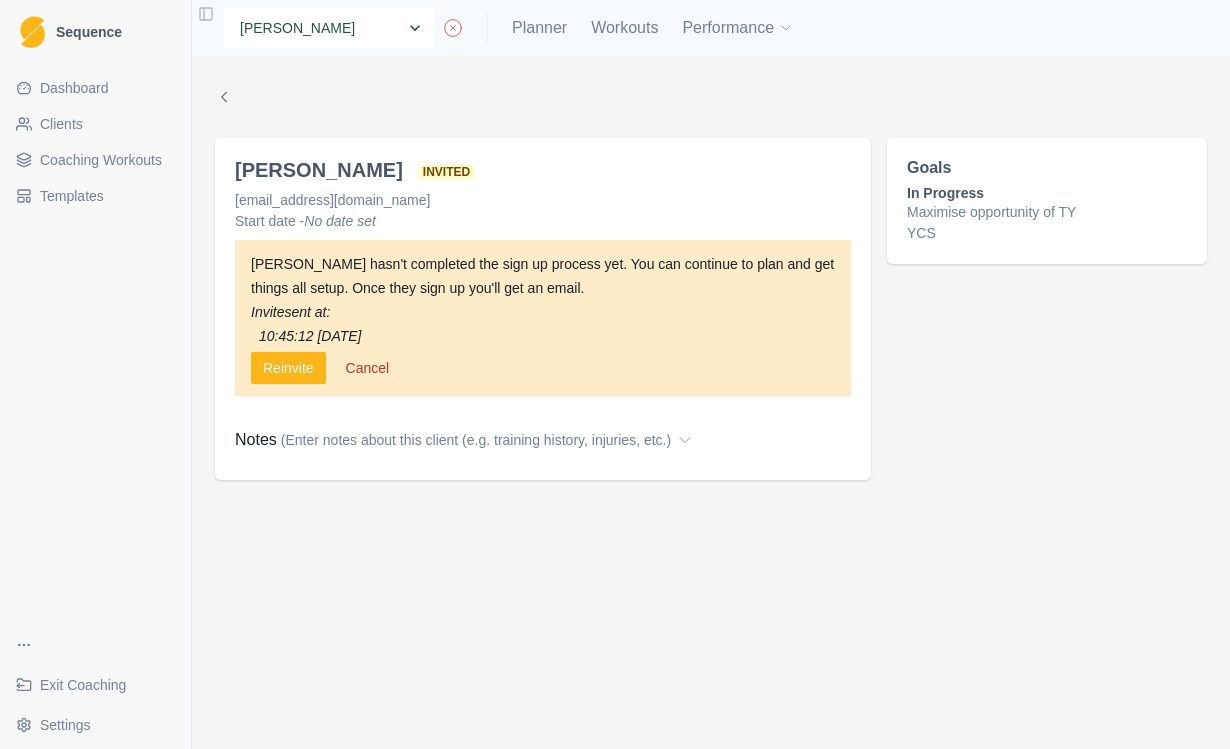 click on "None A. McIntyre A. Emms A. York C.Lawler D.Mulcahy I. Kenny J. Curran J. McInerney J. Rankin L. Carabini M. Babilas M. Platania O. Lenehan W. Kelly" at bounding box center (329, 28) 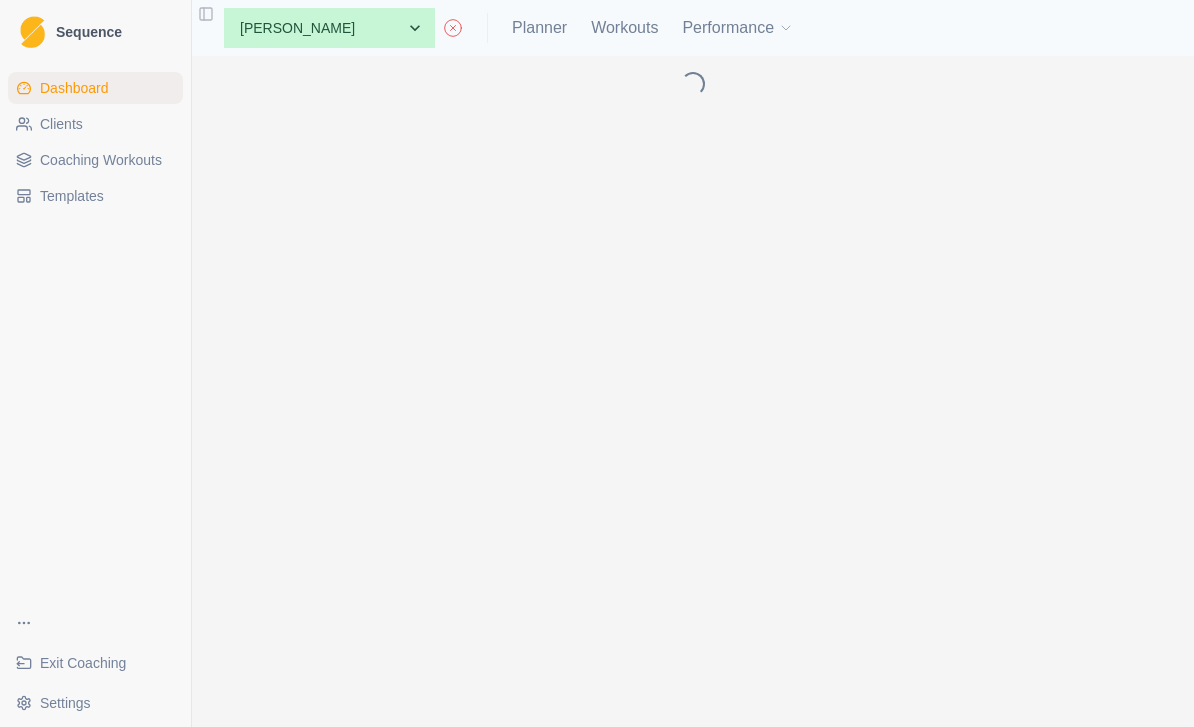 scroll, scrollTop: 0, scrollLeft: 0, axis: both 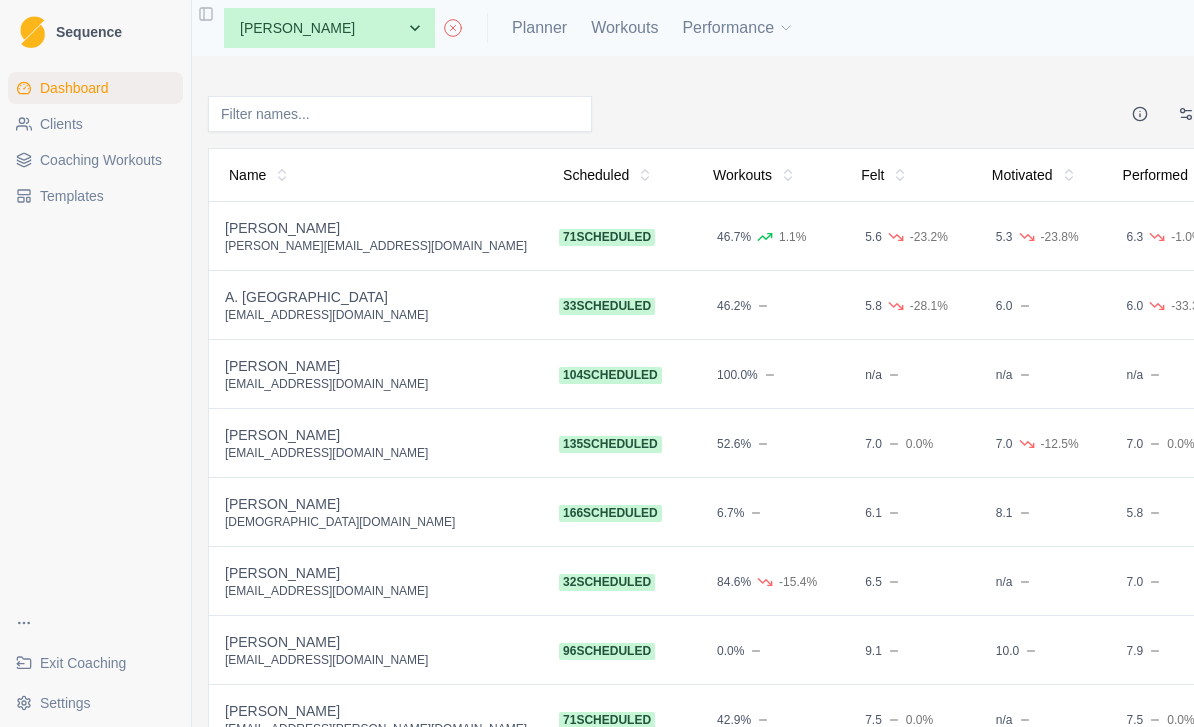 click on "Clients" at bounding box center (95, 124) 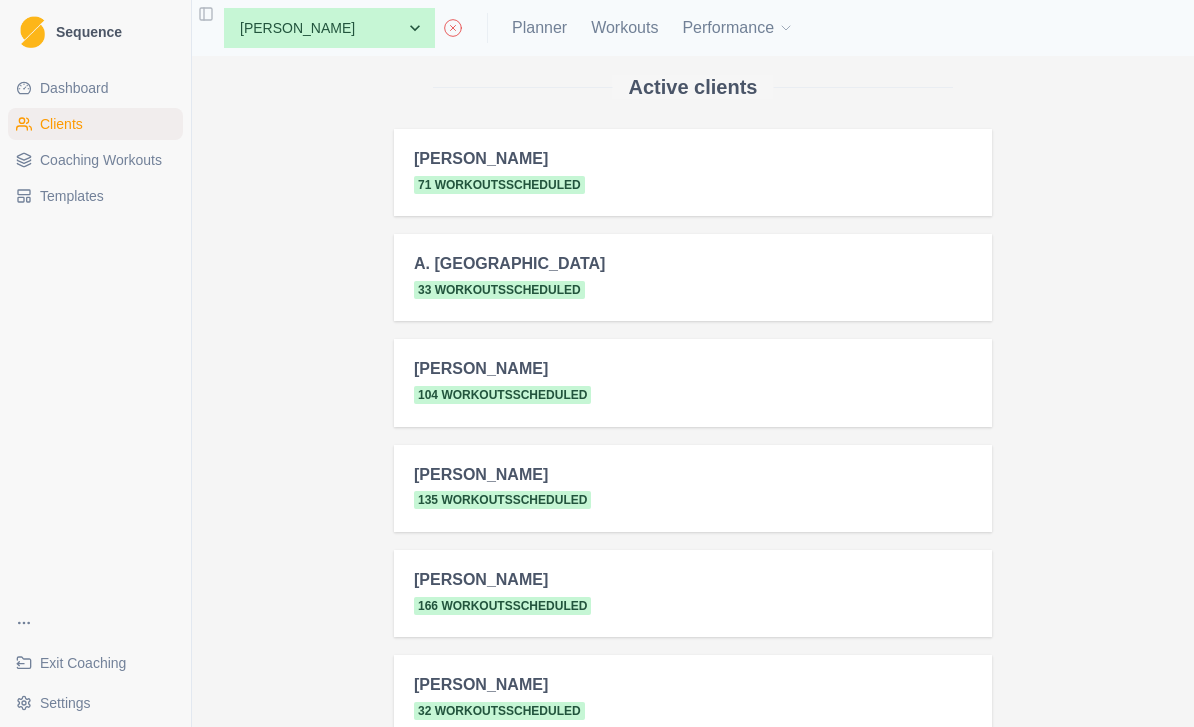scroll, scrollTop: 612, scrollLeft: 0, axis: vertical 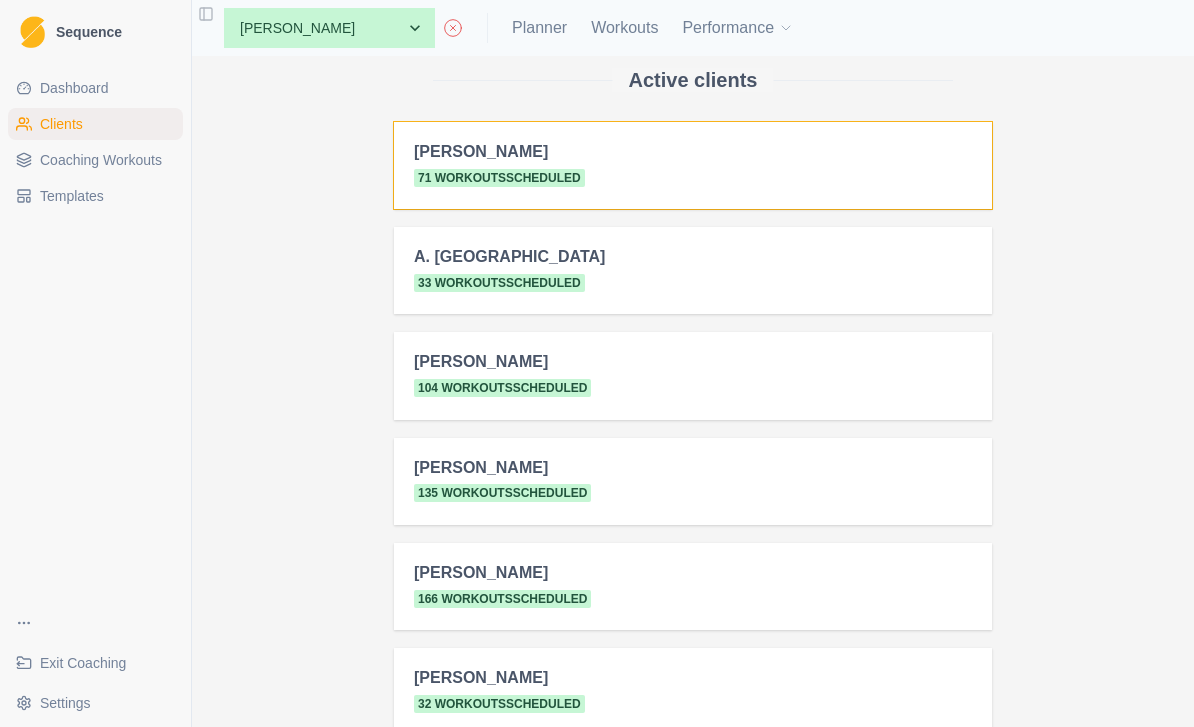 click on "71   workouts  scheduled" at bounding box center (693, 177) 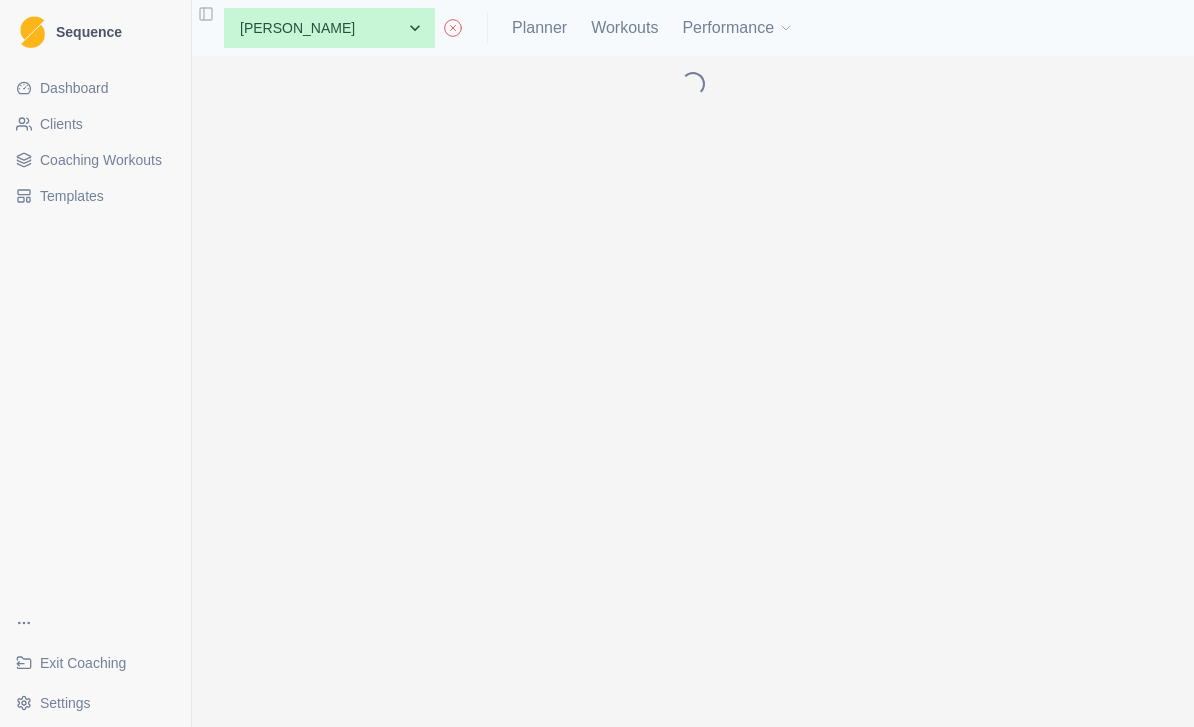 scroll, scrollTop: 0, scrollLeft: 0, axis: both 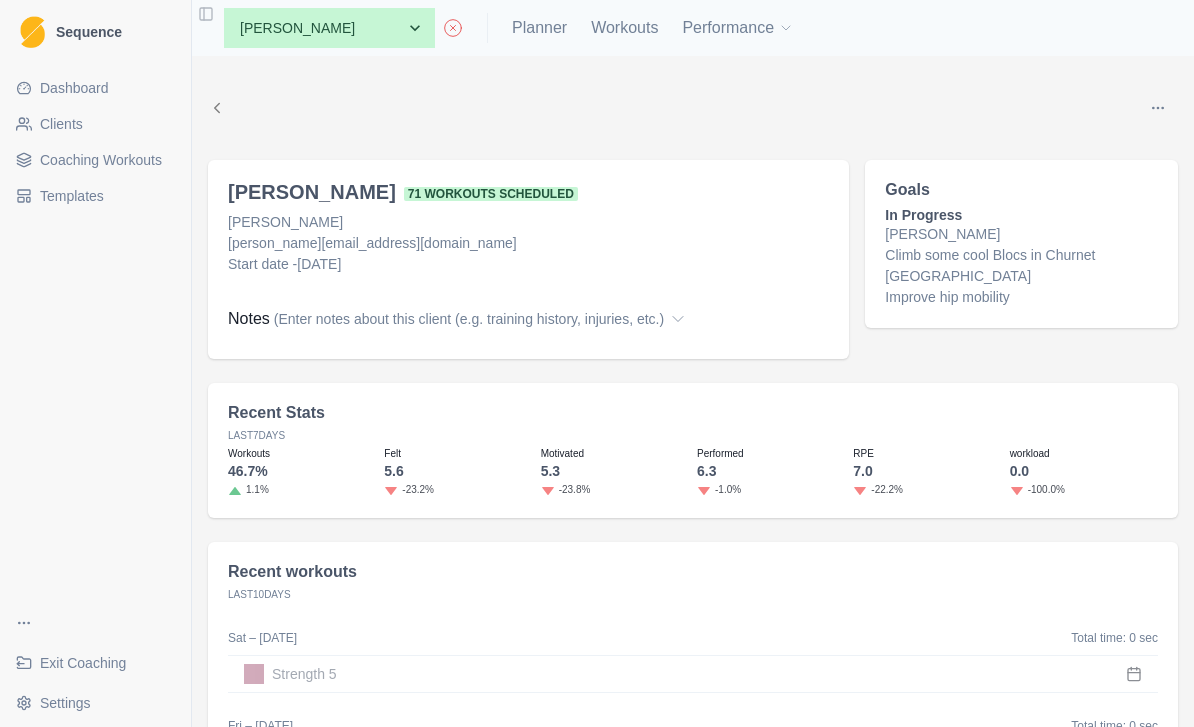 click at bounding box center (1158, 108) 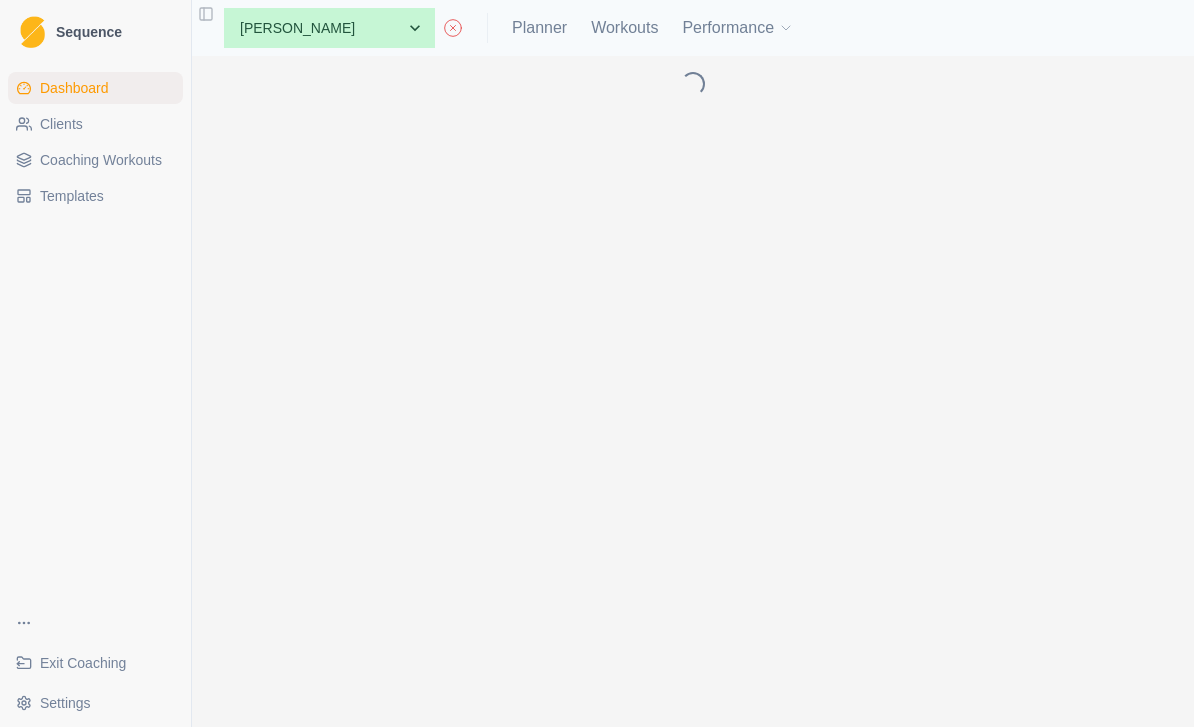 scroll, scrollTop: 0, scrollLeft: 0, axis: both 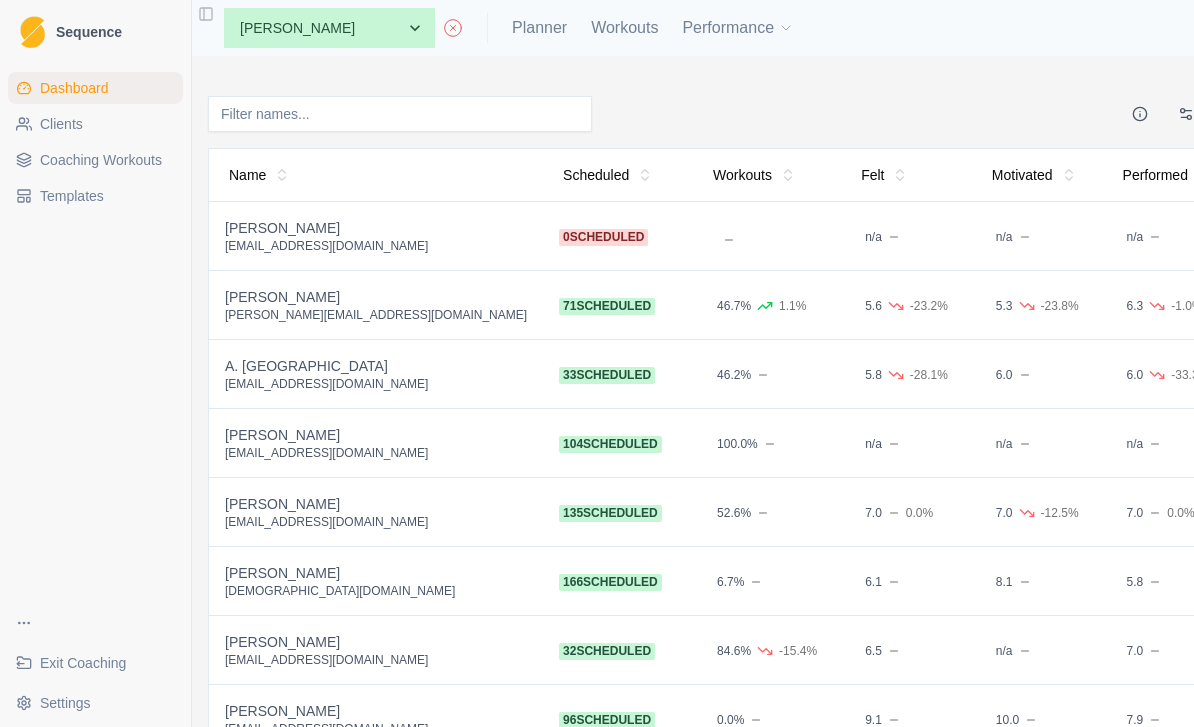 click at bounding box center [767, 236] 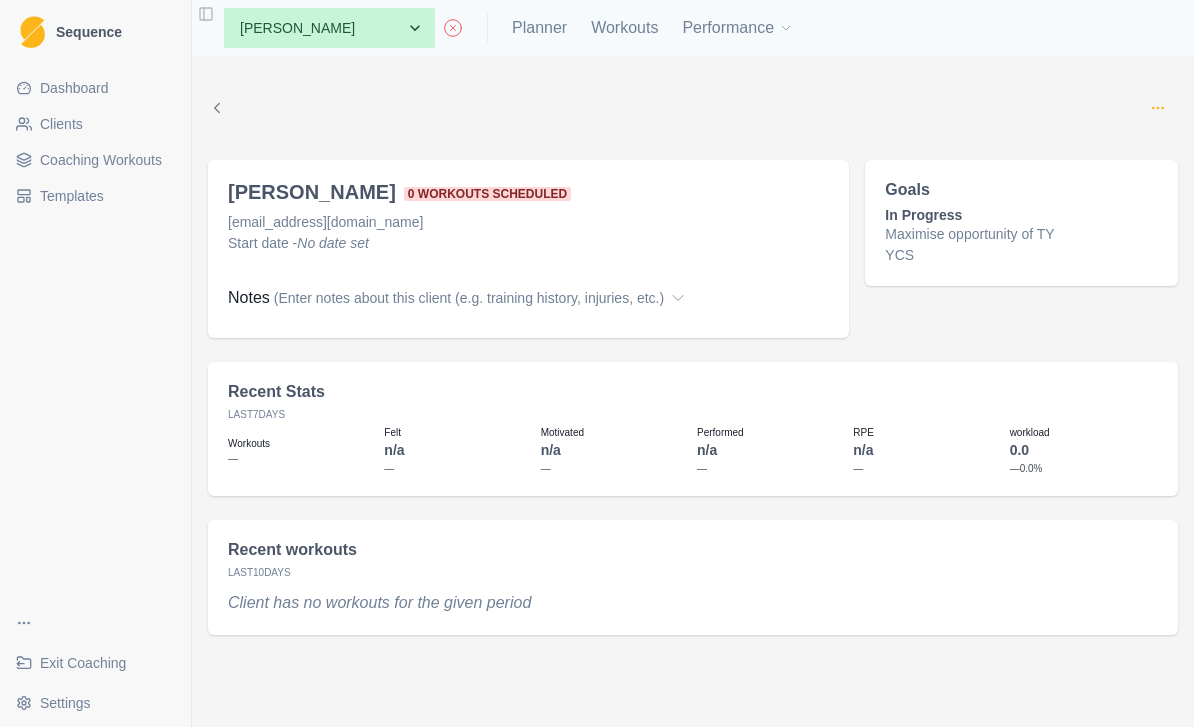 click 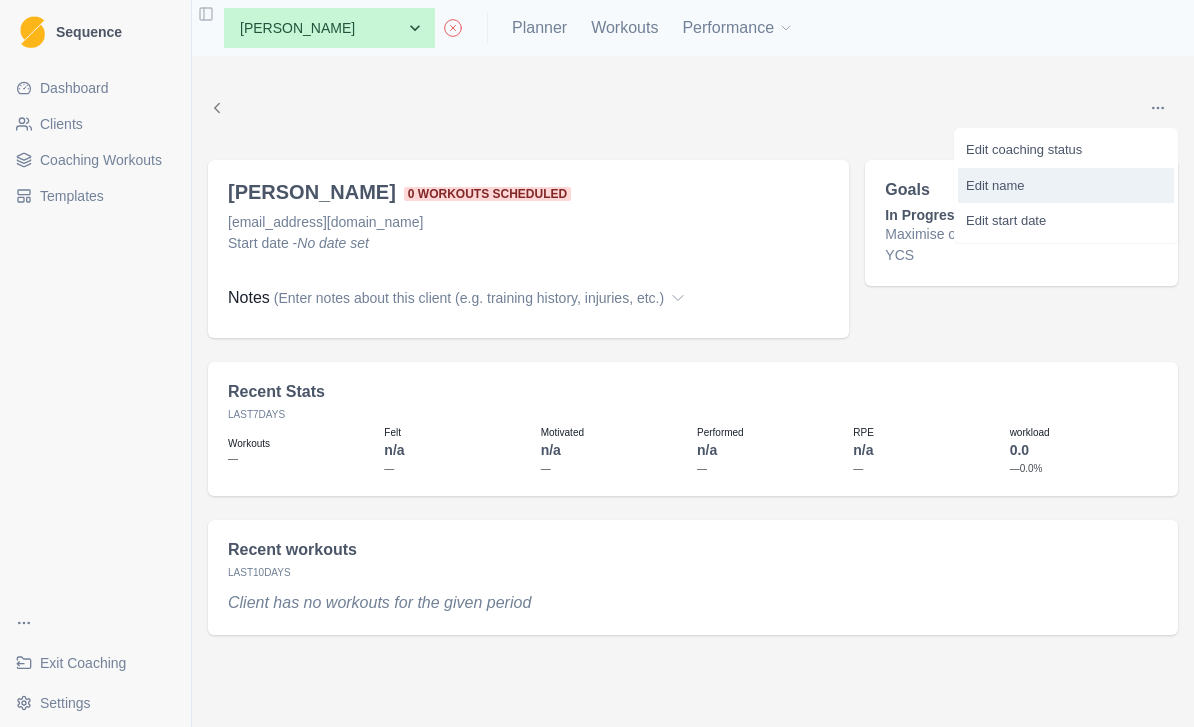 click on "Edit name" at bounding box center [1066, 186] 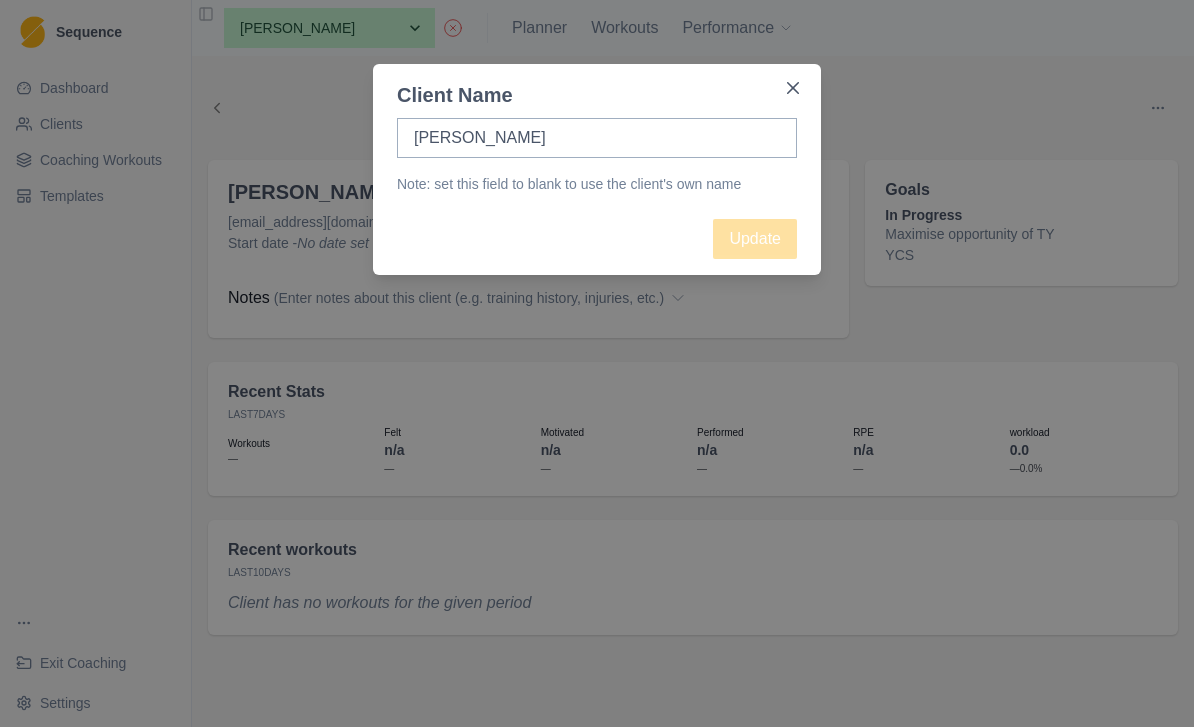 click on "Client Name [PERSON_NAME] Note: set this field to blank to use the client's own name Update" at bounding box center [597, 363] 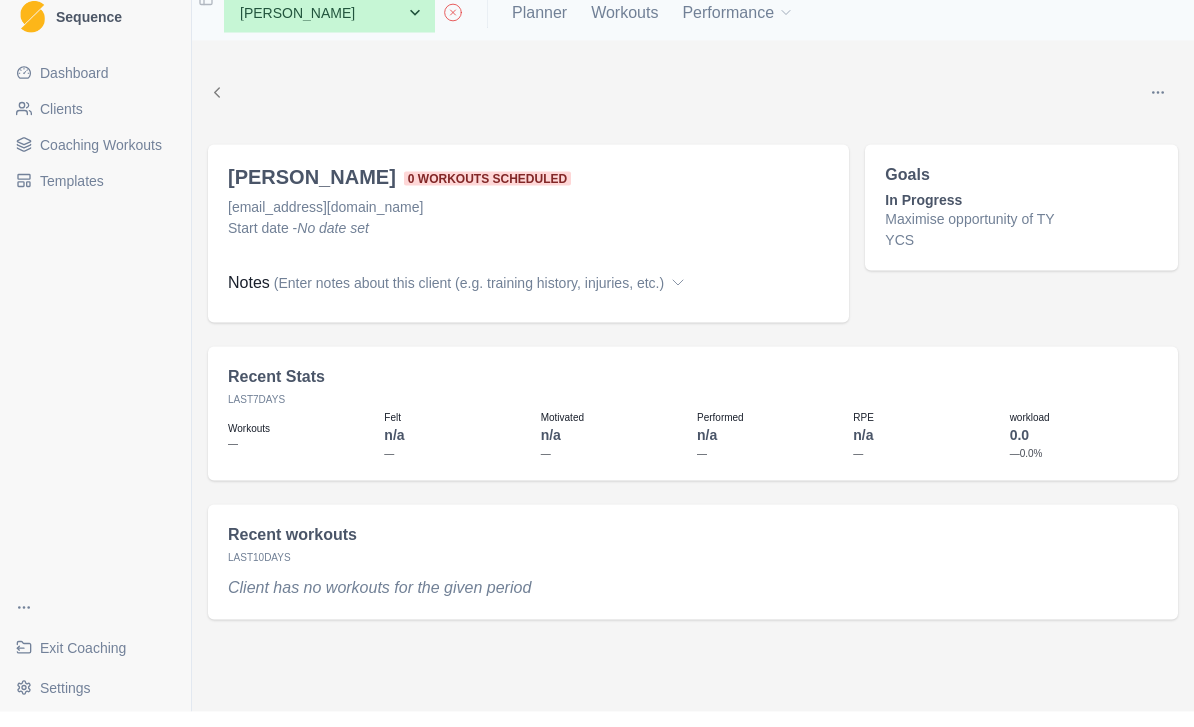 scroll, scrollTop: 64, scrollLeft: 0, axis: vertical 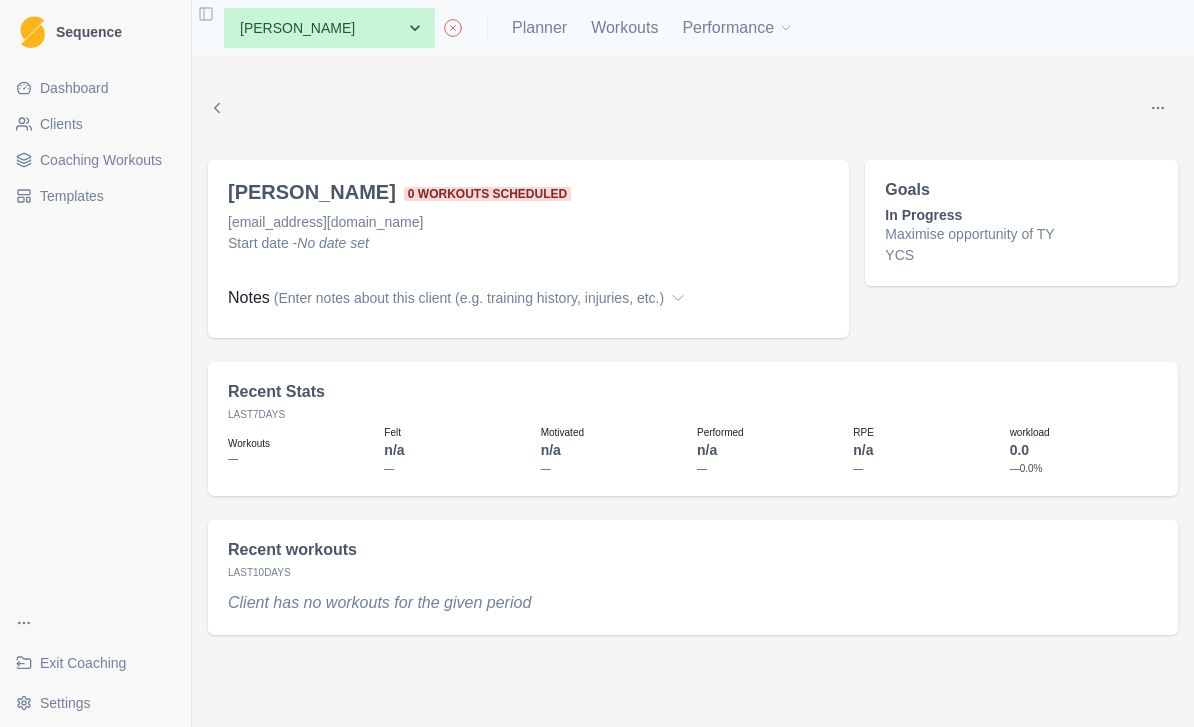 click on "Edit coaching status Edit name Edit start date [PERSON_NAME] 0   workouts   scheduled [EMAIL_ADDRESS][DOMAIN_NAME] Start date -  No date set Notes   (Enter notes about this client (e.g. training history, injuries, etc.) Save Goals In Progress Maximise opportunity of TY YCS Recent Stats Last  7  Days Workouts —  Felt n/a —  Motivated n/a —  Performed n/a —  RPE n/a —  workload 0.0 —  0.0% Recent workouts Last  10  Days Client has no workouts for the given period" at bounding box center (693, 391) 